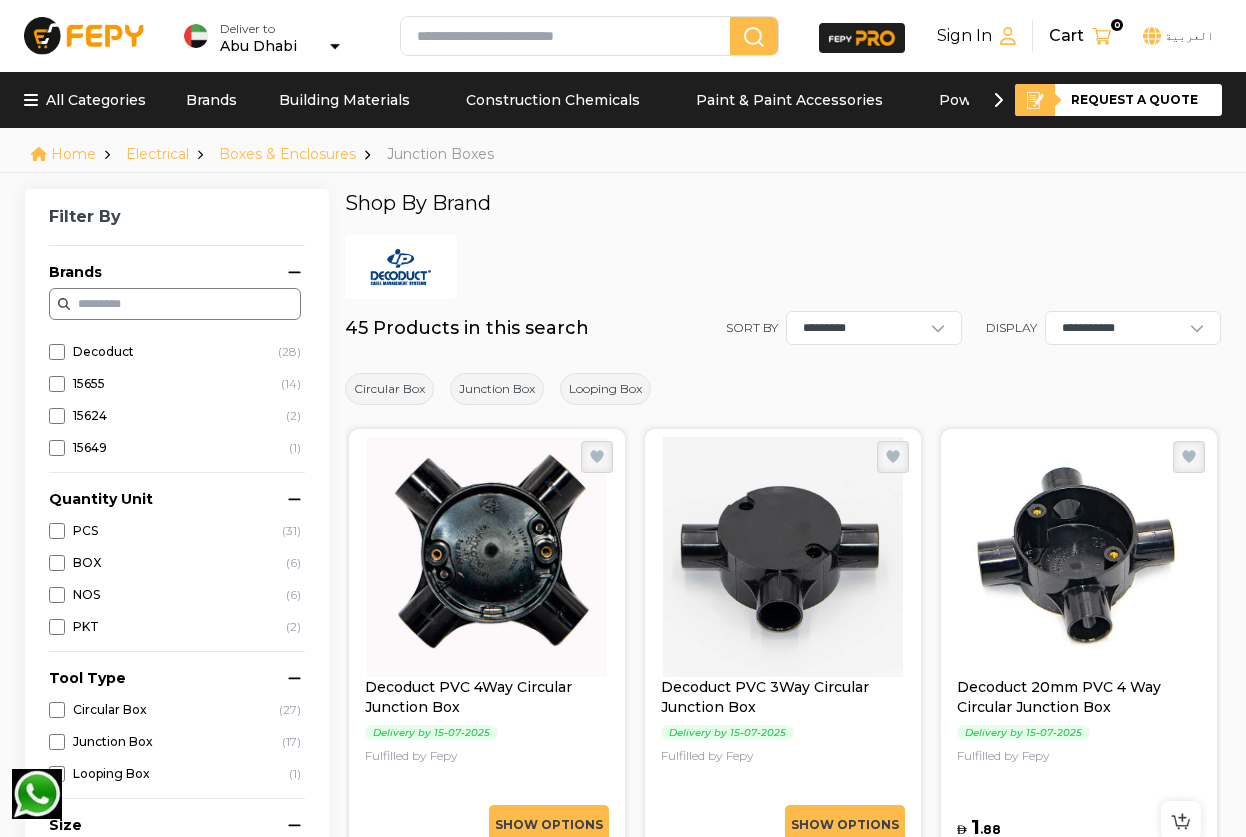 scroll, scrollTop: 3168, scrollLeft: 0, axis: vertical 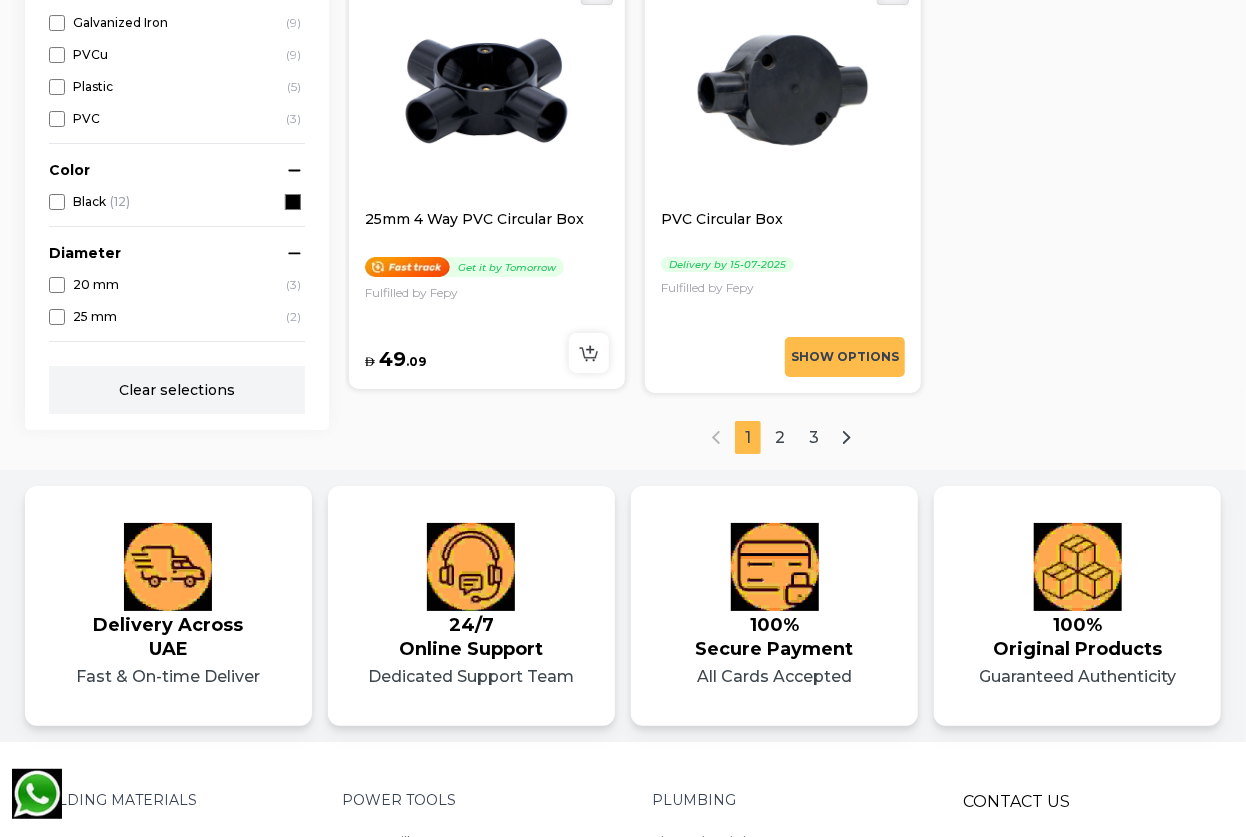click on "1 (current) 2 3" at bounding box center (783, 437) 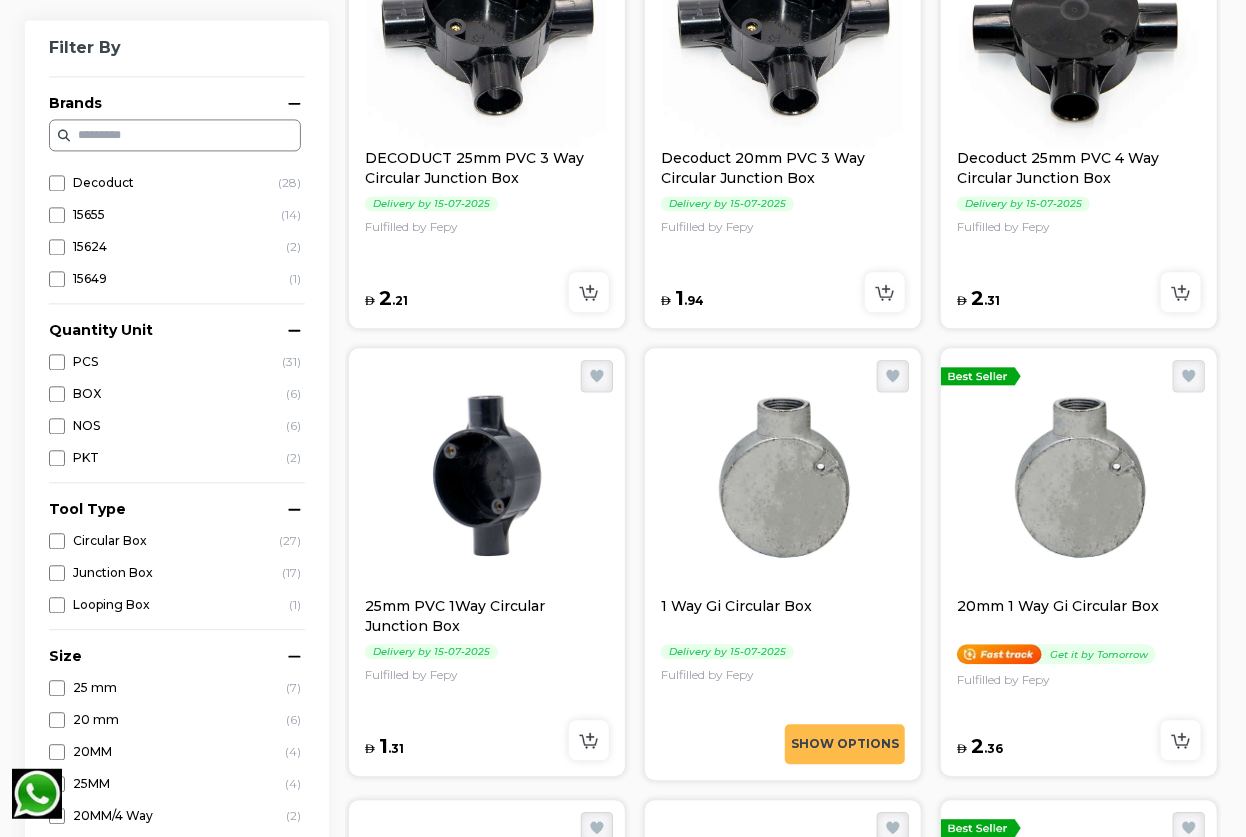 scroll, scrollTop: 1895, scrollLeft: 0, axis: vertical 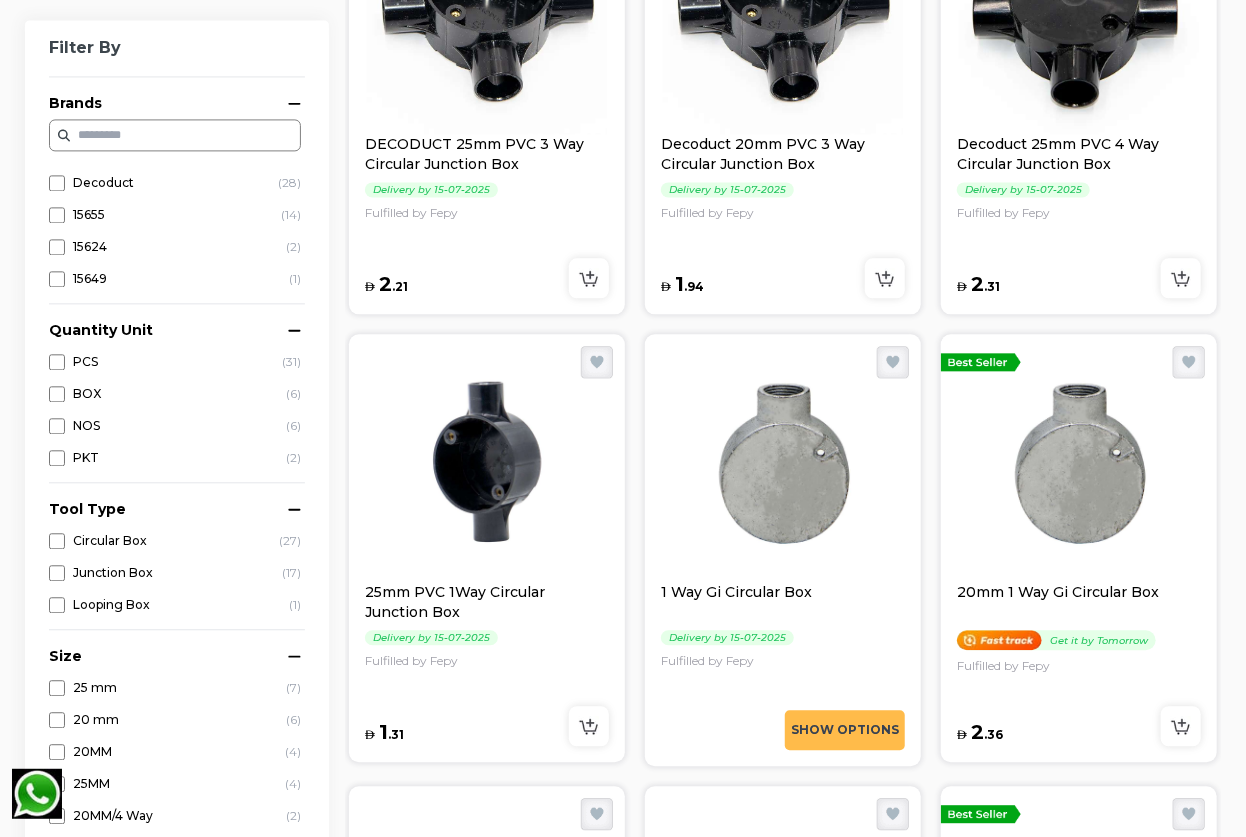 click at bounding box center (487, 462) 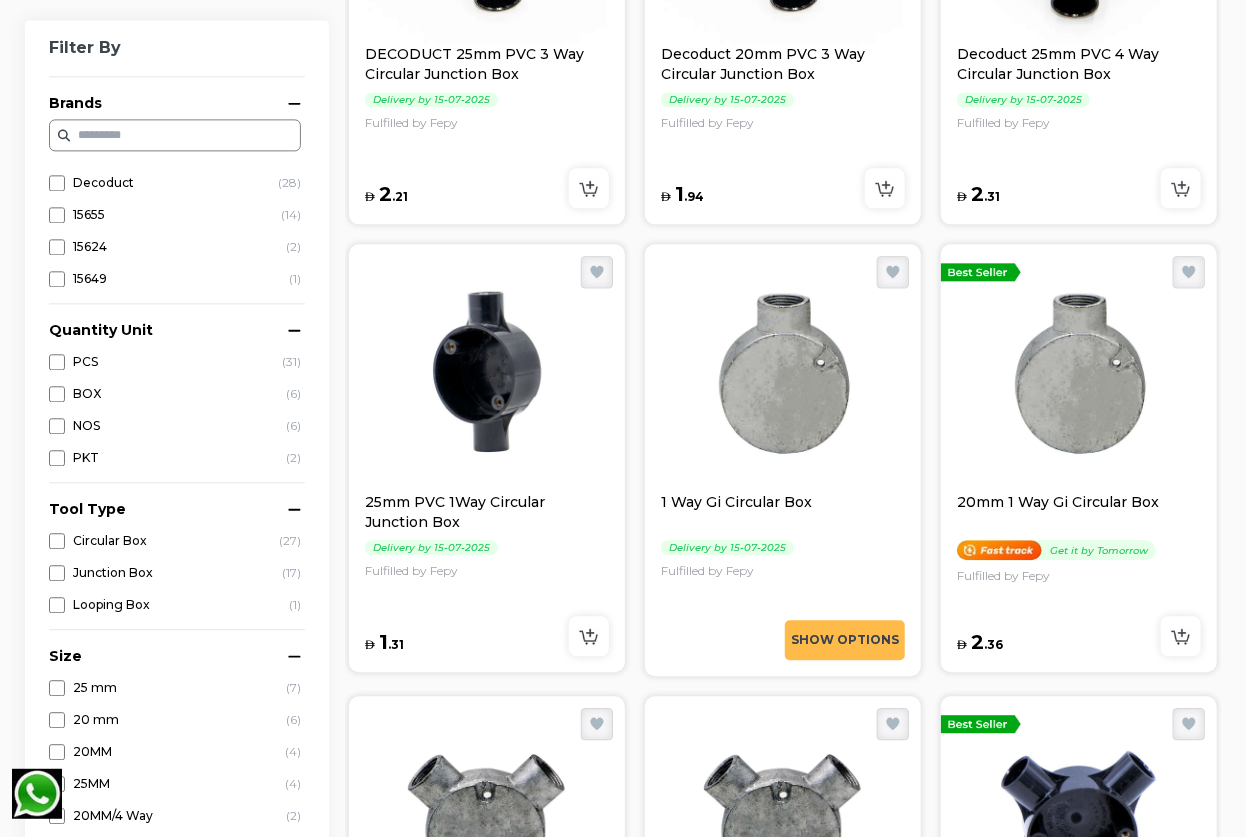 scroll, scrollTop: 1986, scrollLeft: 0, axis: vertical 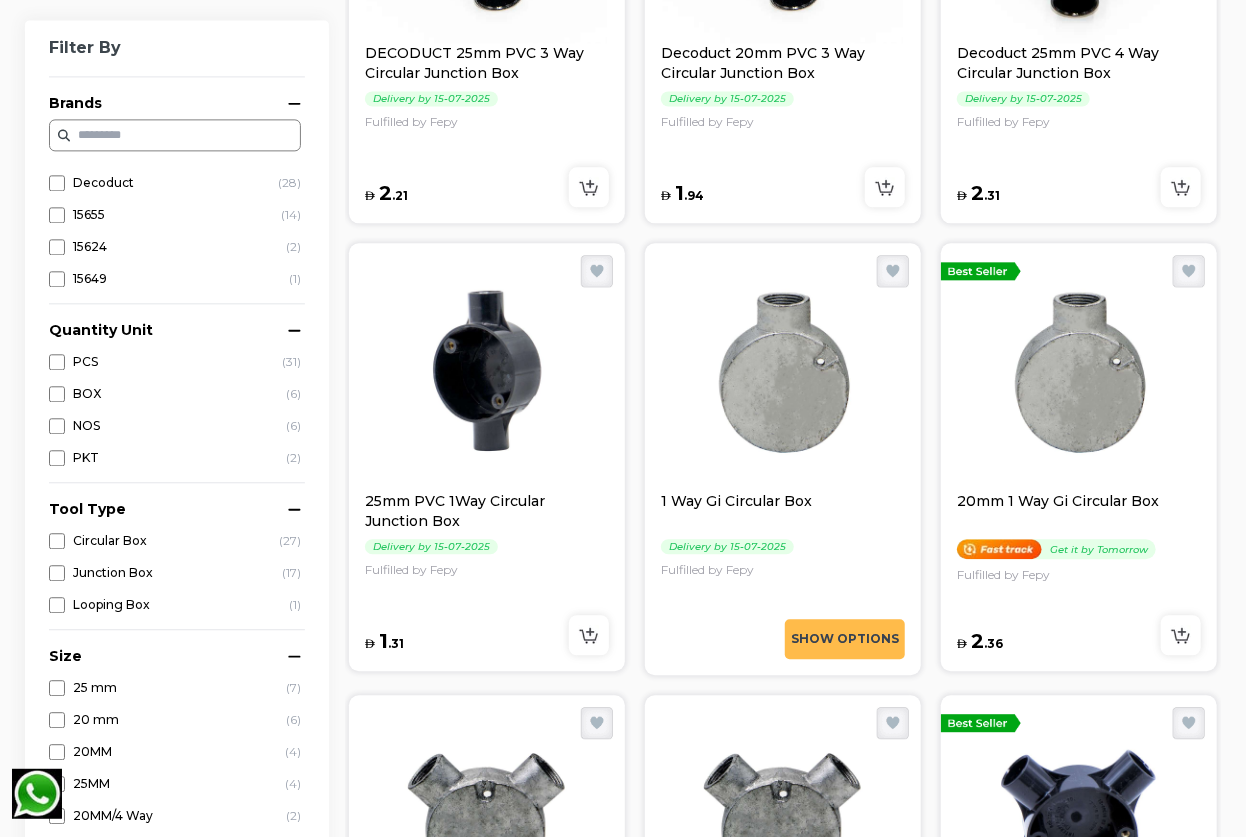 click at bounding box center (783, 371) 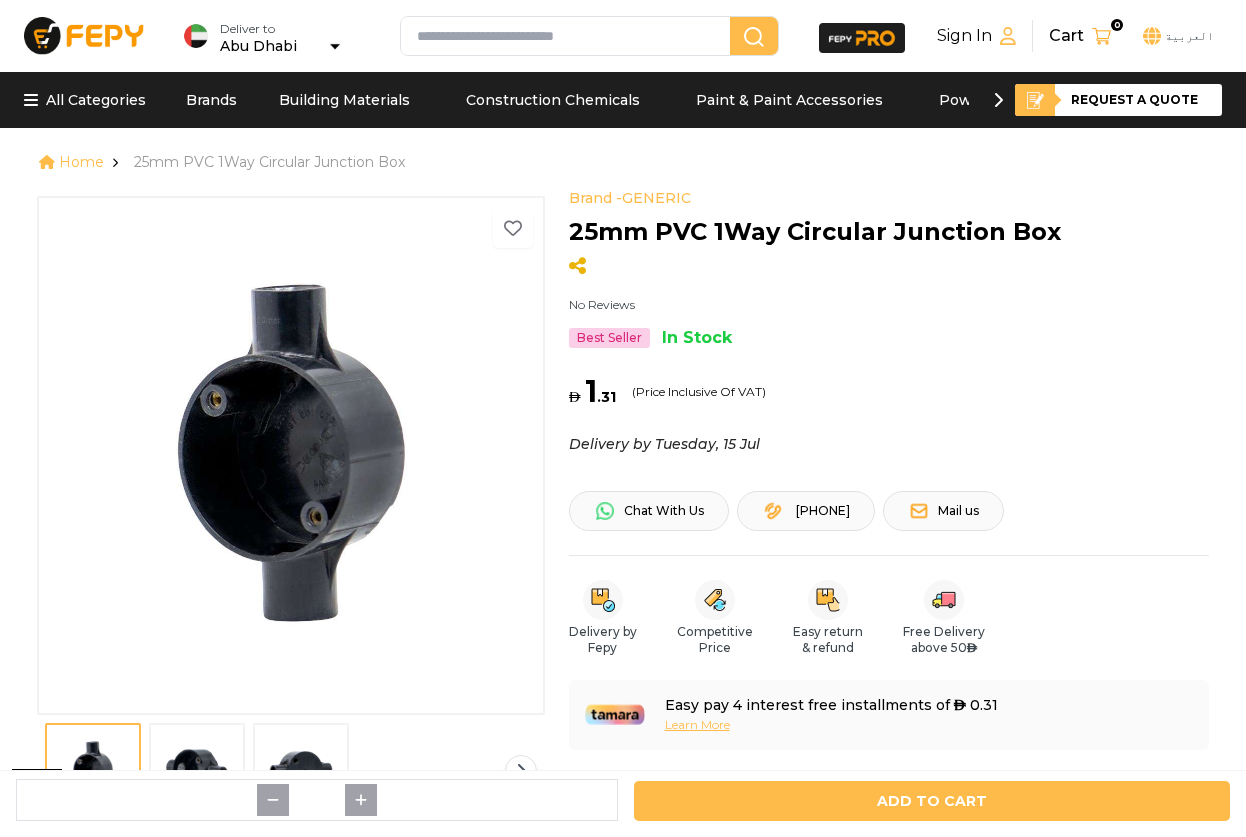 scroll, scrollTop: 272, scrollLeft: 0, axis: vertical 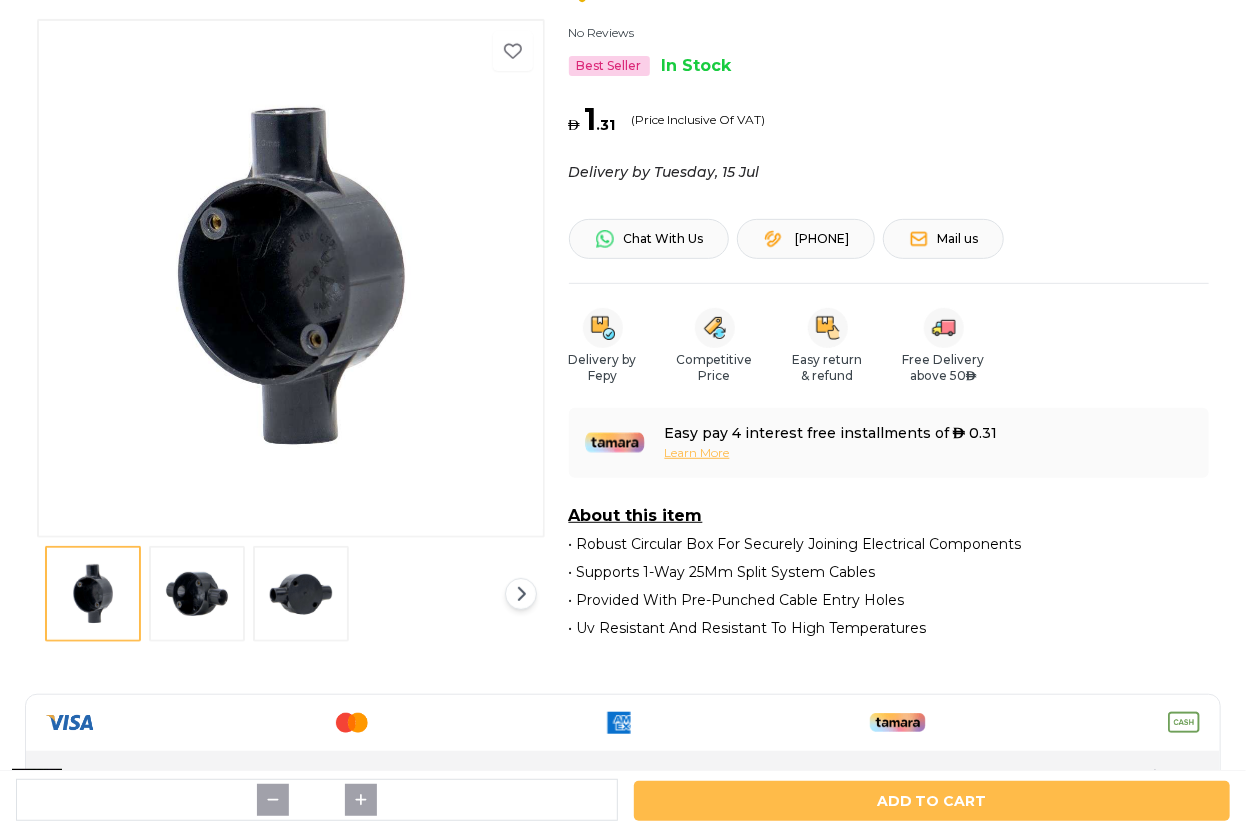 click at bounding box center [291, 277] 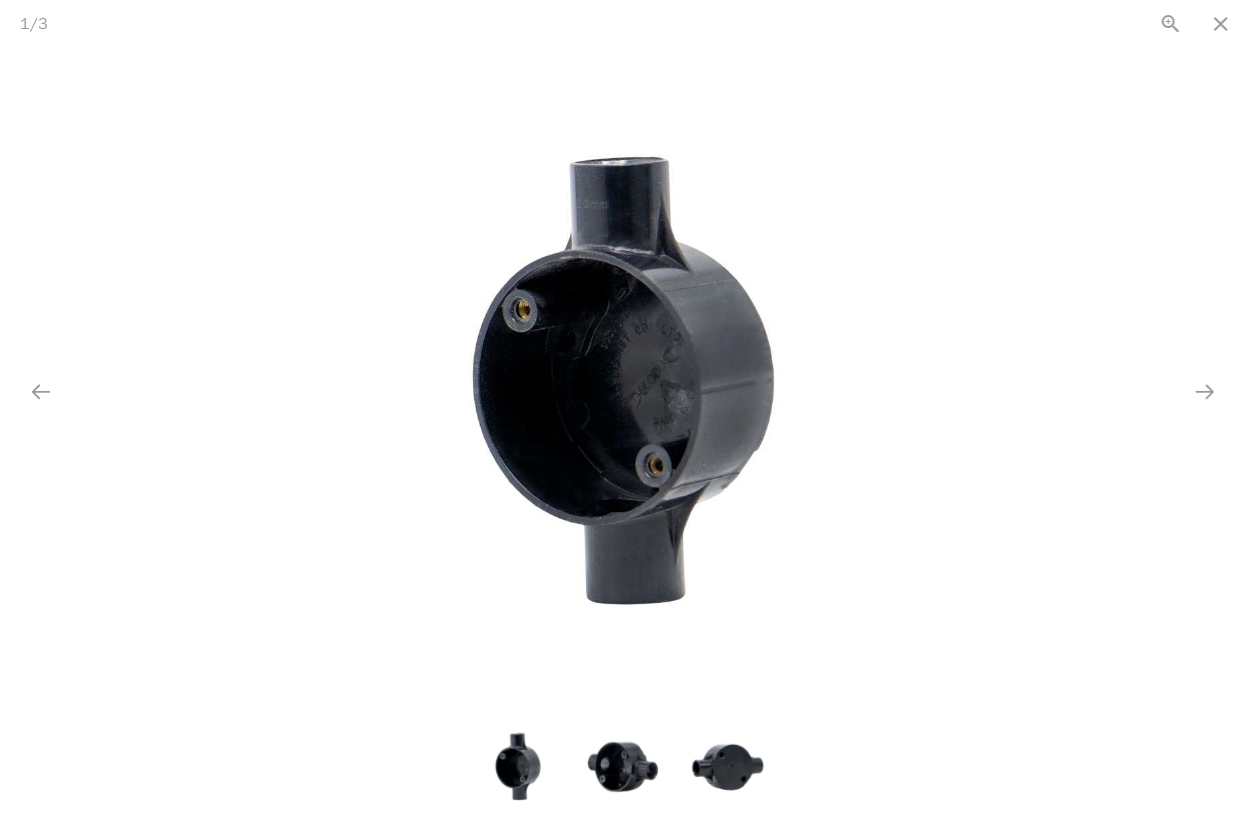 scroll, scrollTop: 0, scrollLeft: 0, axis: both 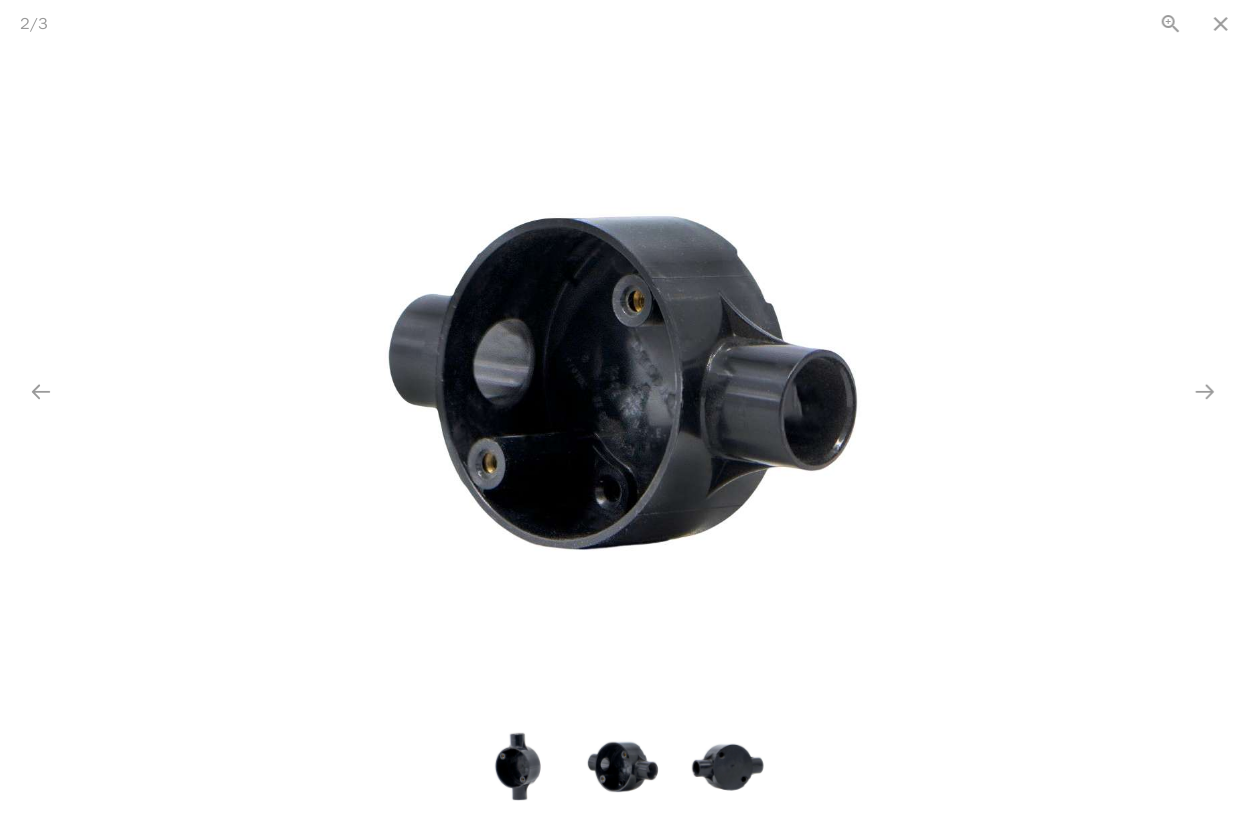 drag, startPoint x: 625, startPoint y: 392, endPoint x: 1090, endPoint y: 422, distance: 465.96674 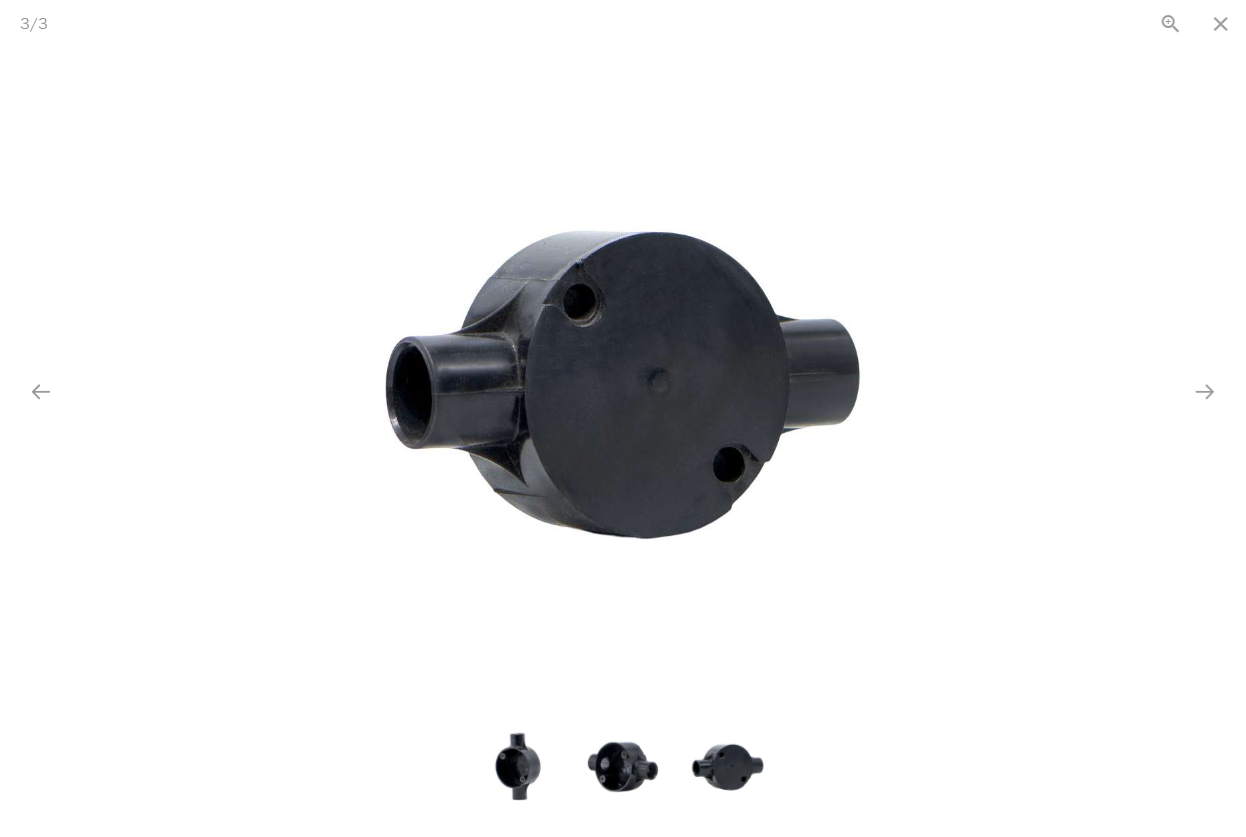 scroll, scrollTop: 0, scrollLeft: 0, axis: both 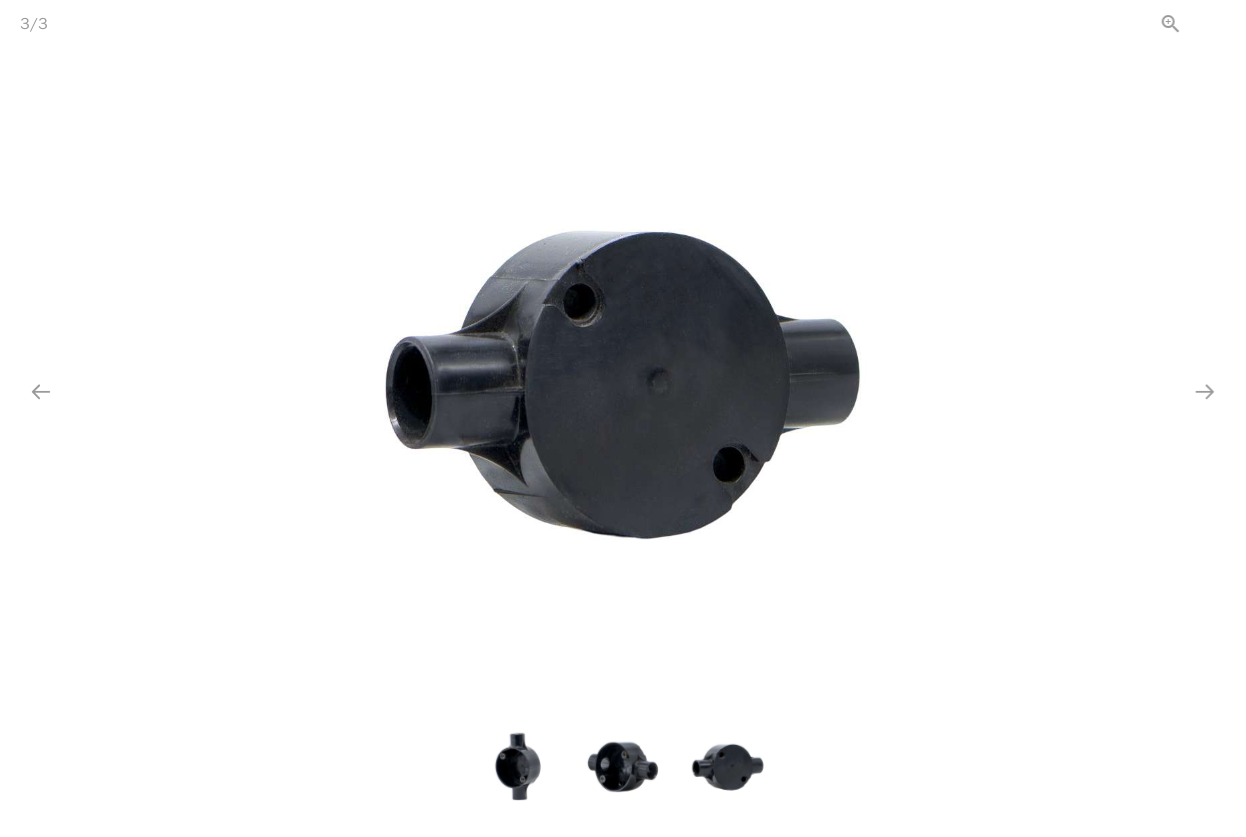 click at bounding box center [1221, 23] 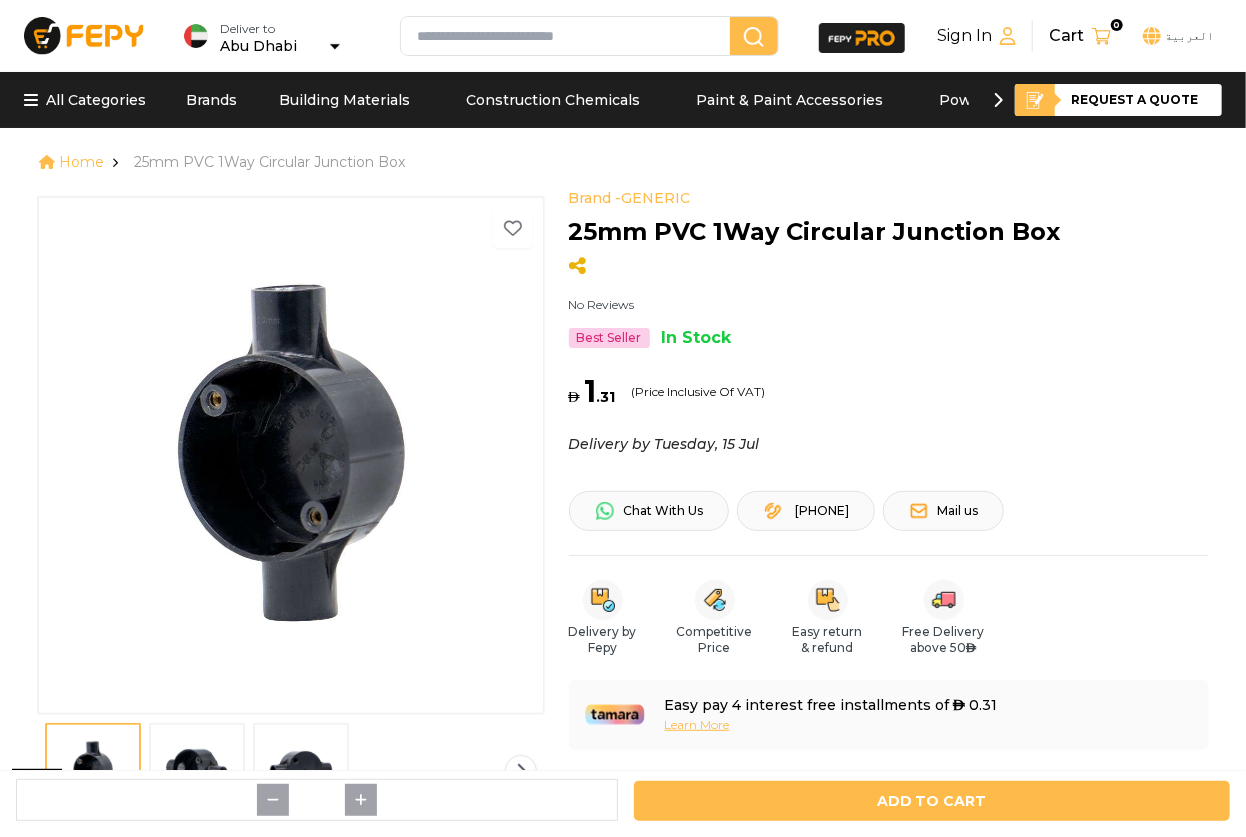 scroll, scrollTop: 0, scrollLeft: 0, axis: both 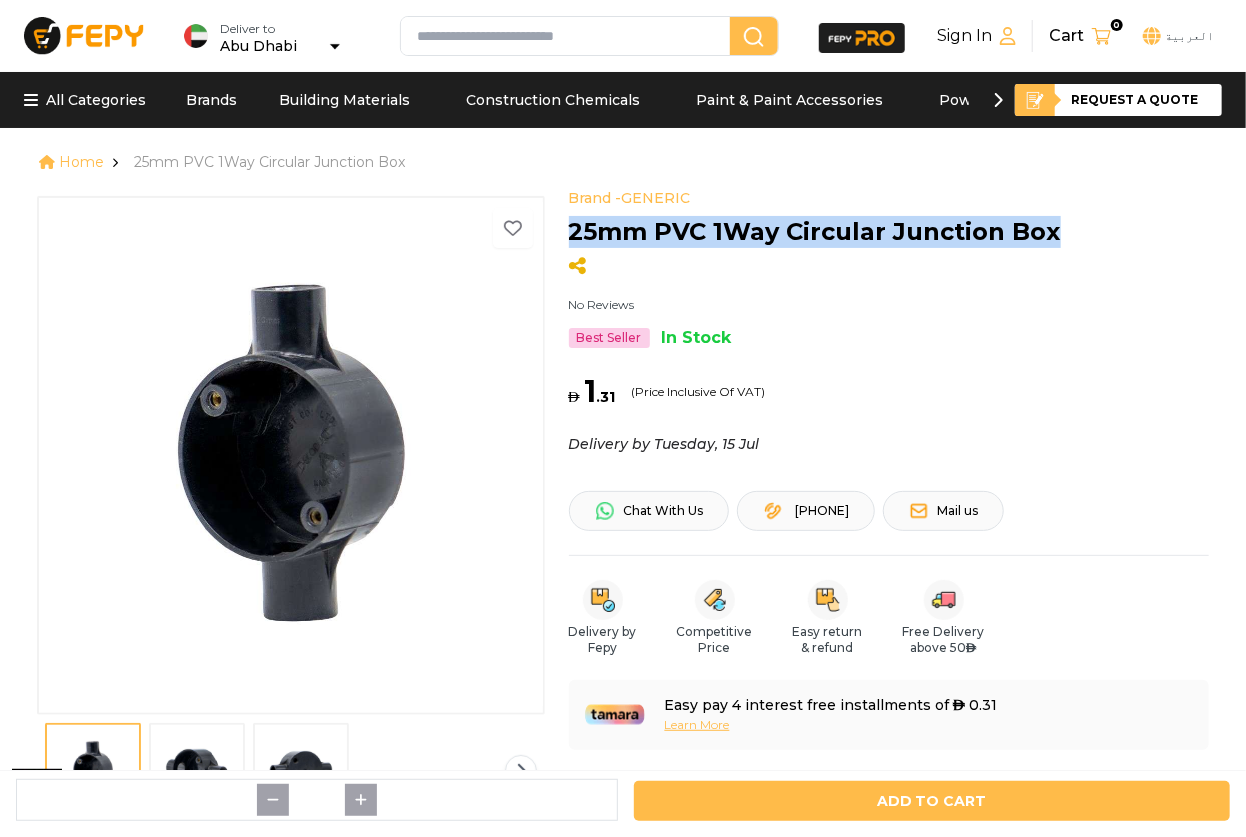 drag, startPoint x: 1053, startPoint y: 233, endPoint x: 573, endPoint y: 231, distance: 480.00418 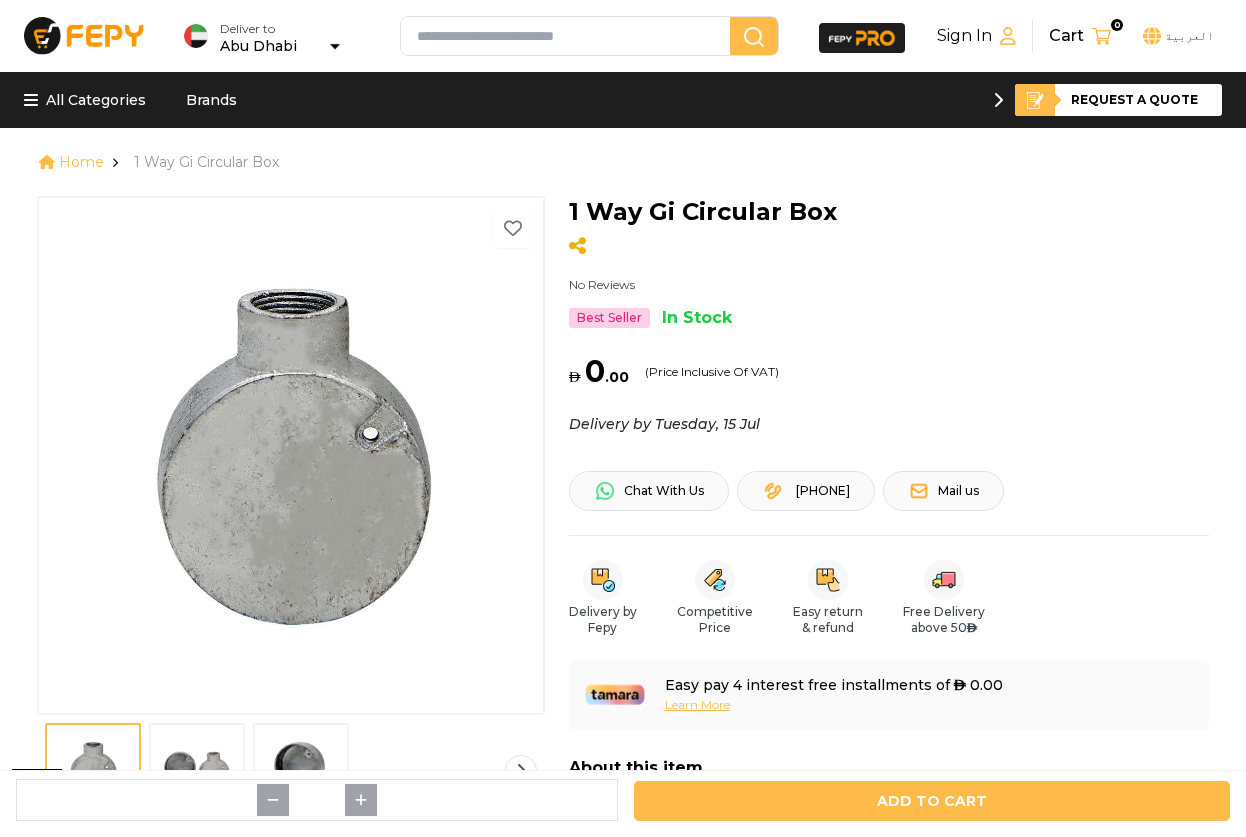 scroll, scrollTop: 0, scrollLeft: 0, axis: both 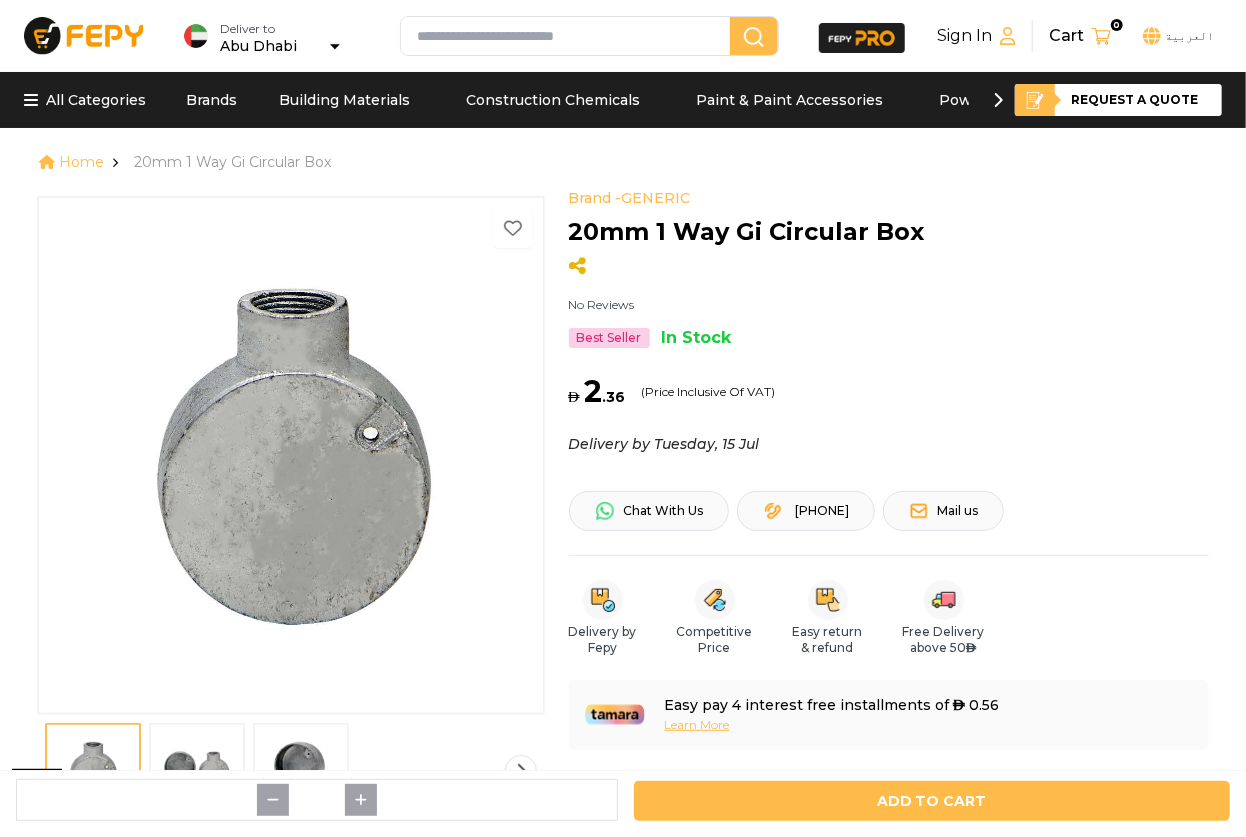 click on "1 2 3" at bounding box center [291, 503] 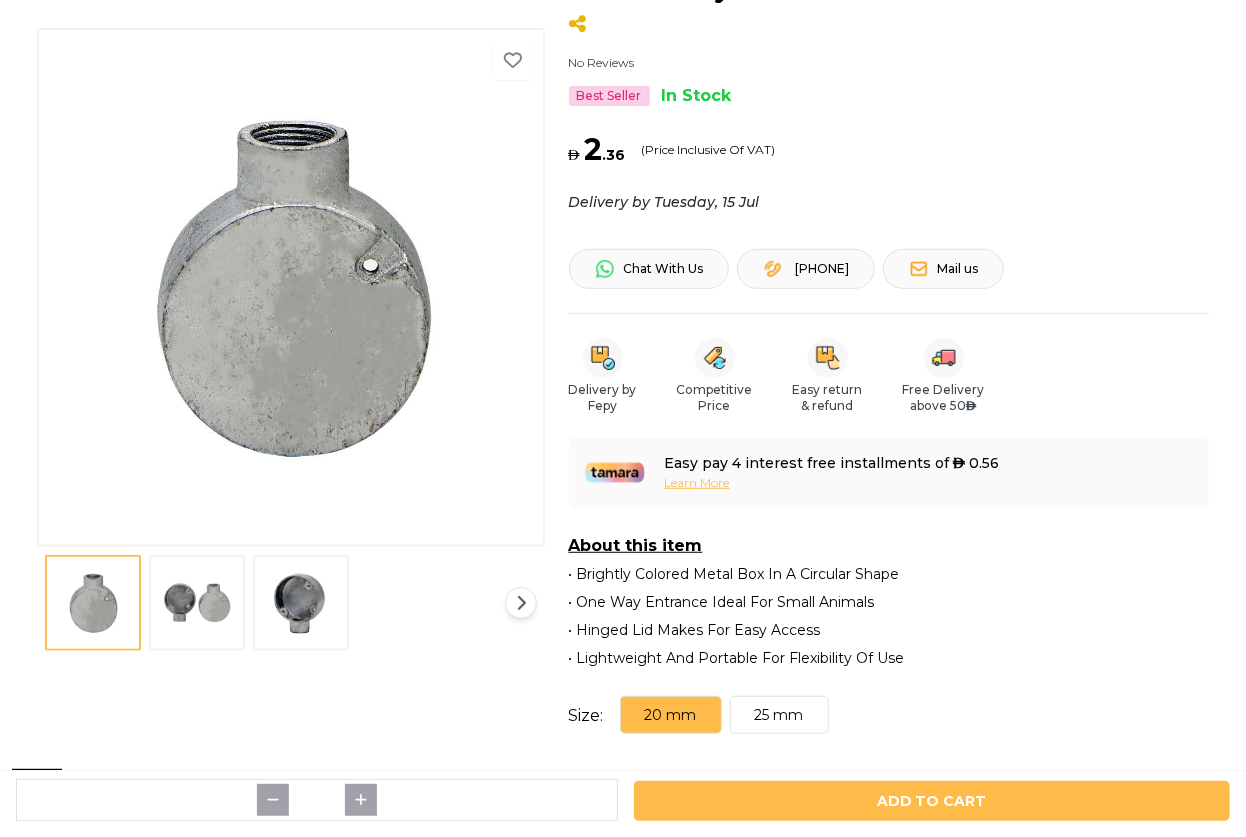 scroll, scrollTop: 90, scrollLeft: 0, axis: vertical 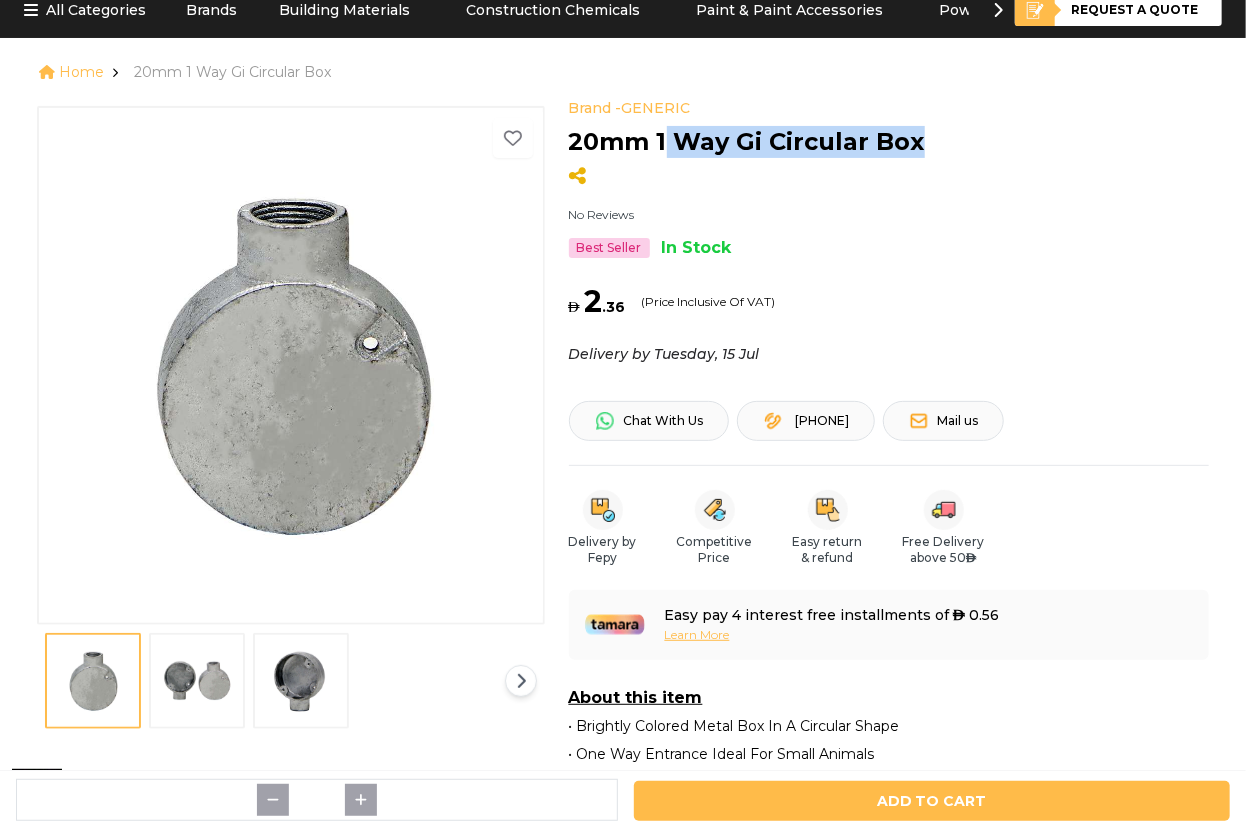 copy on "Way Gi Circular Box" 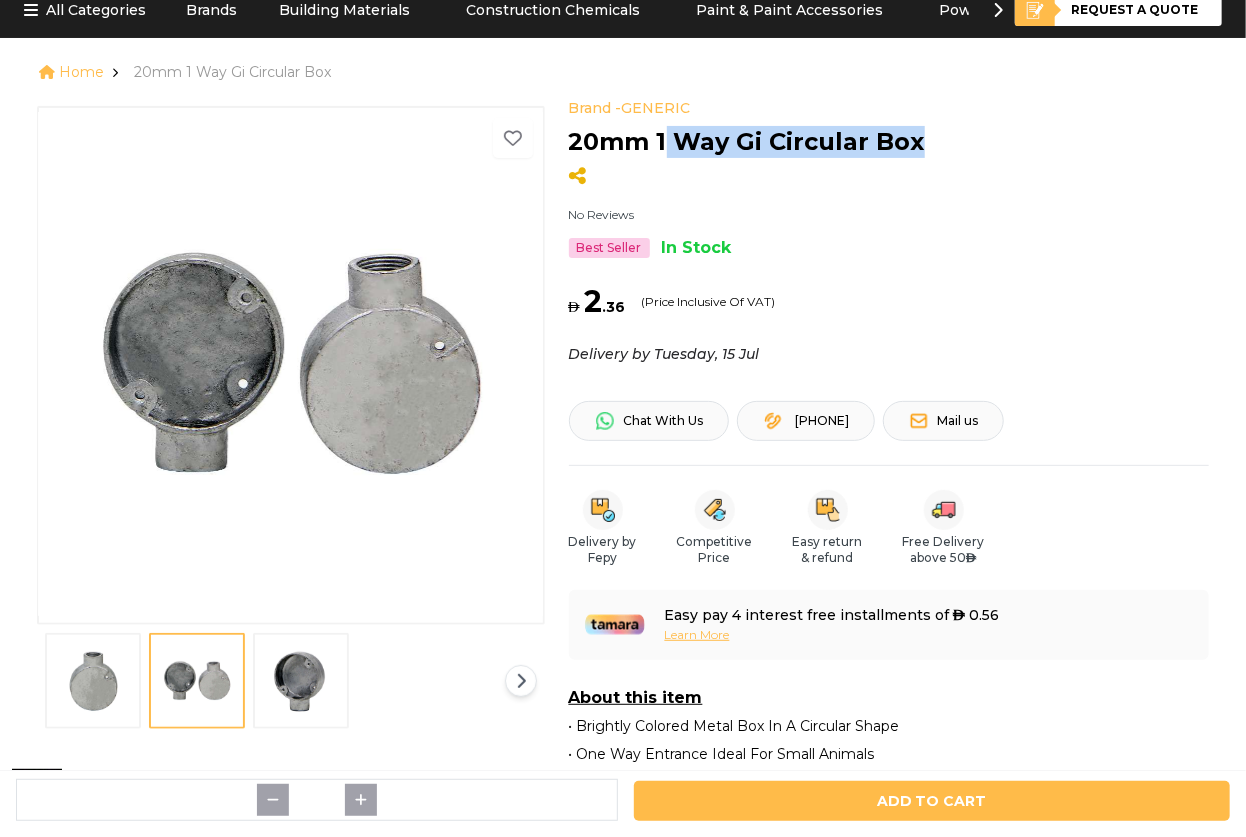 drag, startPoint x: 211, startPoint y: 662, endPoint x: 138, endPoint y: 420, distance: 252.77065 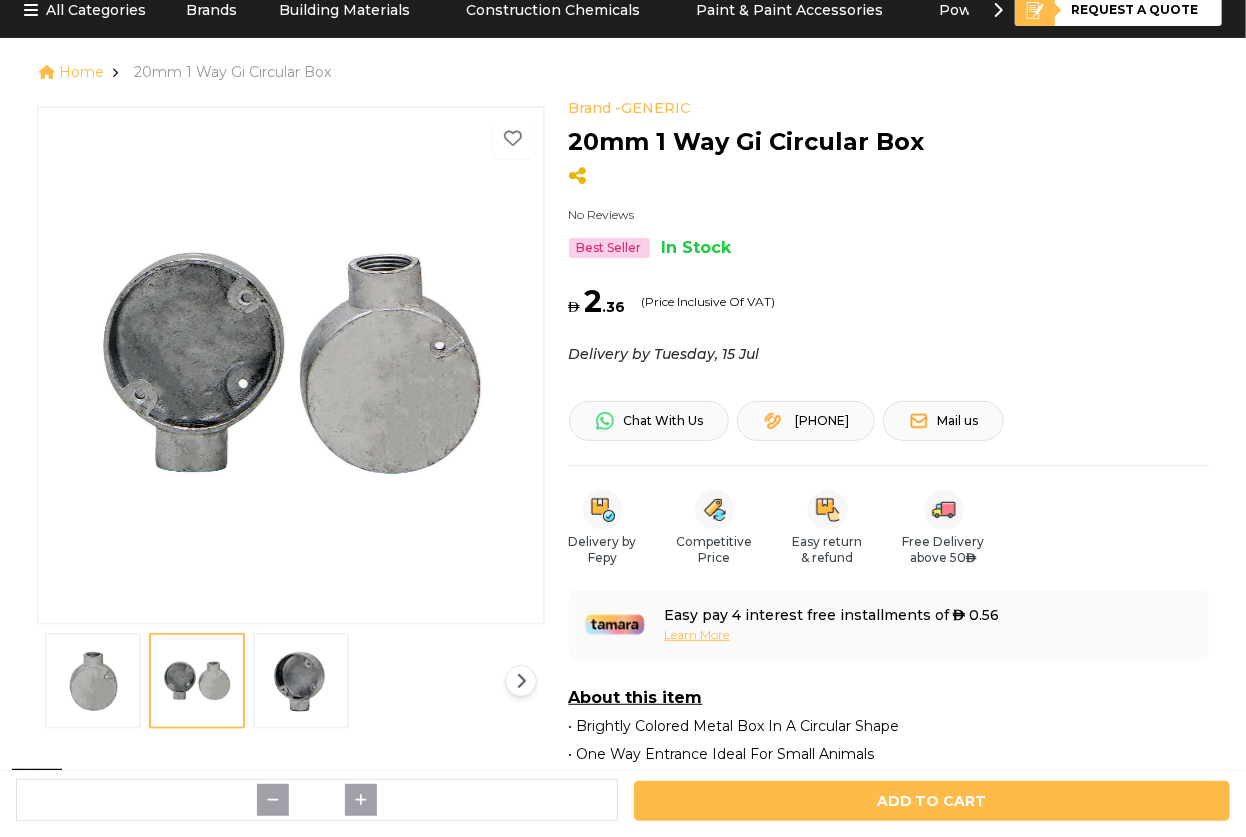 drag, startPoint x: 202, startPoint y: 339, endPoint x: 100, endPoint y: 458, distance: 156.73225 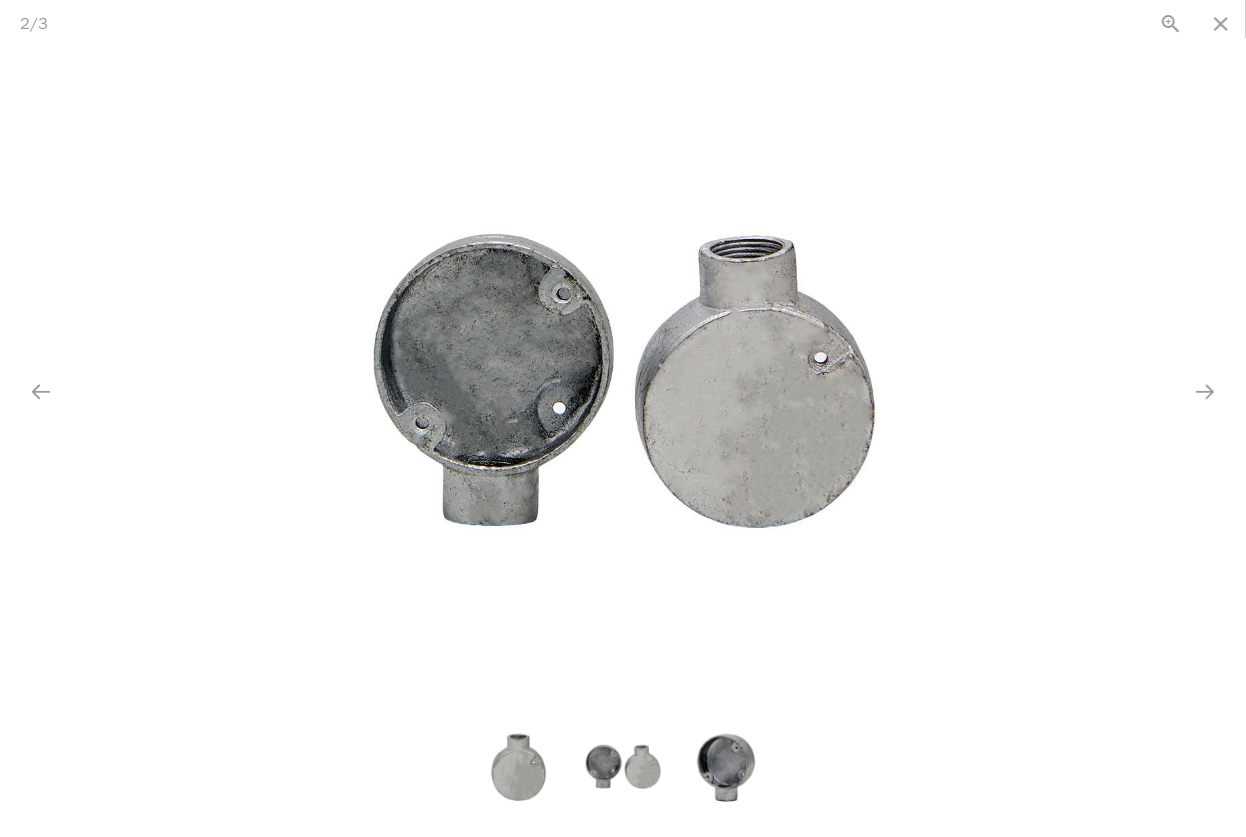 drag, startPoint x: 229, startPoint y: 325, endPoint x: 117, endPoint y: 443, distance: 162.6899 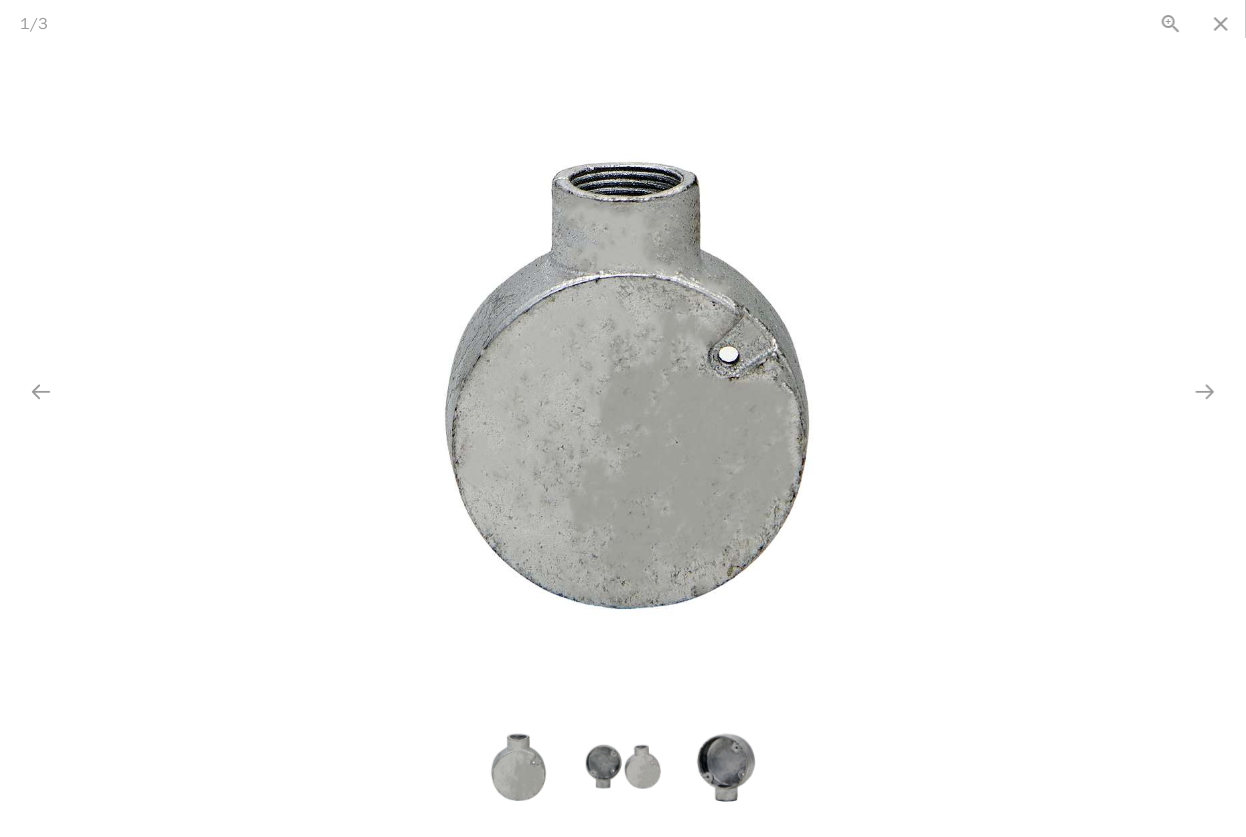scroll, scrollTop: 0, scrollLeft: 0, axis: both 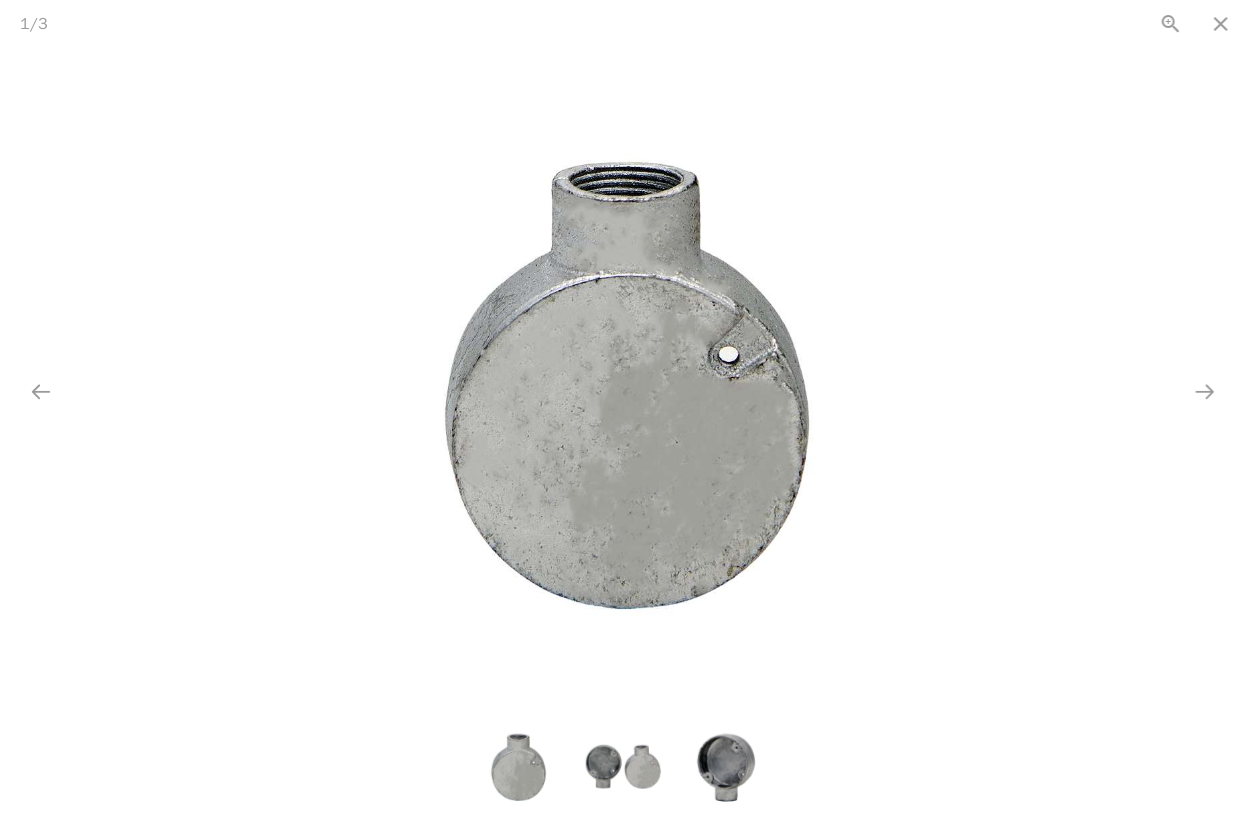 click at bounding box center (728, 767) 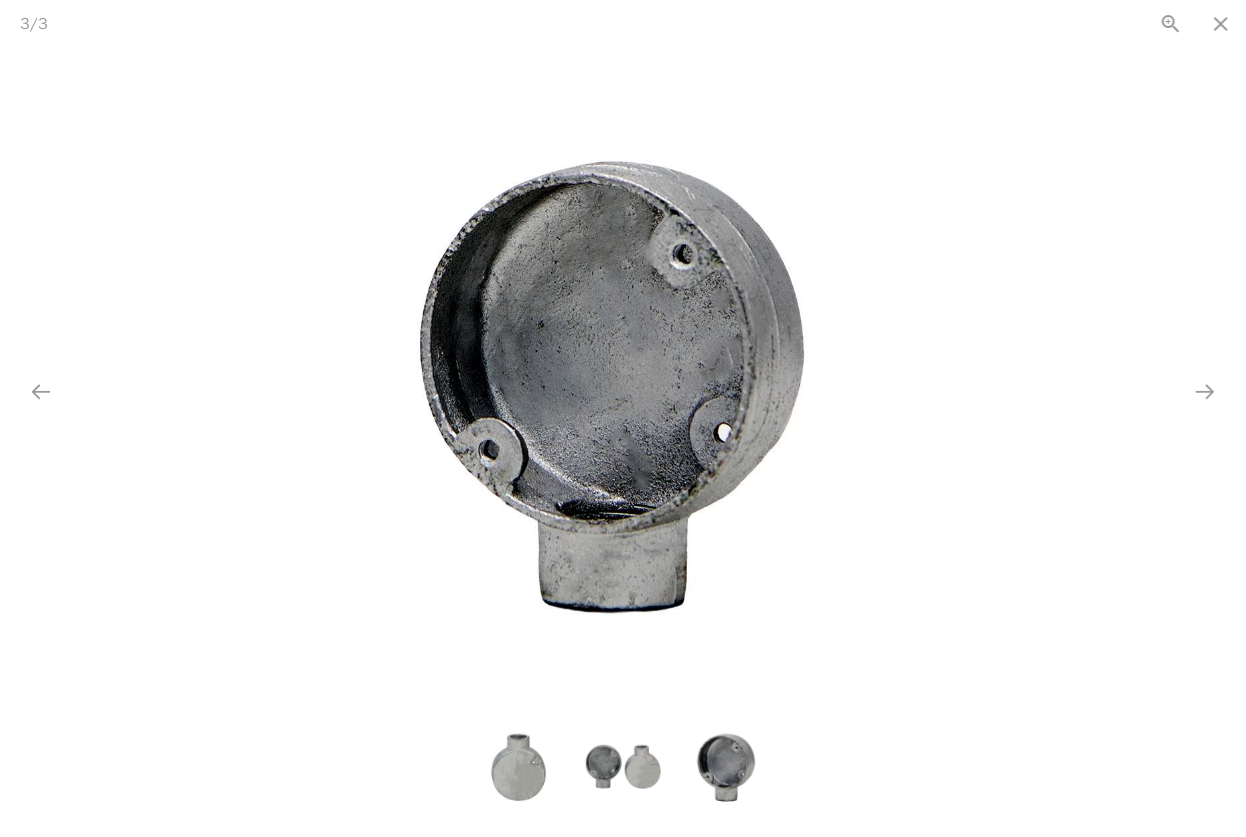 click at bounding box center [623, 382] 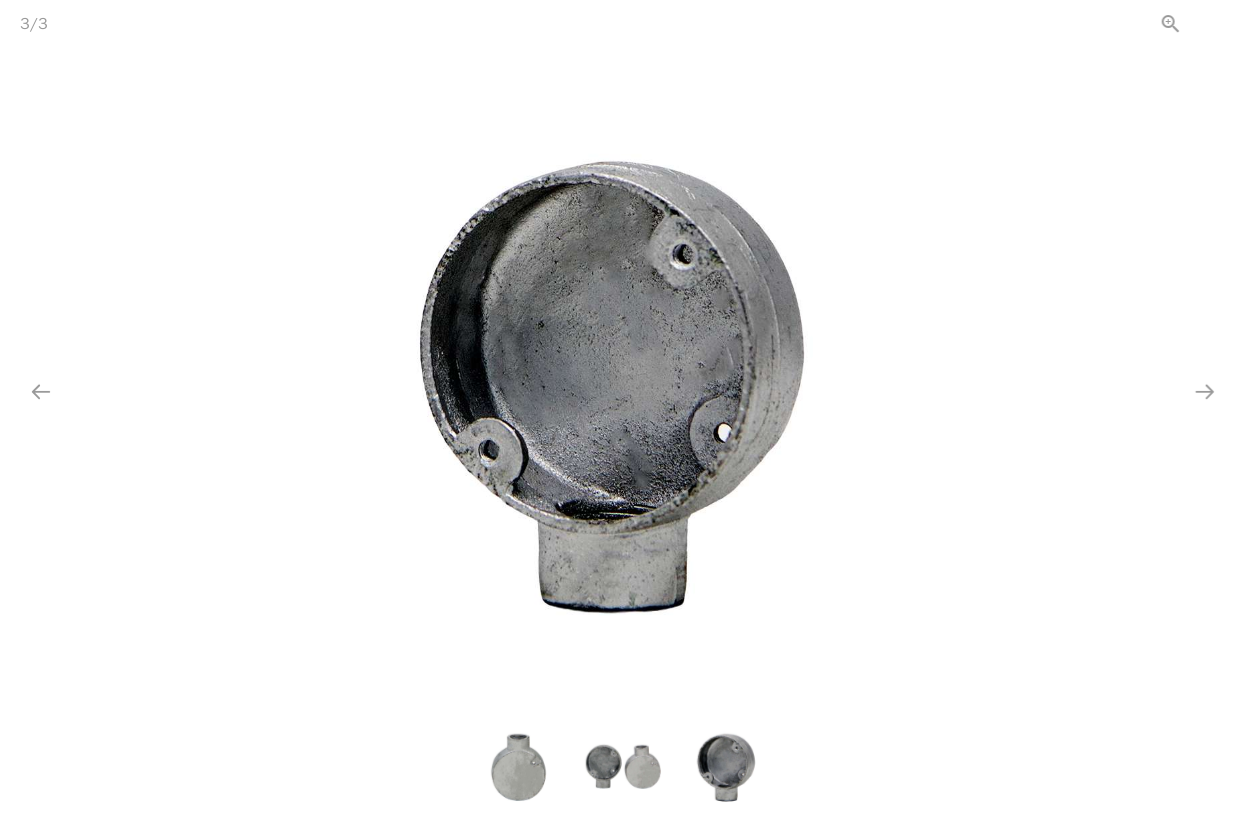 click at bounding box center [1221, 23] 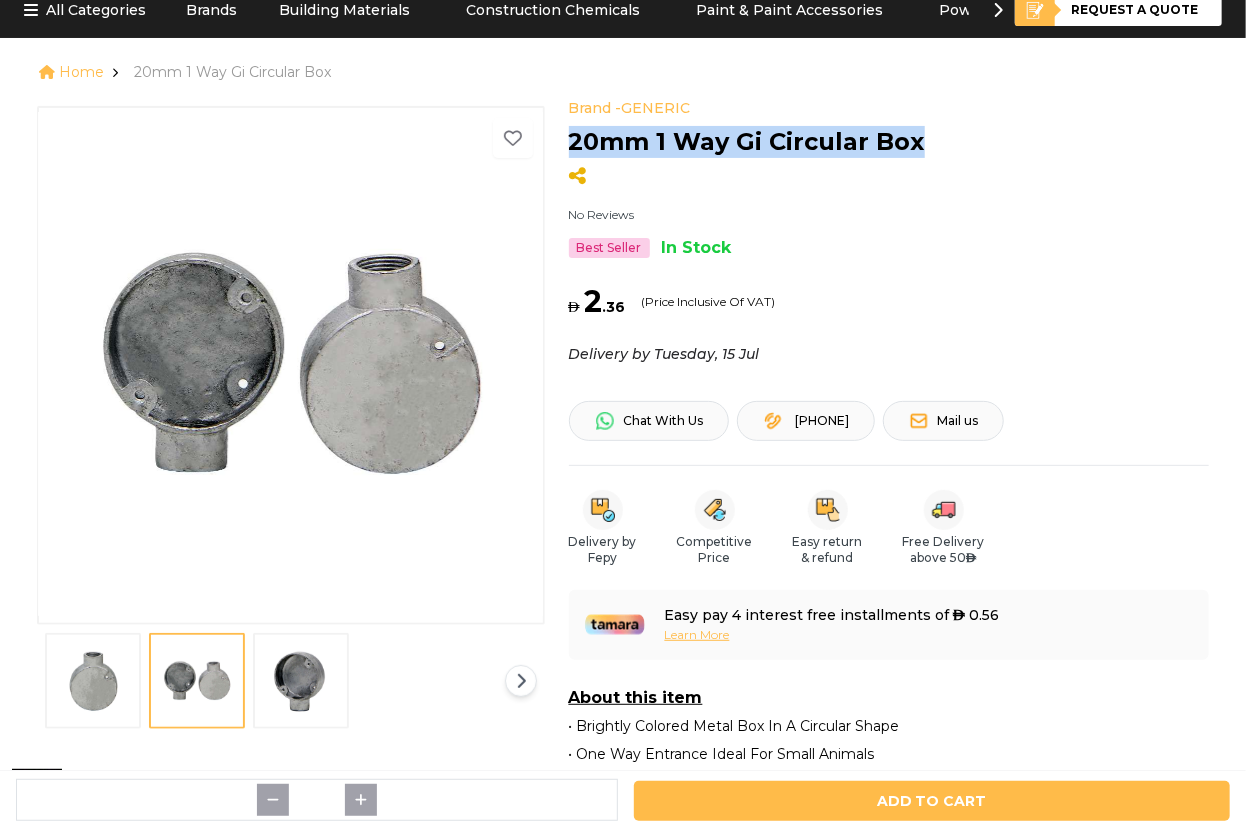 drag, startPoint x: 924, startPoint y: 135, endPoint x: 556, endPoint y: 141, distance: 368.04892 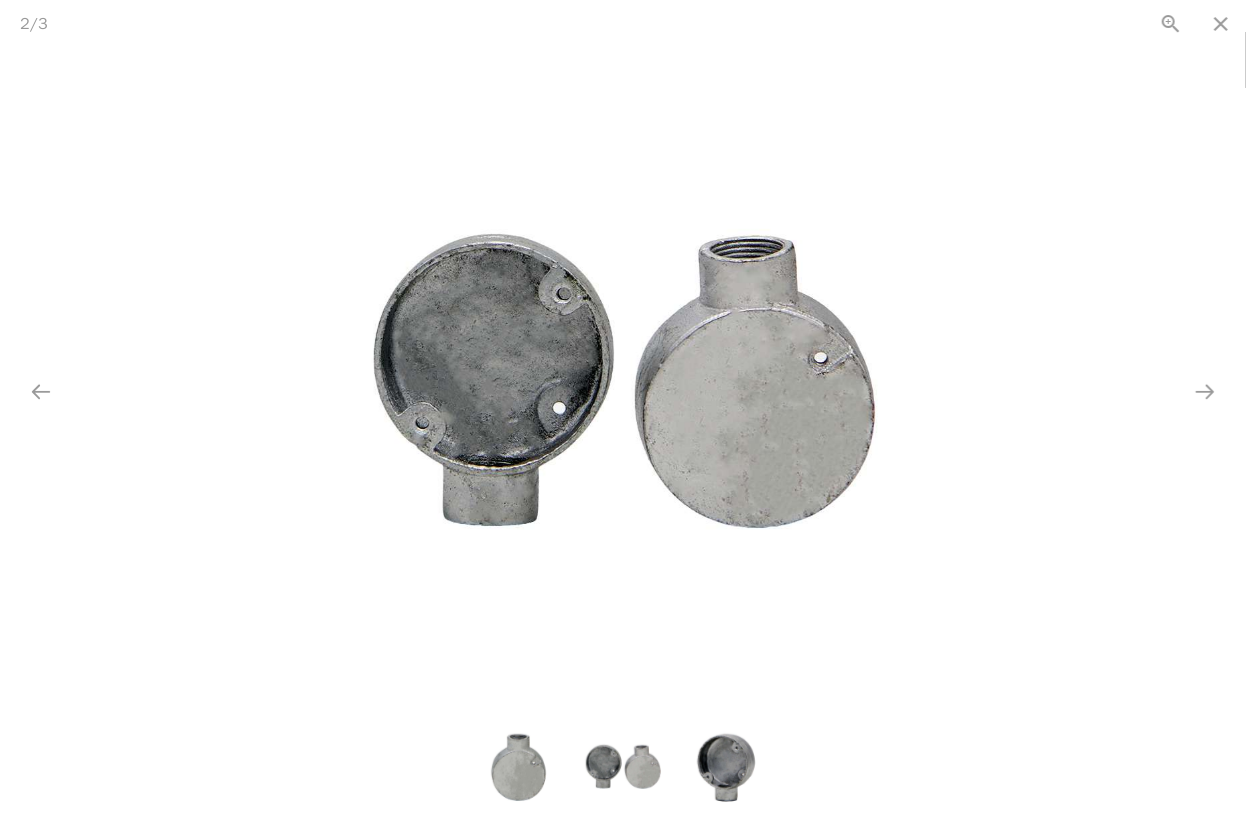 scroll, scrollTop: 0, scrollLeft: 0, axis: both 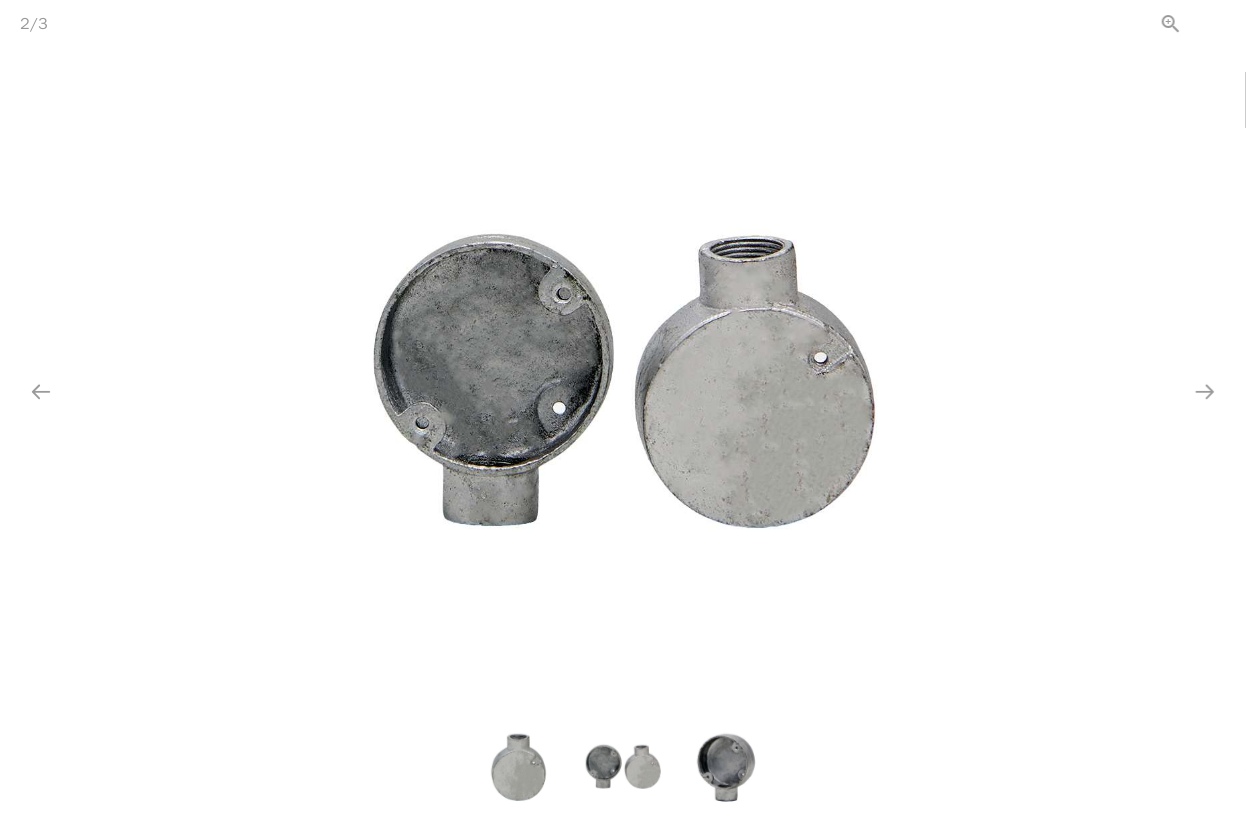 click at bounding box center [1221, 23] 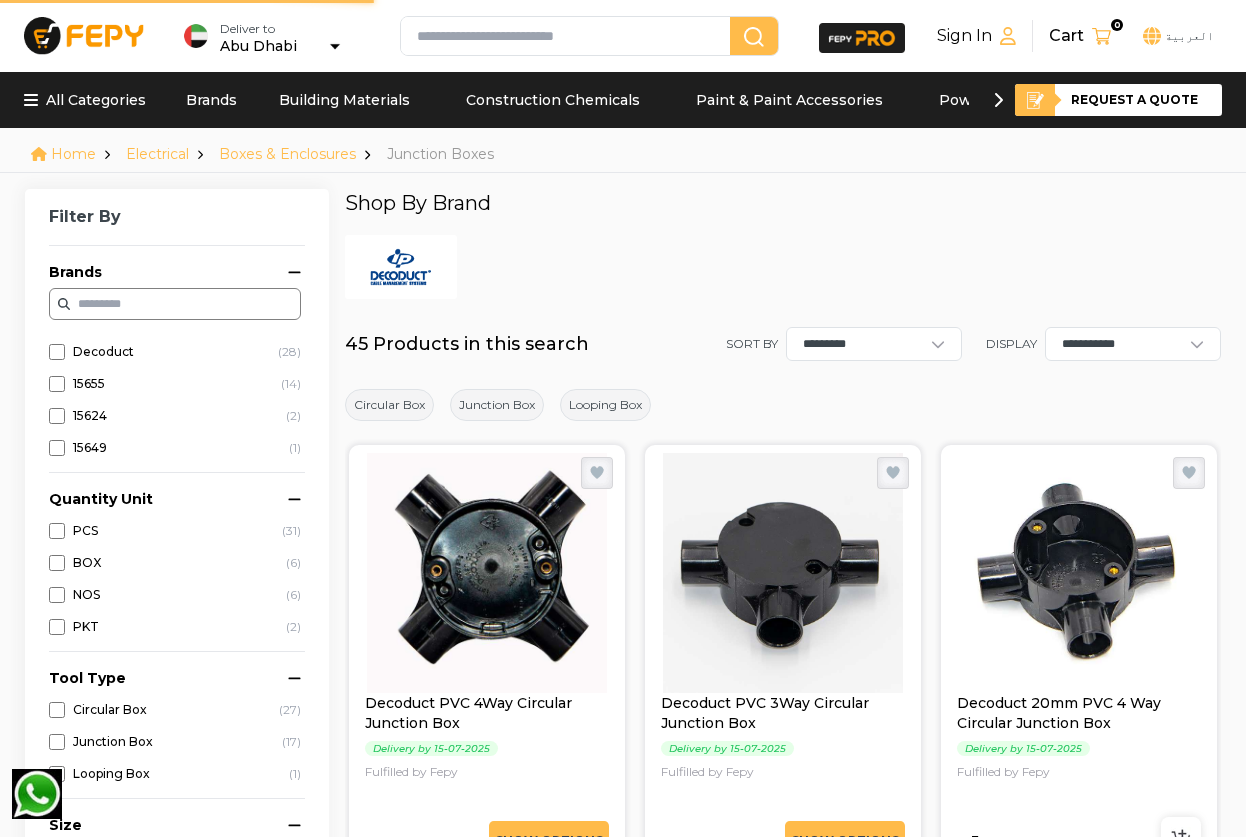 scroll, scrollTop: 1986, scrollLeft: 0, axis: vertical 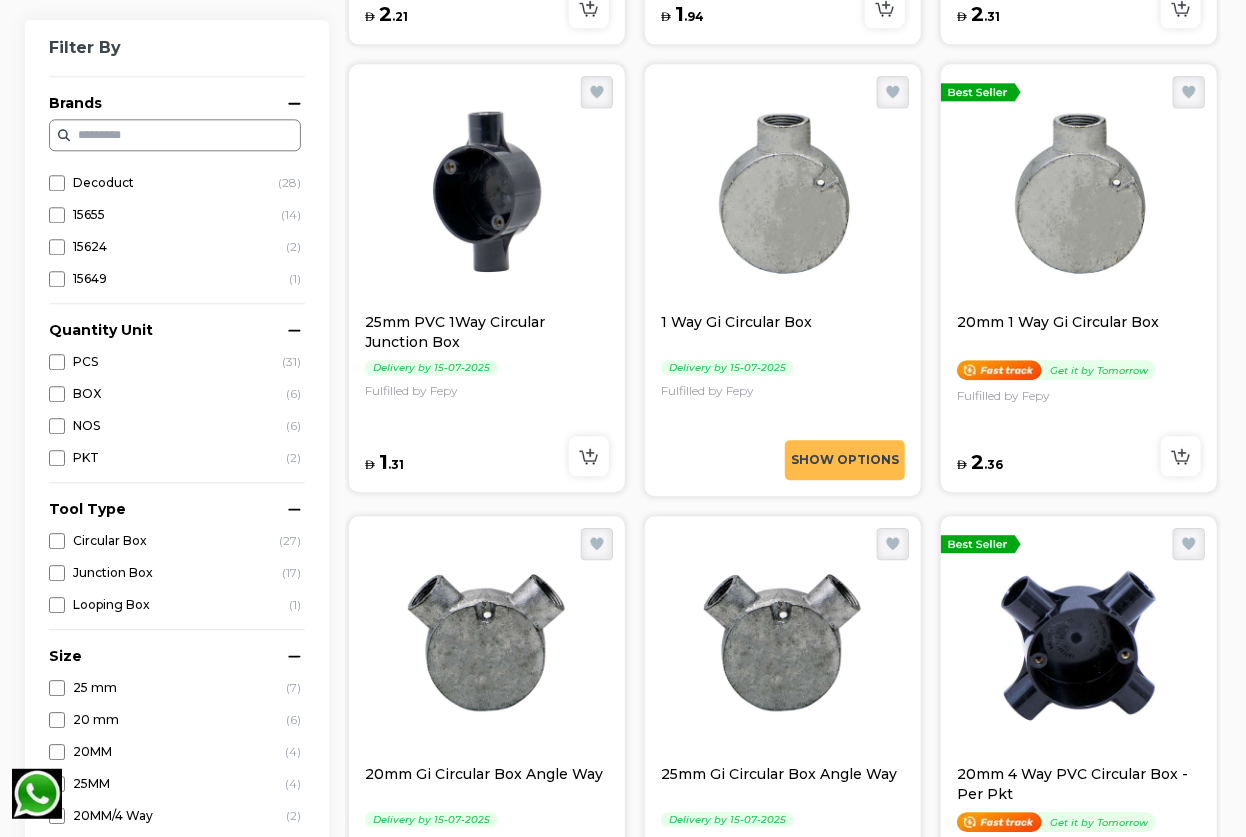 click at bounding box center [487, 644] 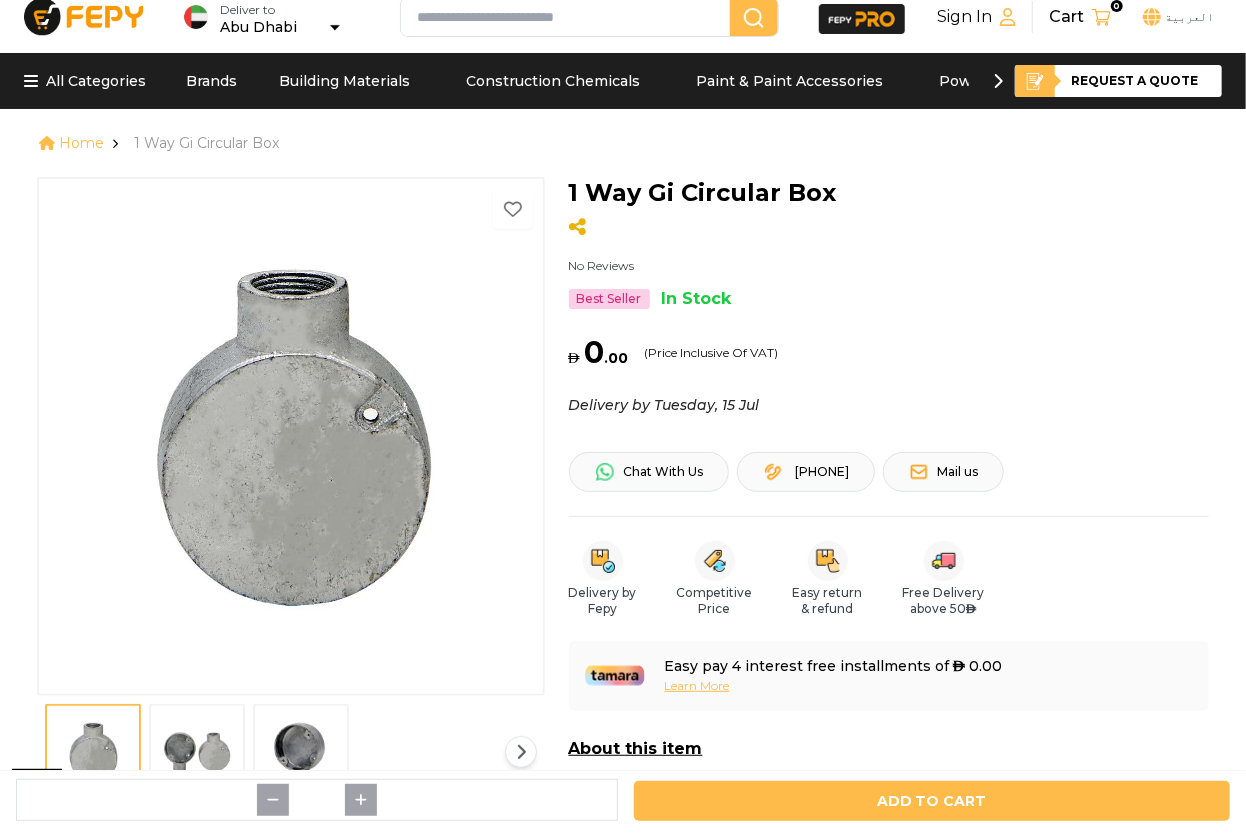 scroll, scrollTop: 272, scrollLeft: 0, axis: vertical 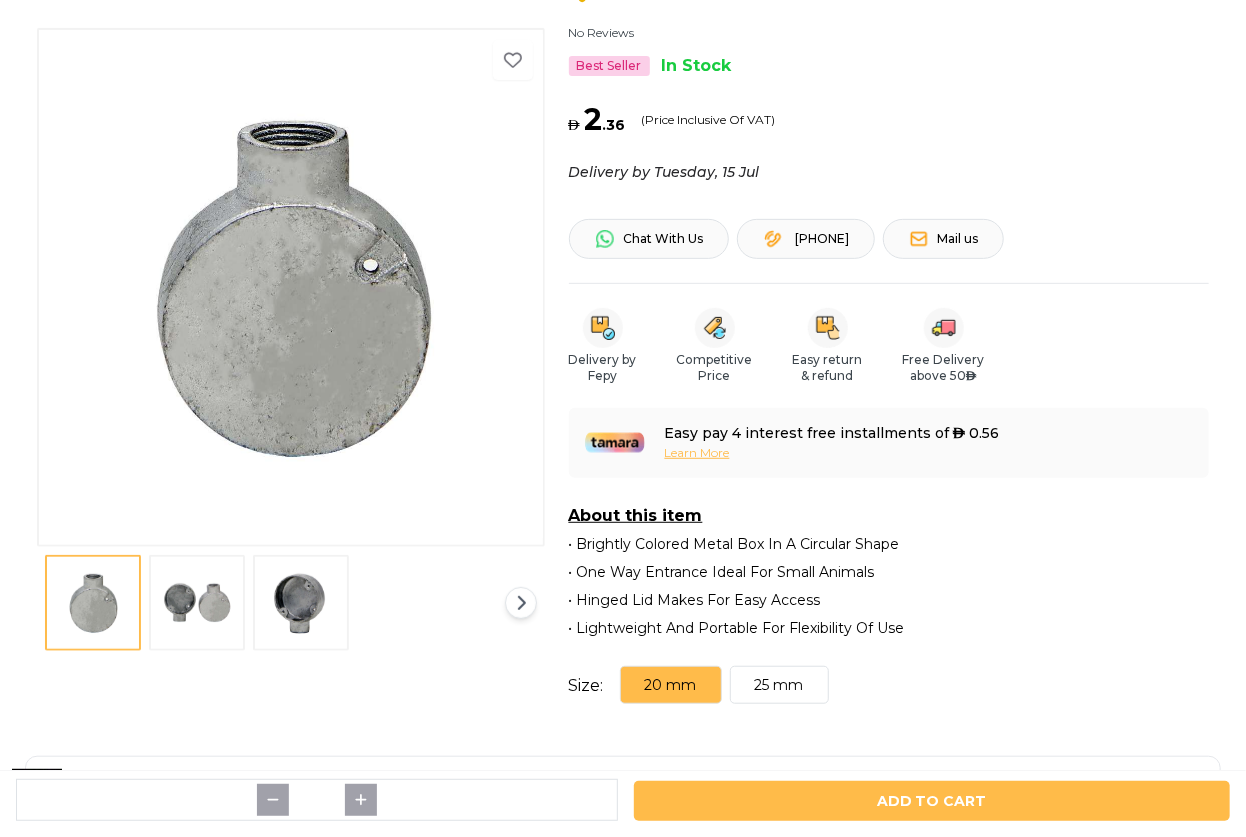 click on "25 mm" at bounding box center [779, 685] 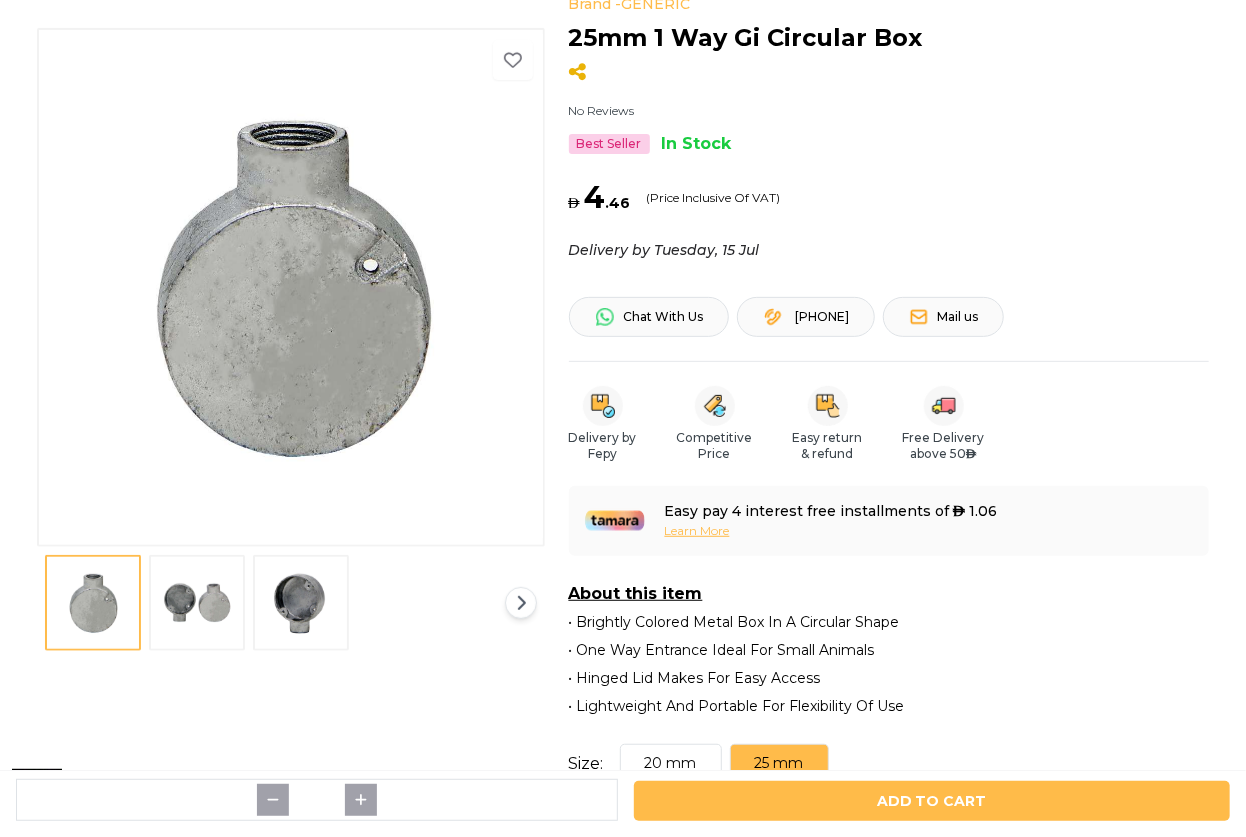 scroll, scrollTop: 0, scrollLeft: 0, axis: both 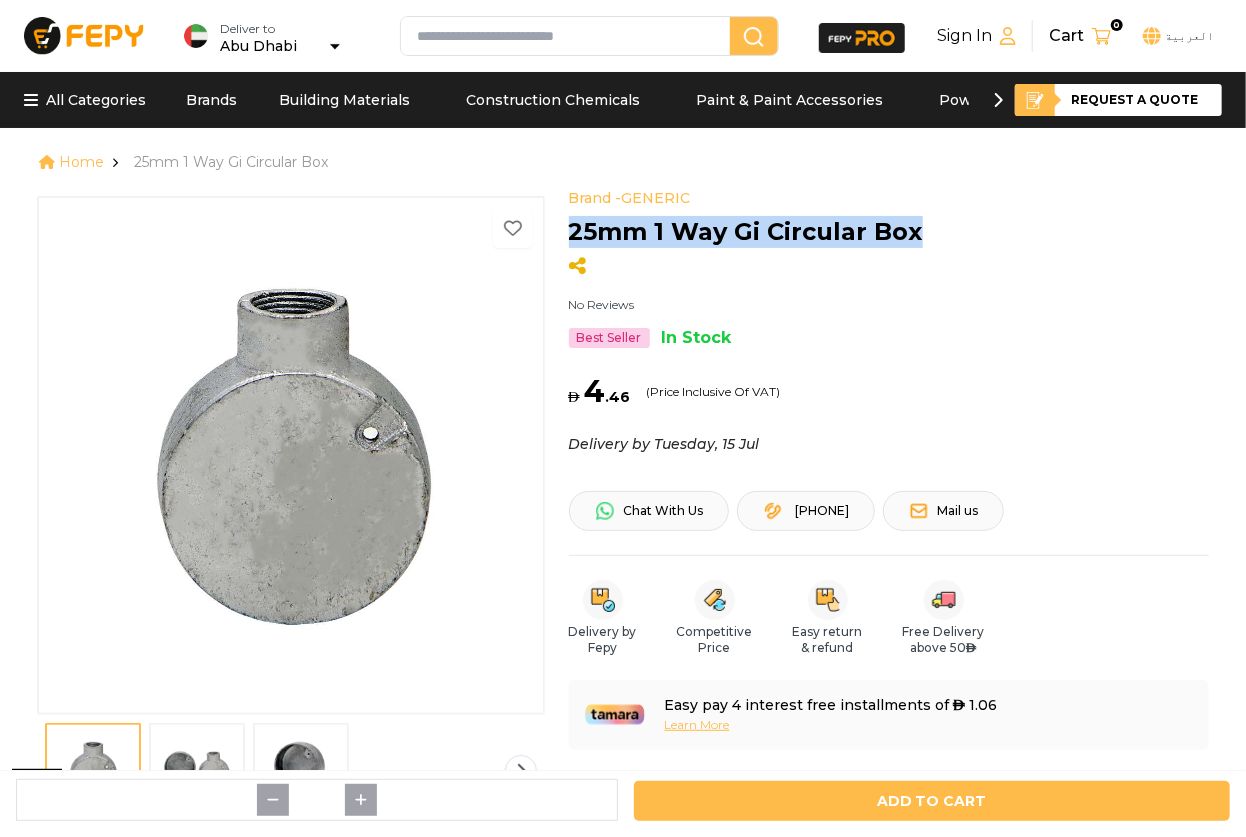 drag, startPoint x: 865, startPoint y: 238, endPoint x: 571, endPoint y: 229, distance: 294.13773 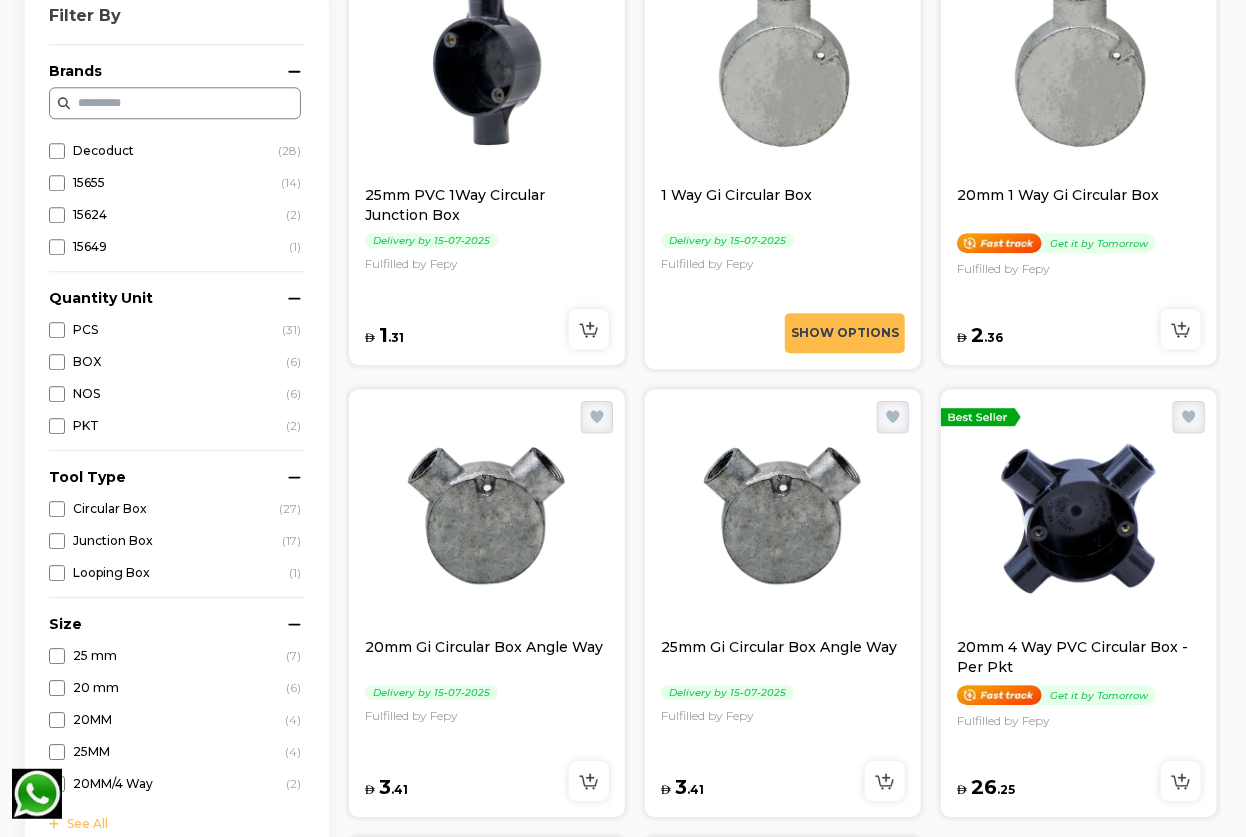 scroll, scrollTop: 2363, scrollLeft: 0, axis: vertical 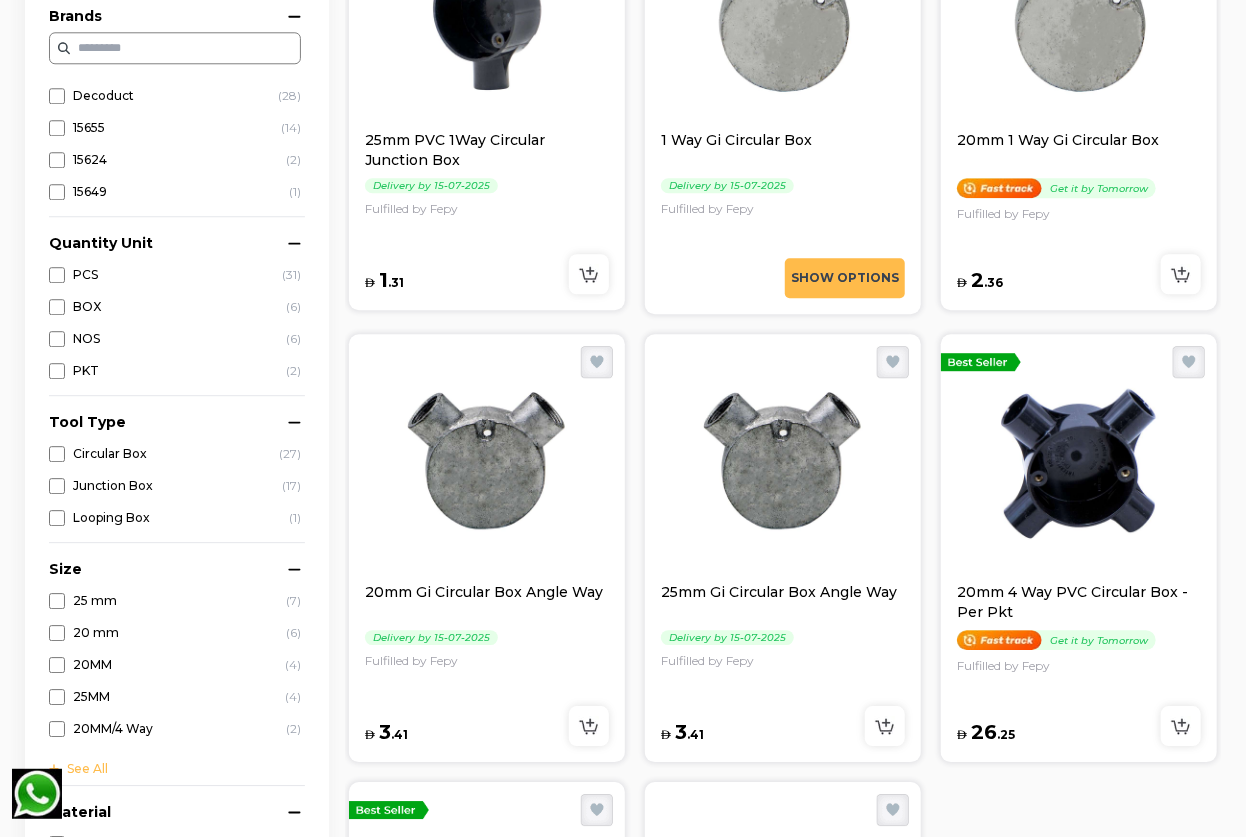 click at bounding box center (487, 462) 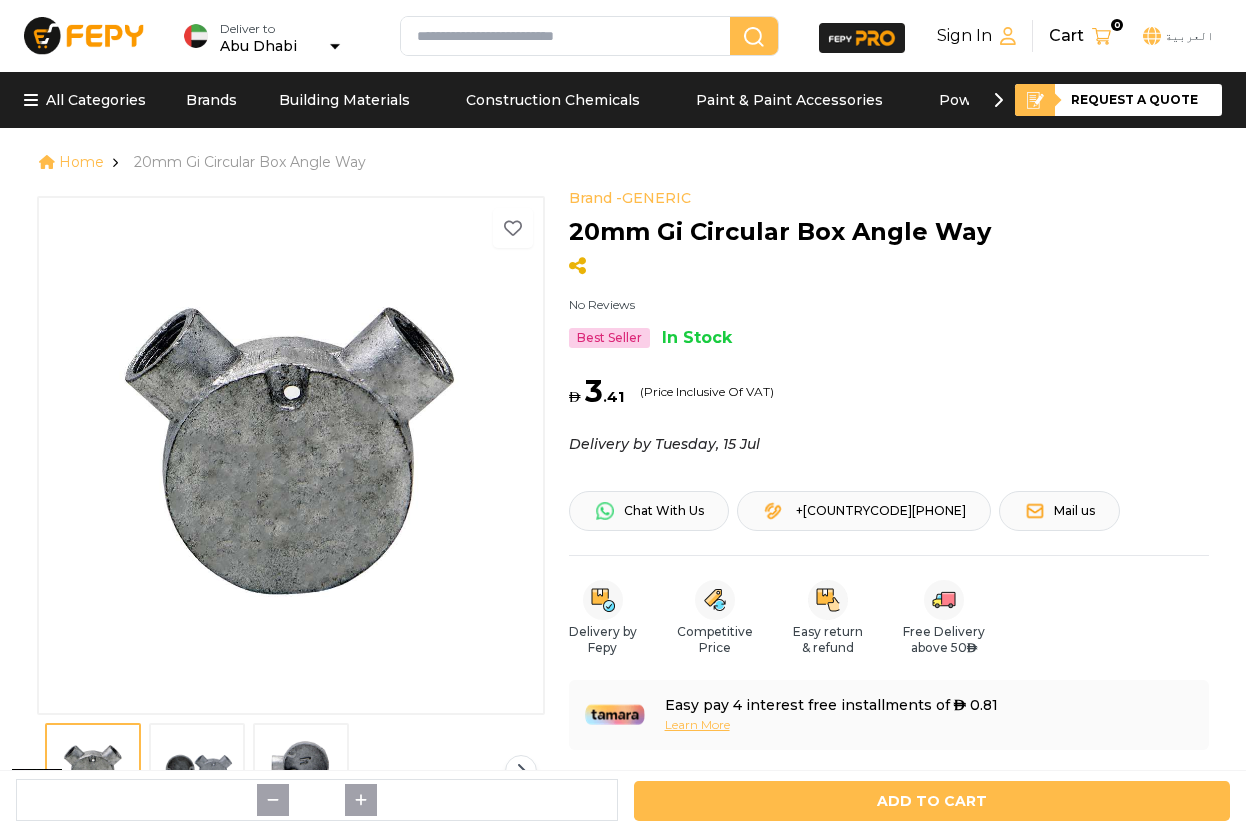 scroll, scrollTop: 0, scrollLeft: 0, axis: both 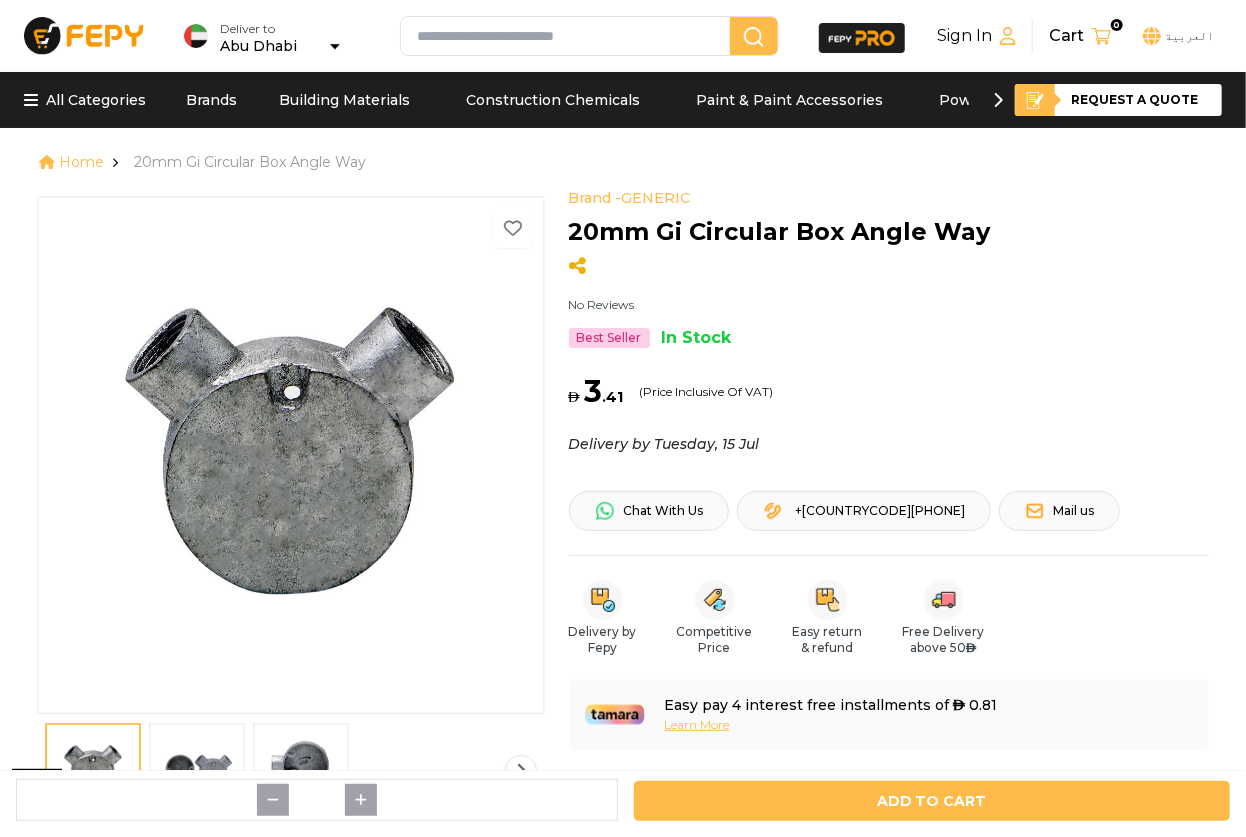 click at bounding box center [291, 454] 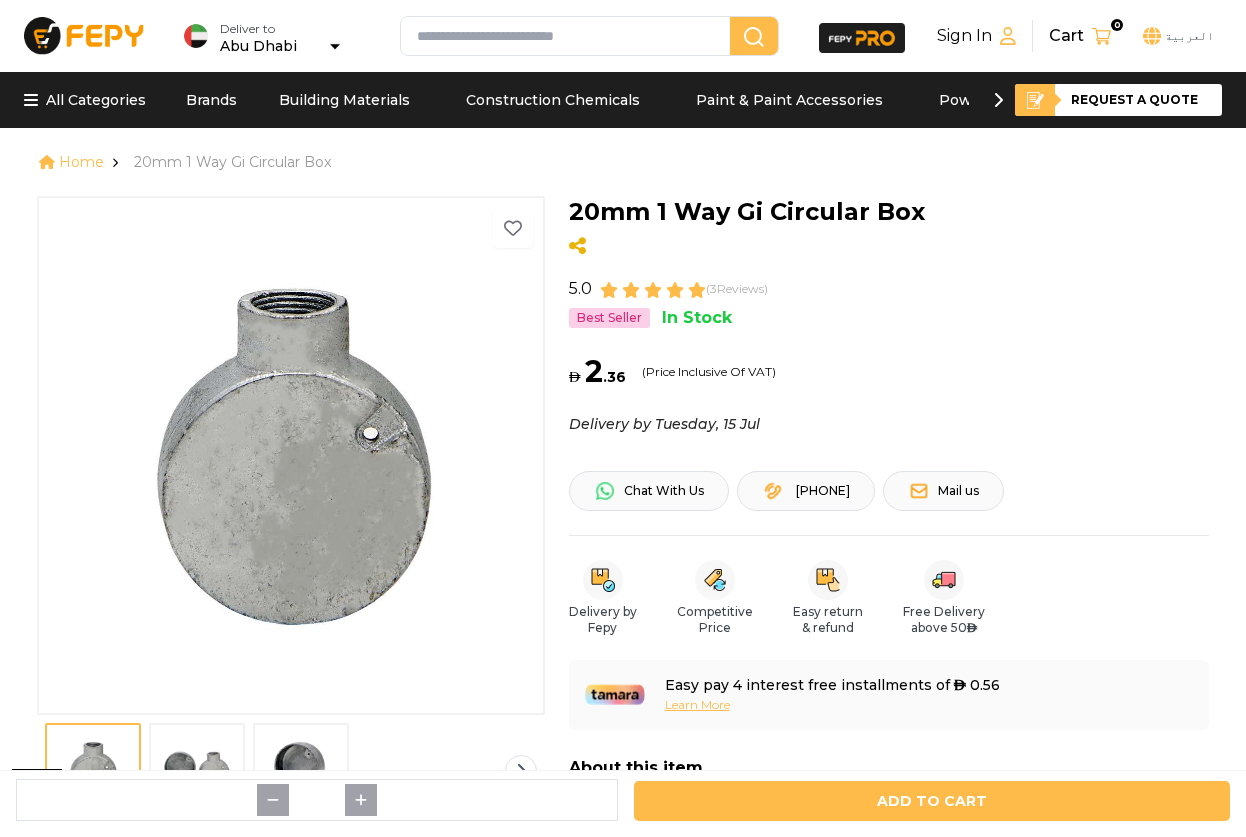 scroll, scrollTop: 0, scrollLeft: 0, axis: both 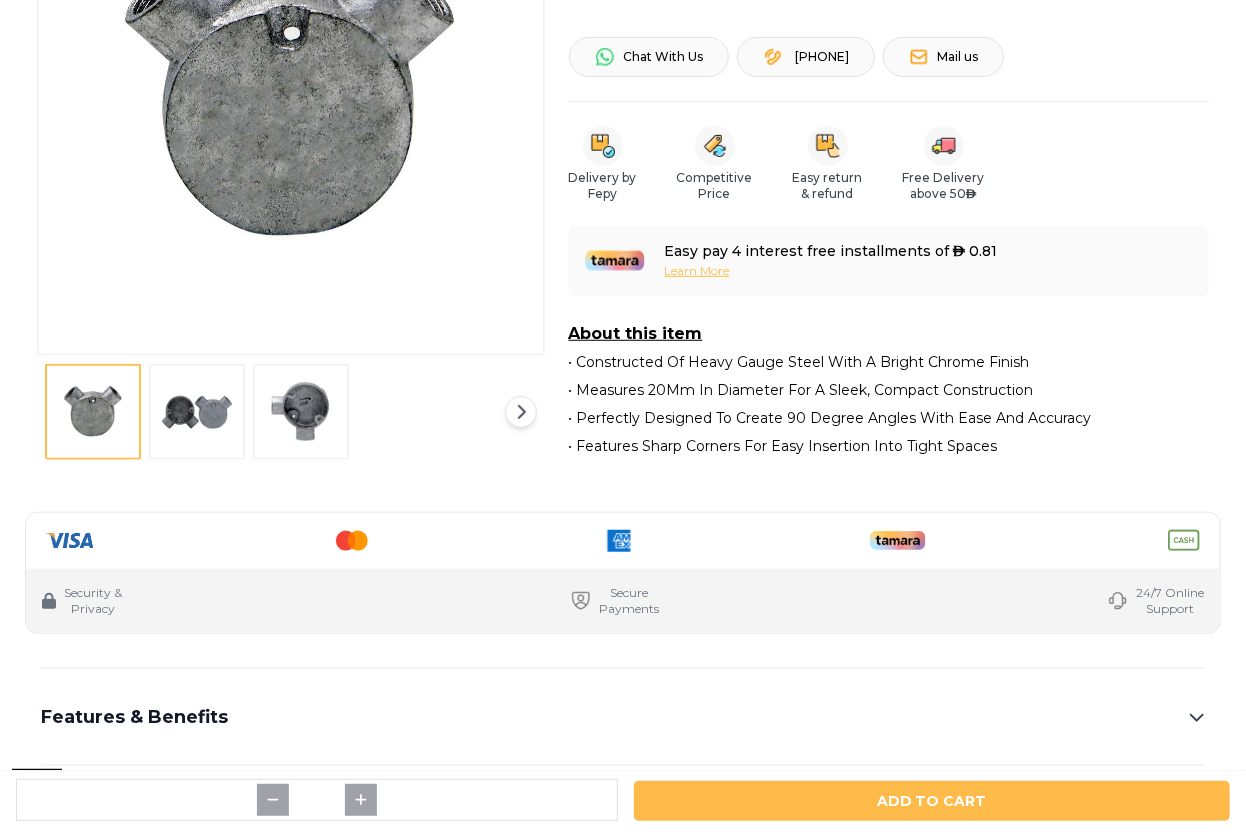 click at bounding box center (197, 412) 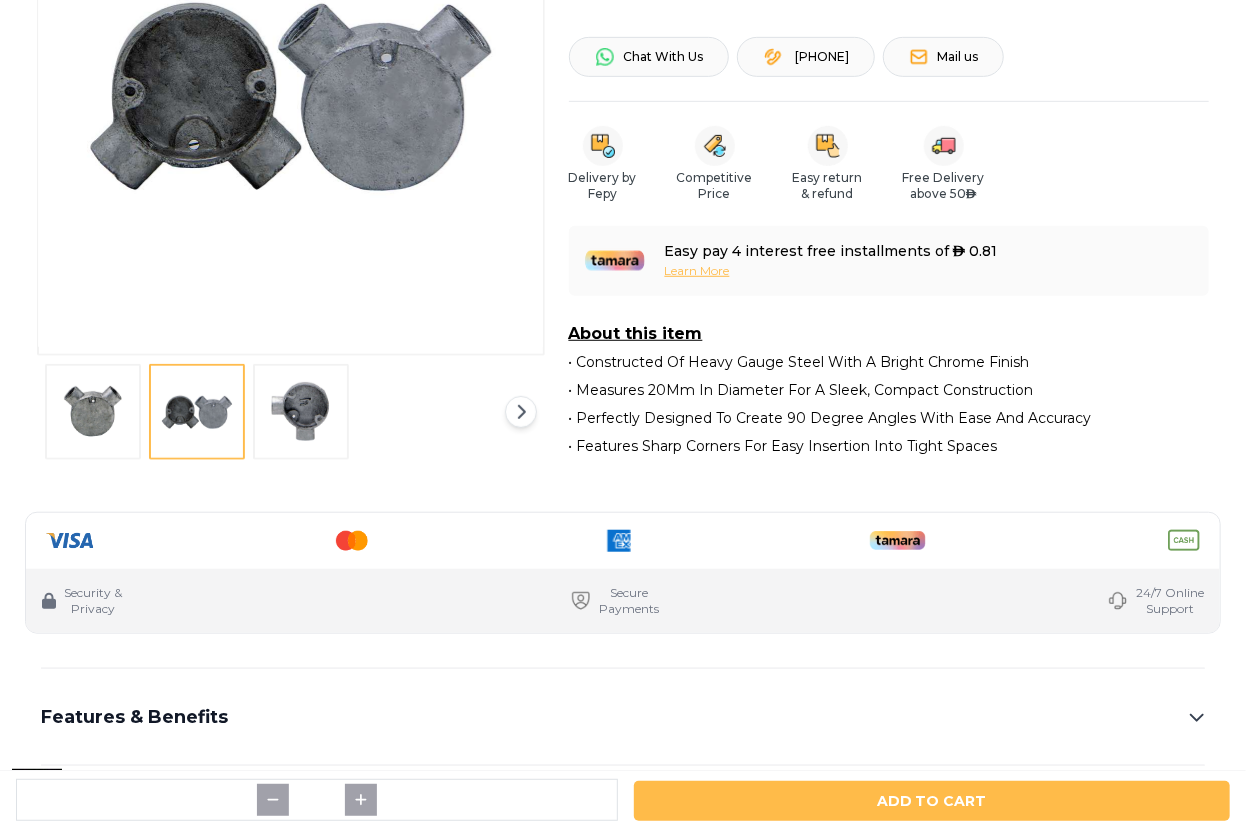 click at bounding box center (291, 95) 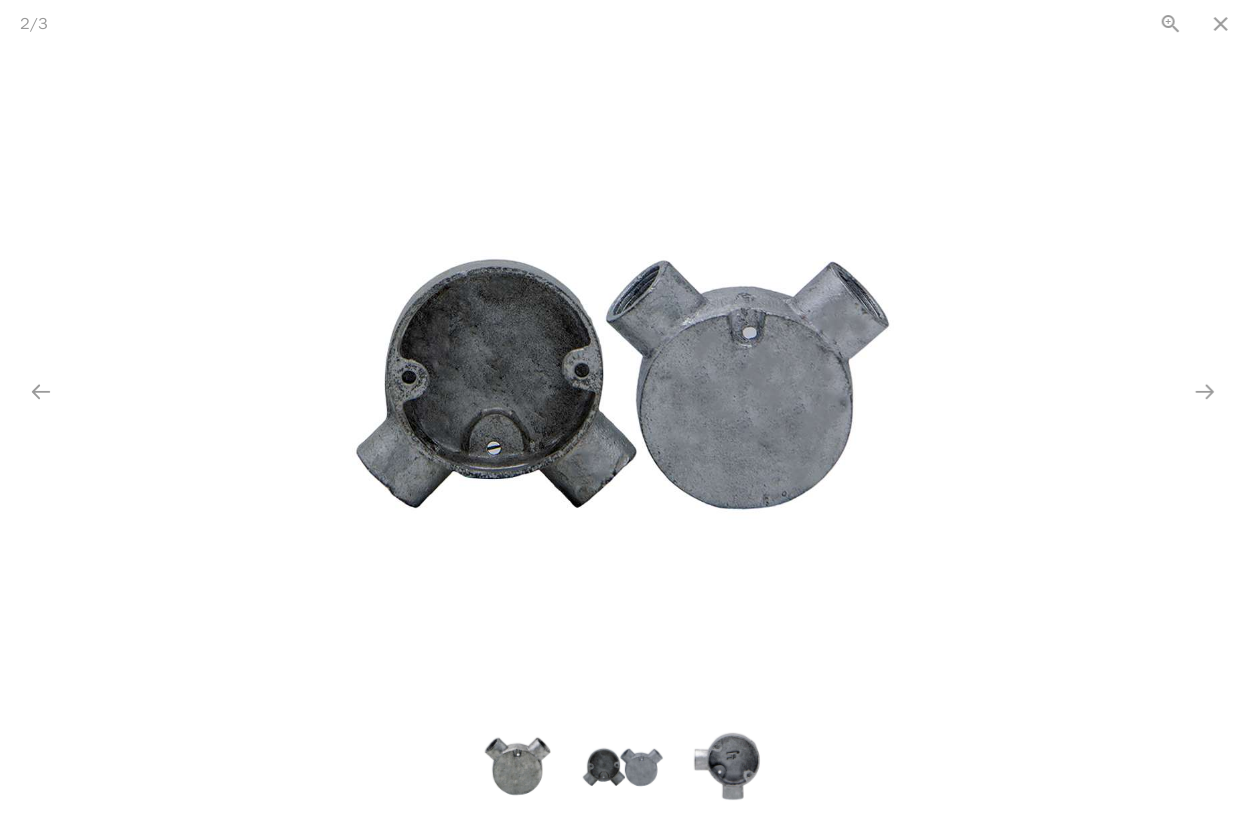 scroll, scrollTop: 0, scrollLeft: 0, axis: both 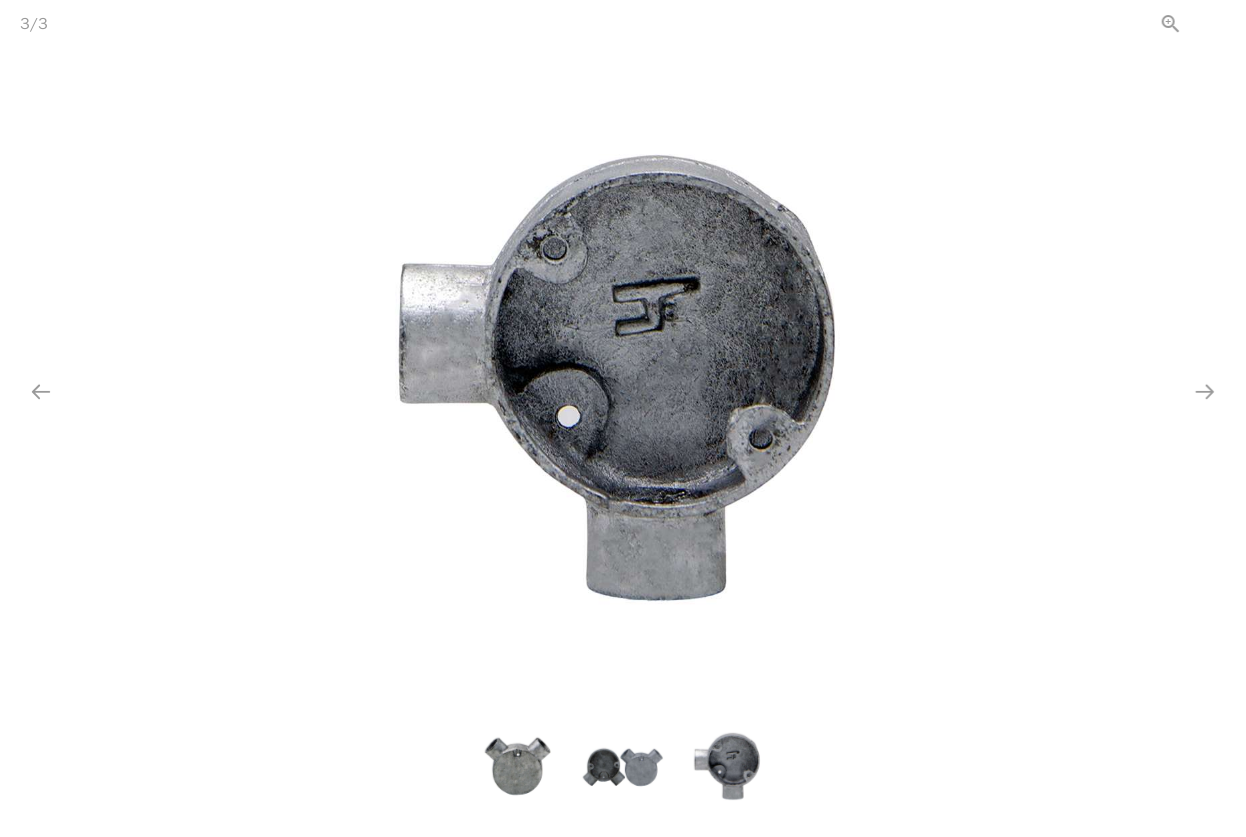 click at bounding box center [1221, 23] 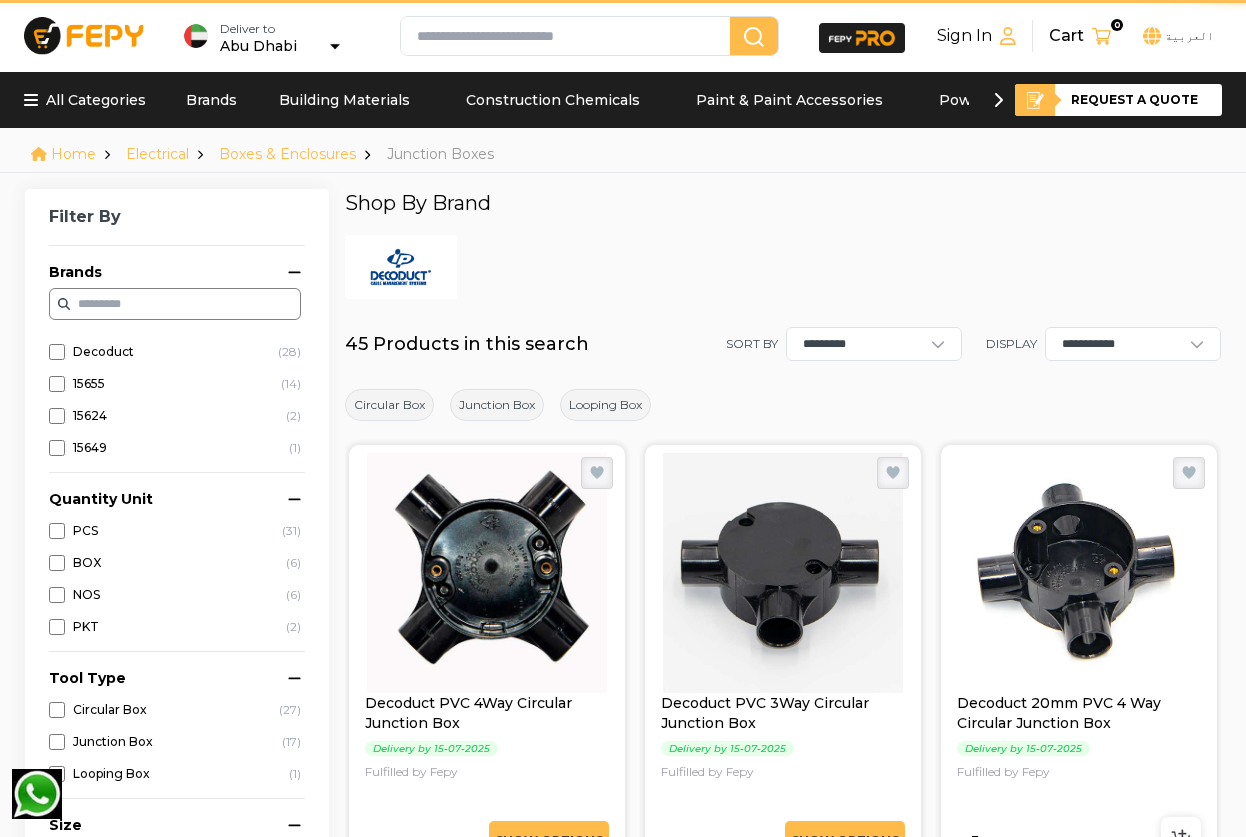 scroll, scrollTop: 246, scrollLeft: 0, axis: vertical 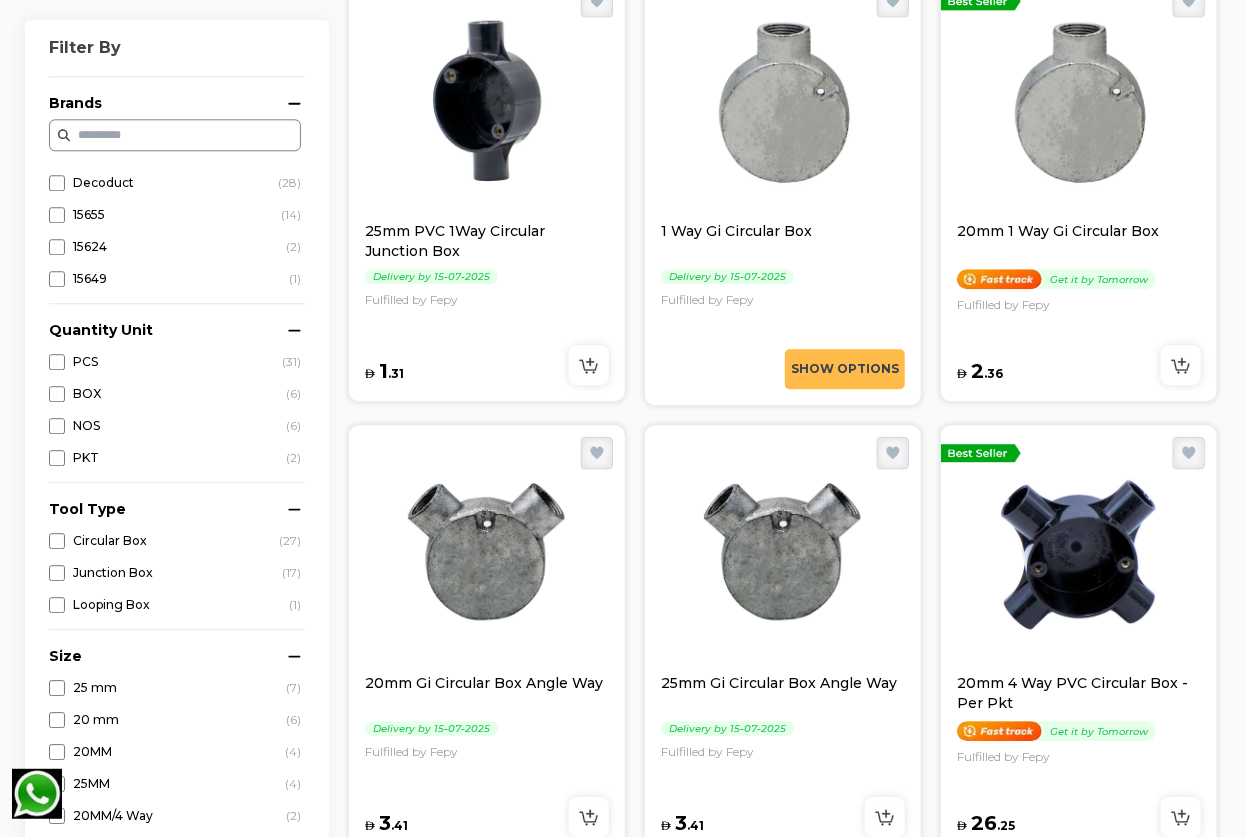 click at bounding box center (487, 553) 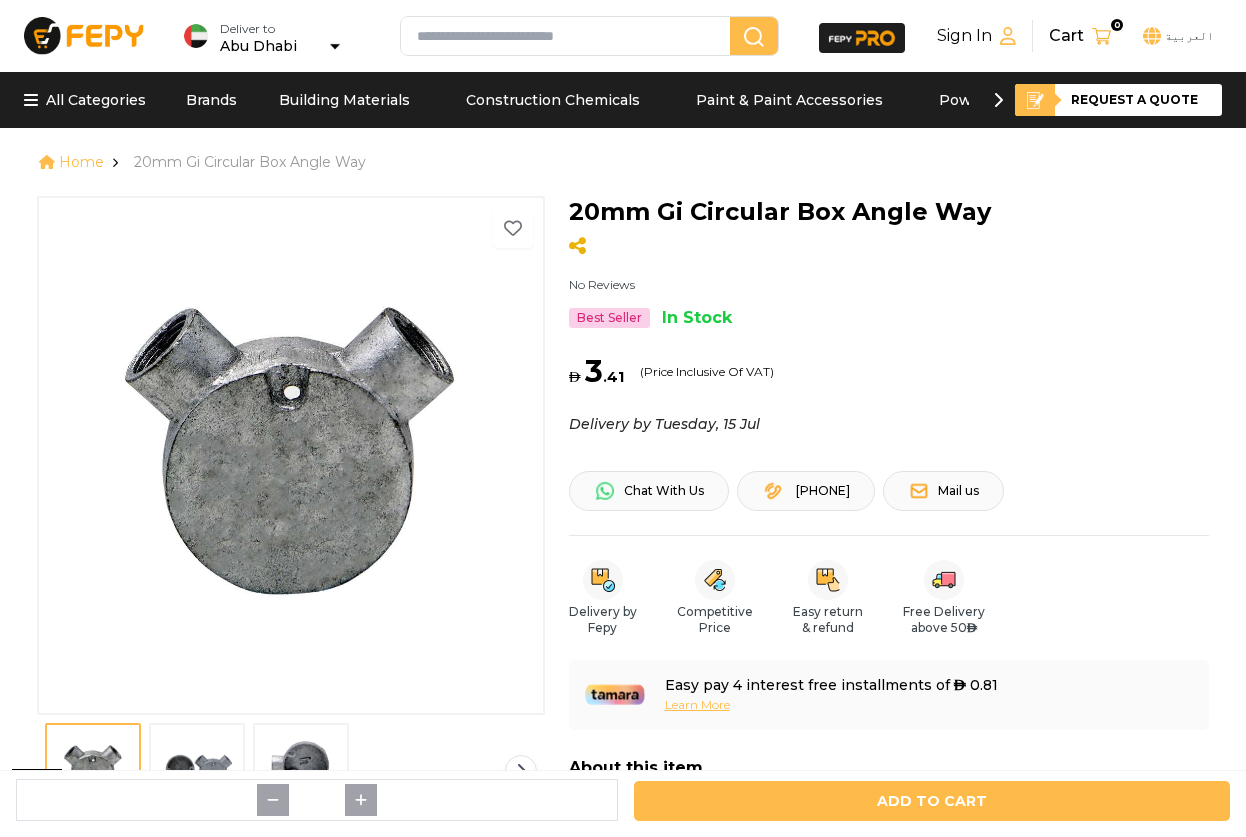scroll, scrollTop: 0, scrollLeft: 0, axis: both 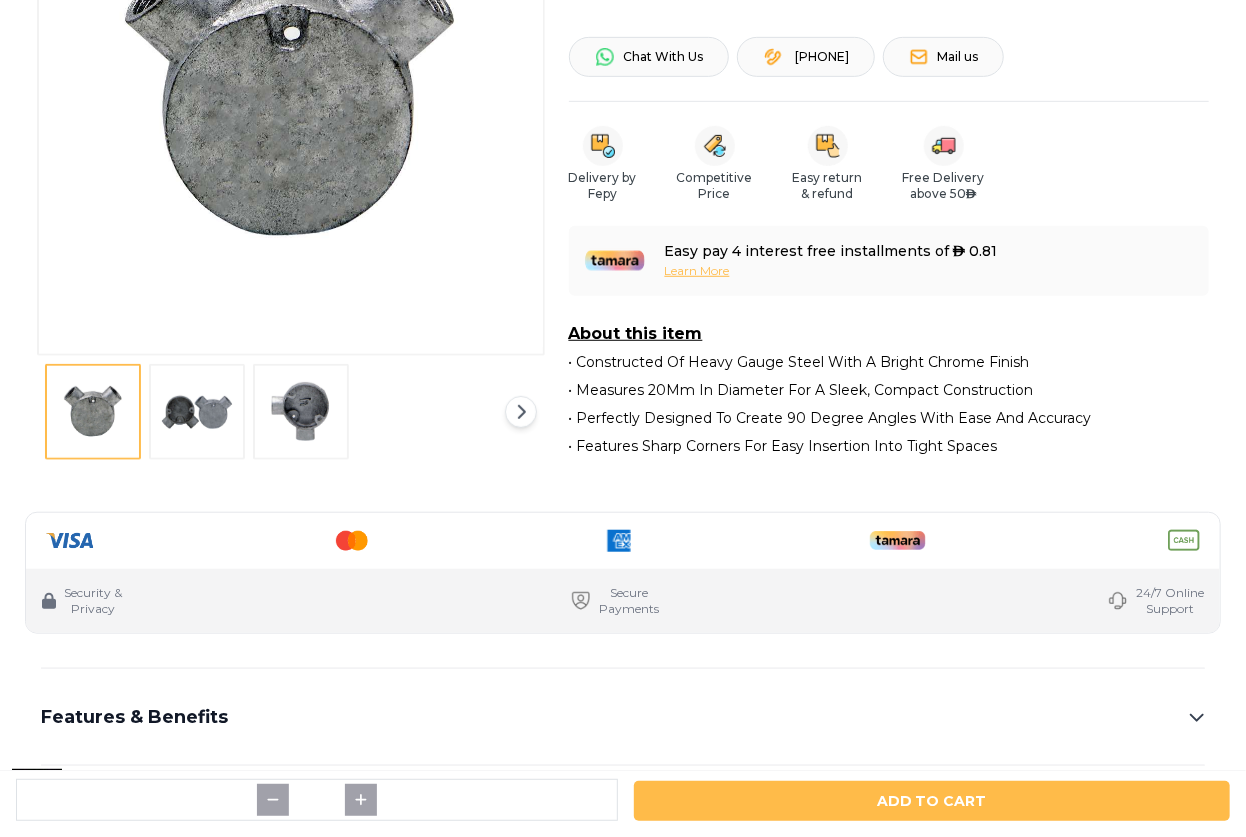 click at bounding box center [93, 412] 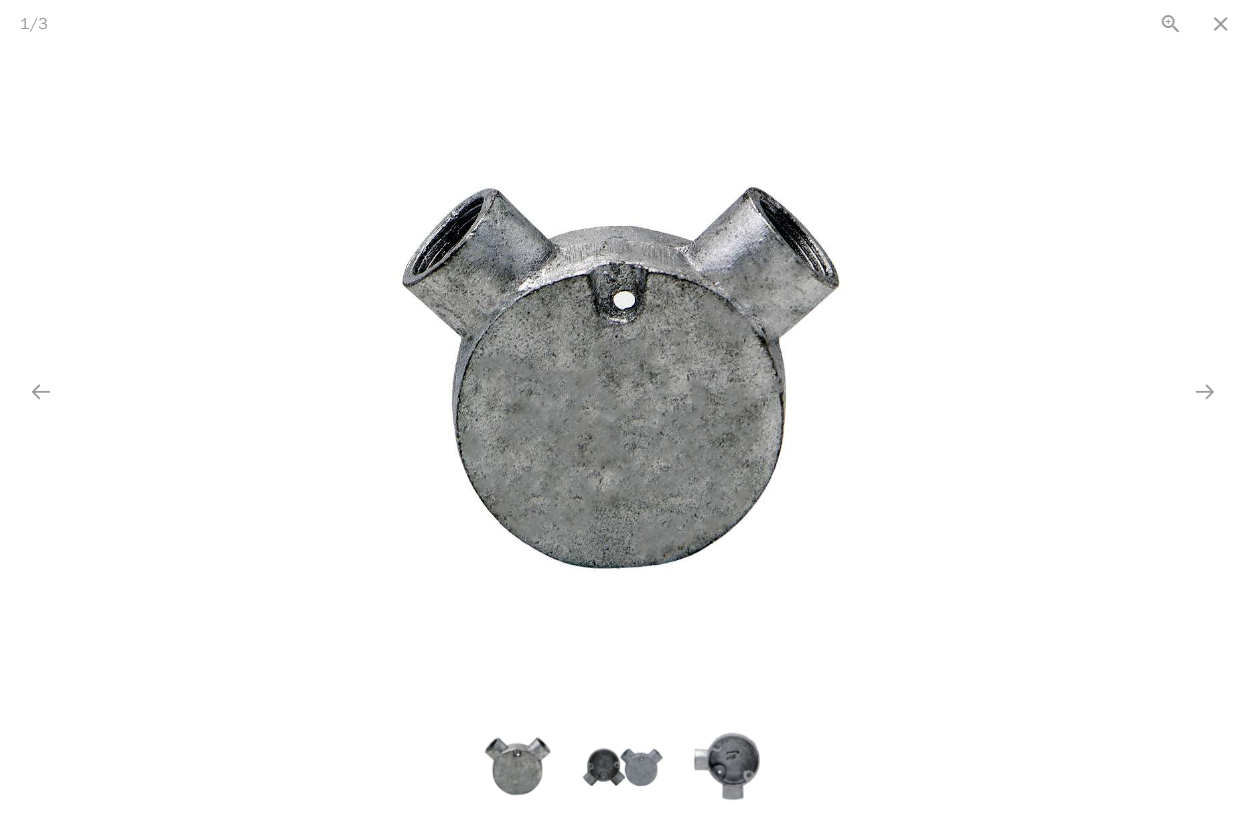 scroll, scrollTop: 0, scrollLeft: 0, axis: both 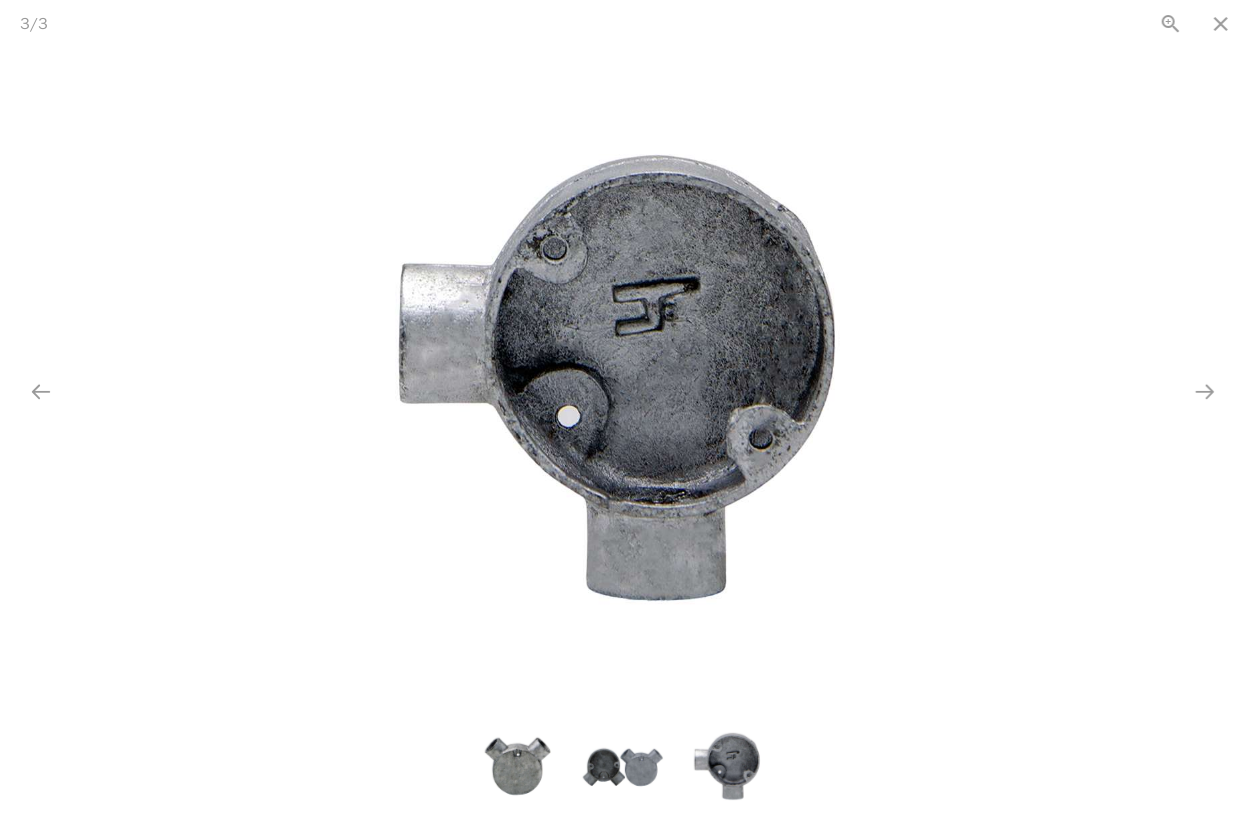 click at bounding box center [623, 767] 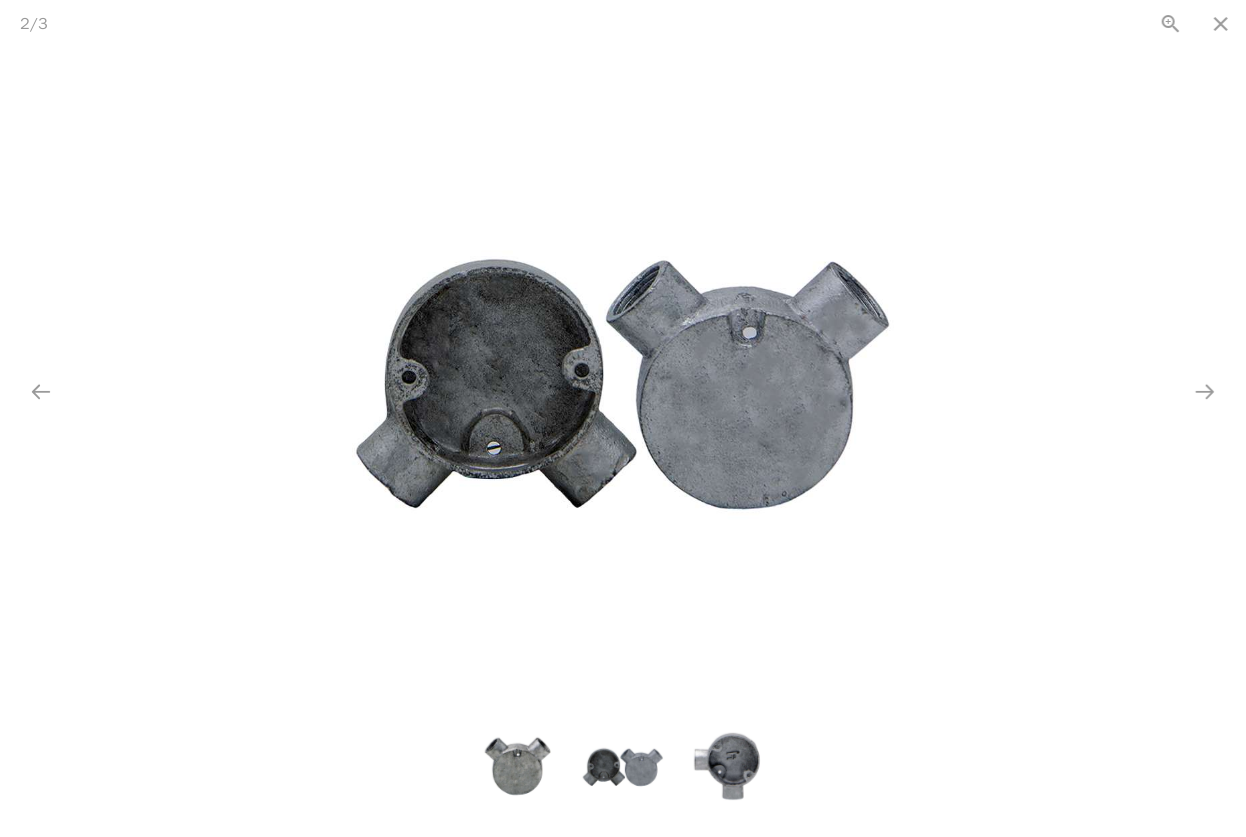 click at bounding box center (623, 767) 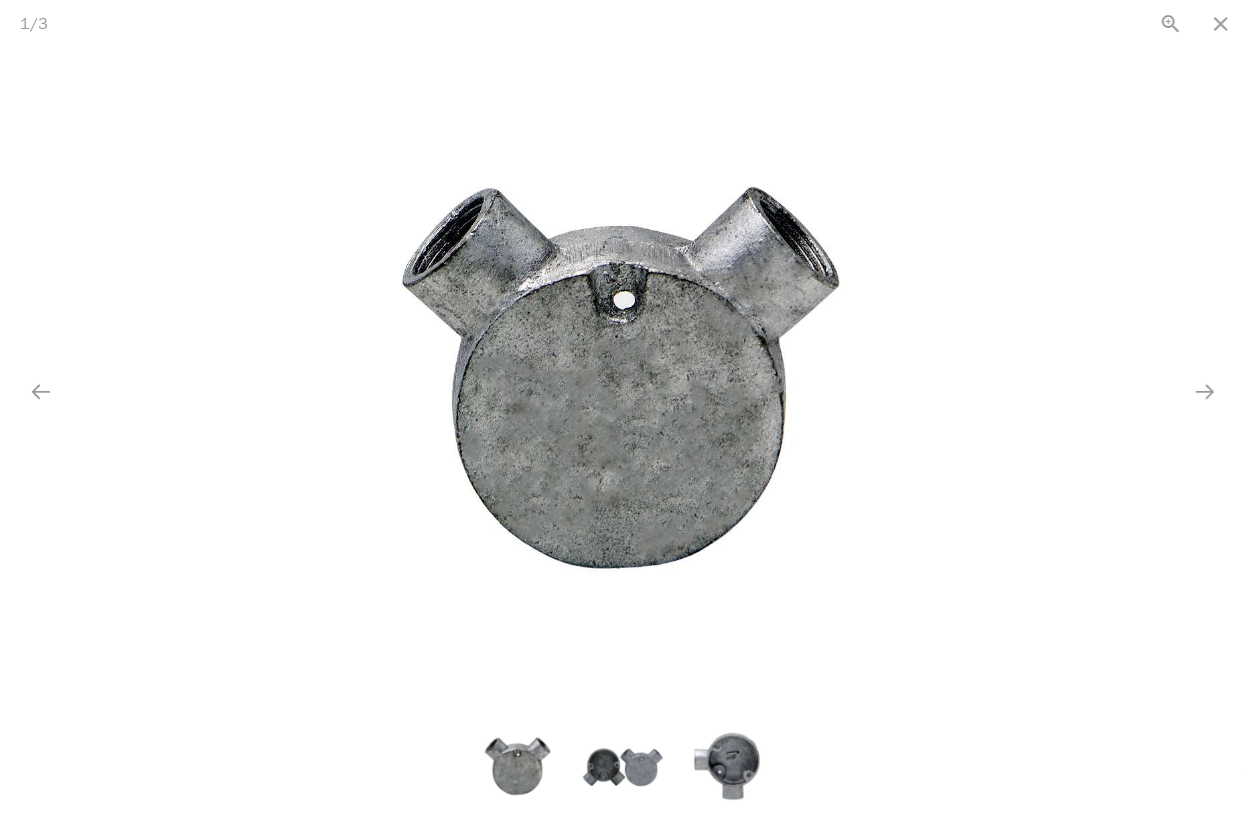 click at bounding box center (623, 767) 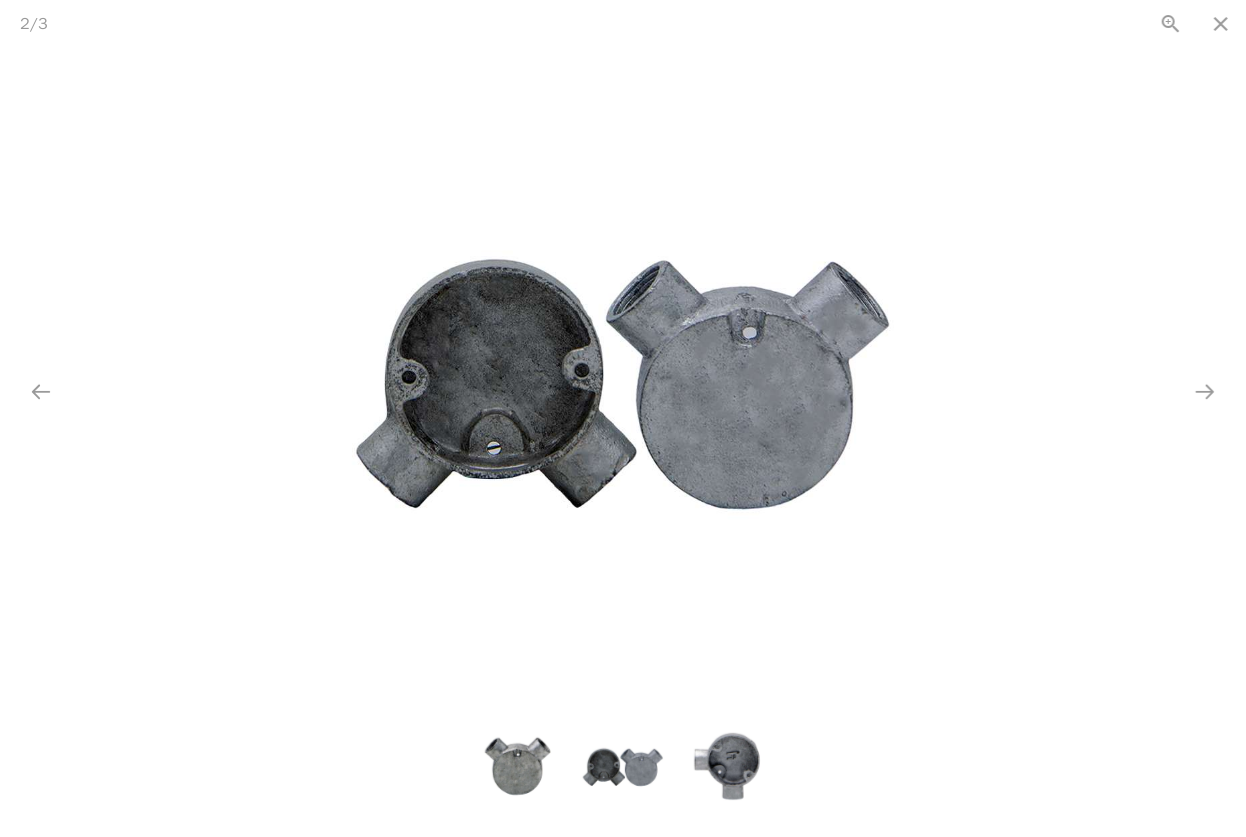 scroll, scrollTop: 0, scrollLeft: 0, axis: both 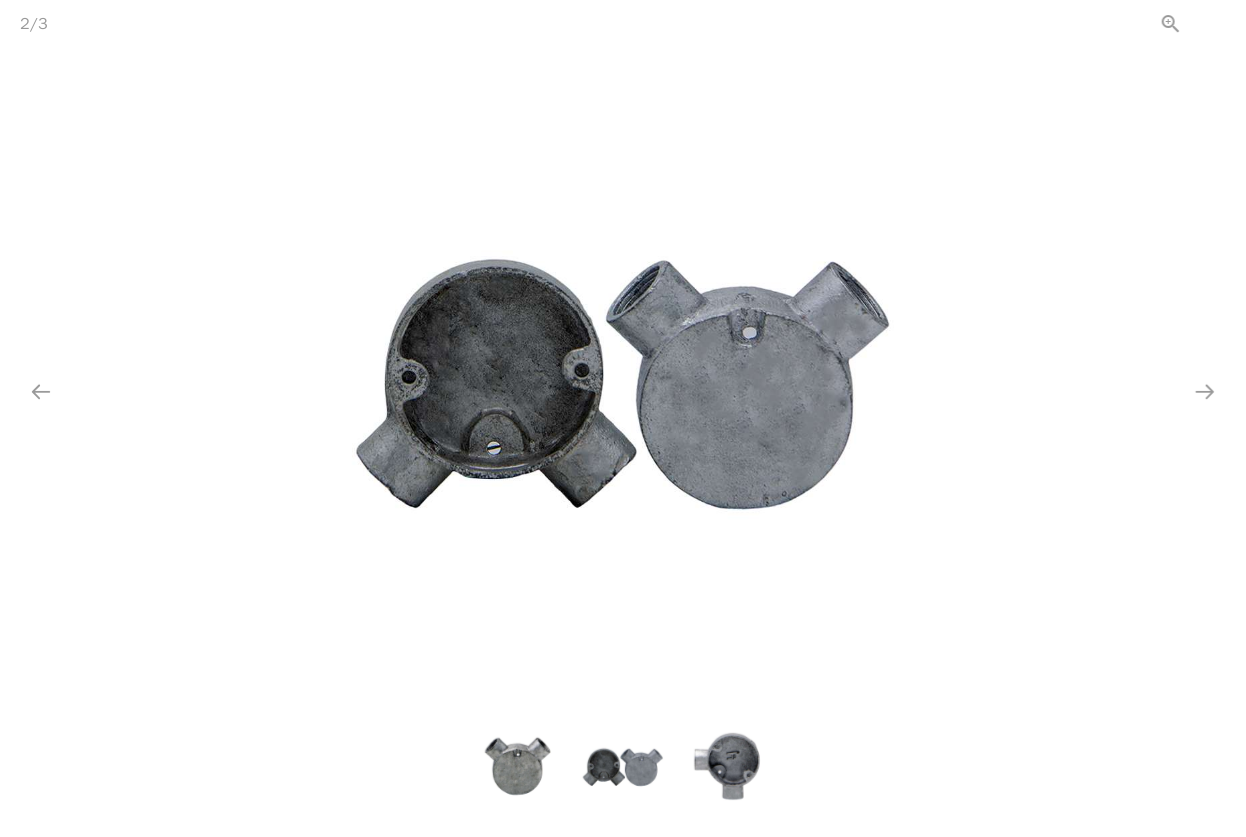 click at bounding box center [1221, 23] 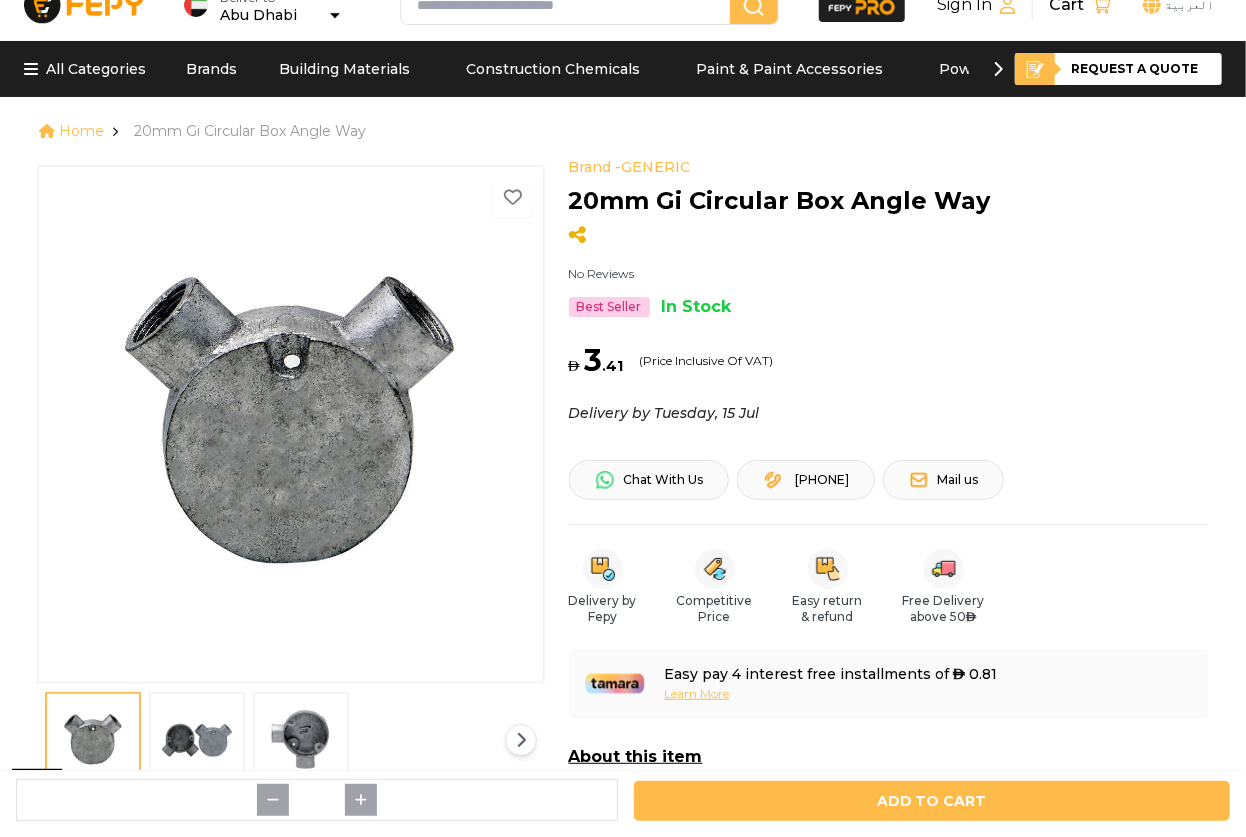 scroll, scrollTop: 0, scrollLeft: 0, axis: both 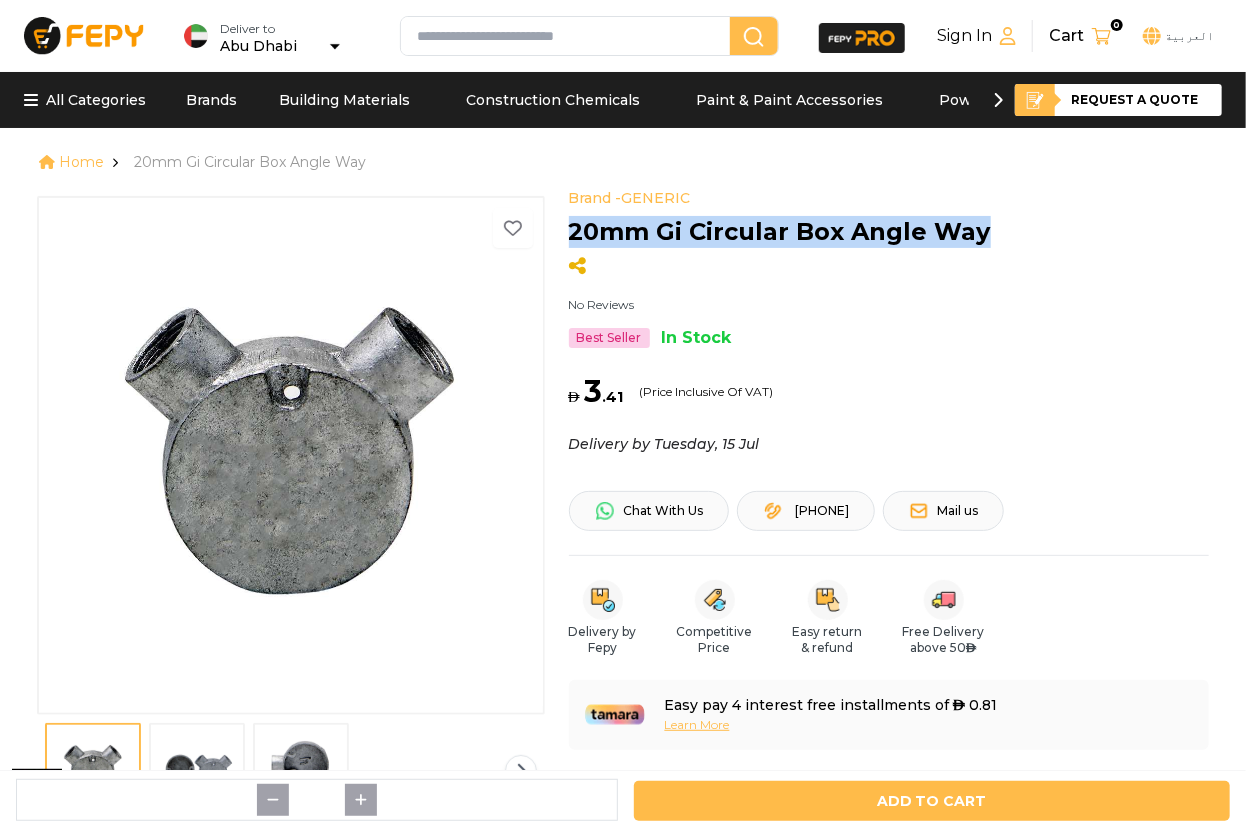 drag, startPoint x: 988, startPoint y: 233, endPoint x: 565, endPoint y: 230, distance: 423.01065 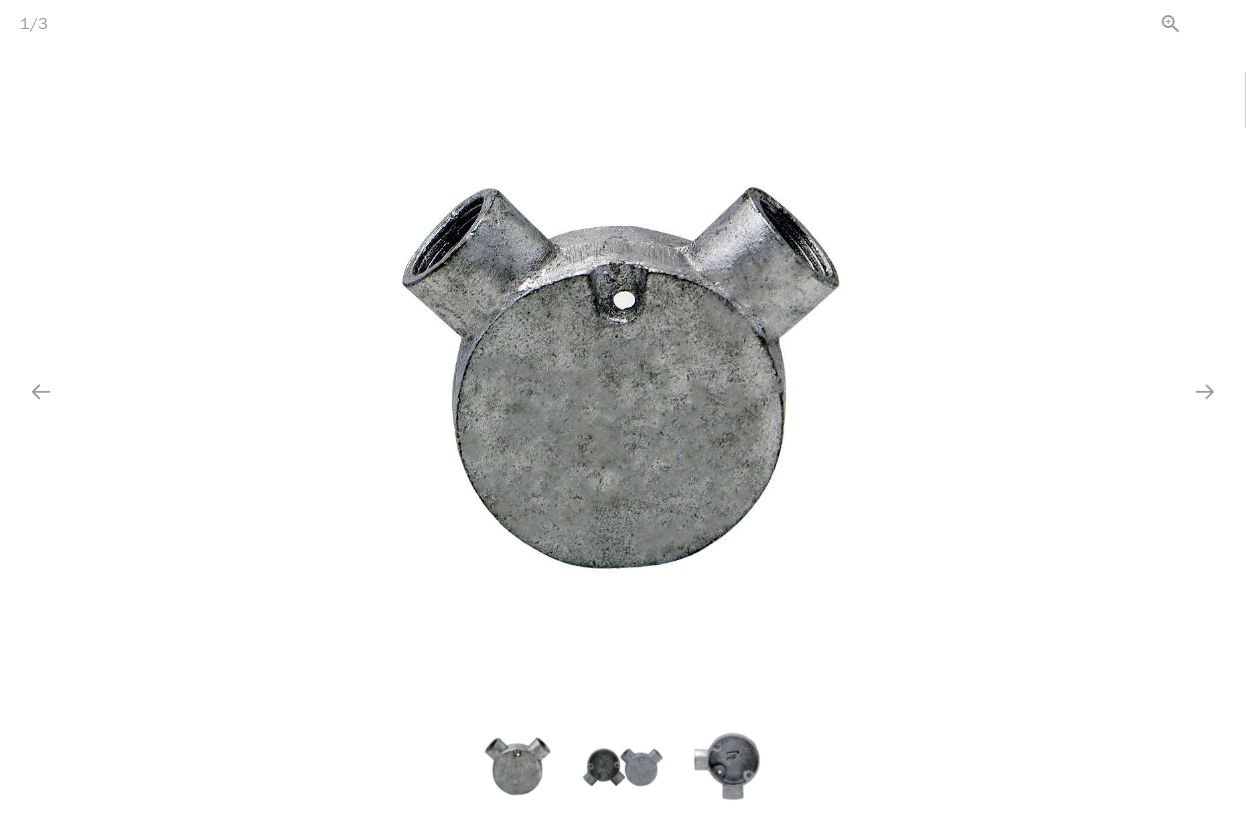 click at bounding box center [1221, 23] 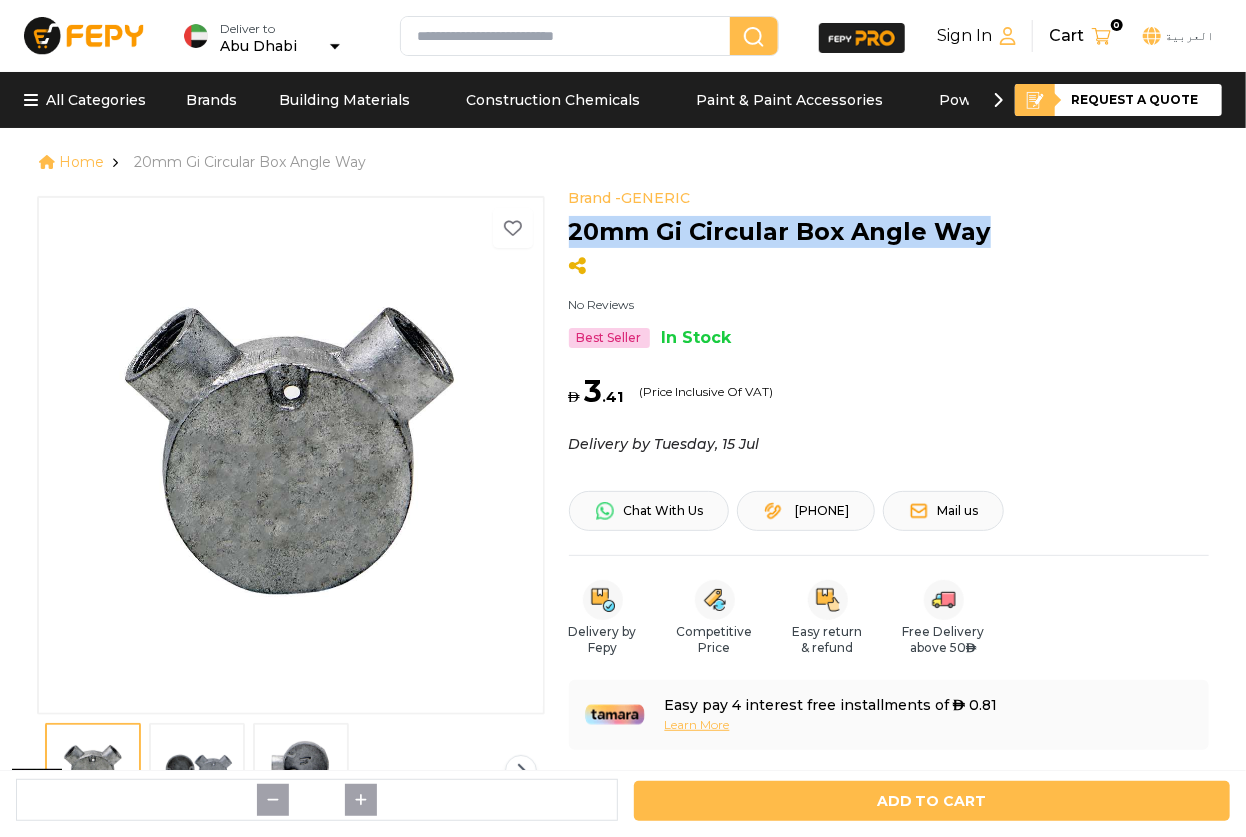 click at bounding box center [291, 454] 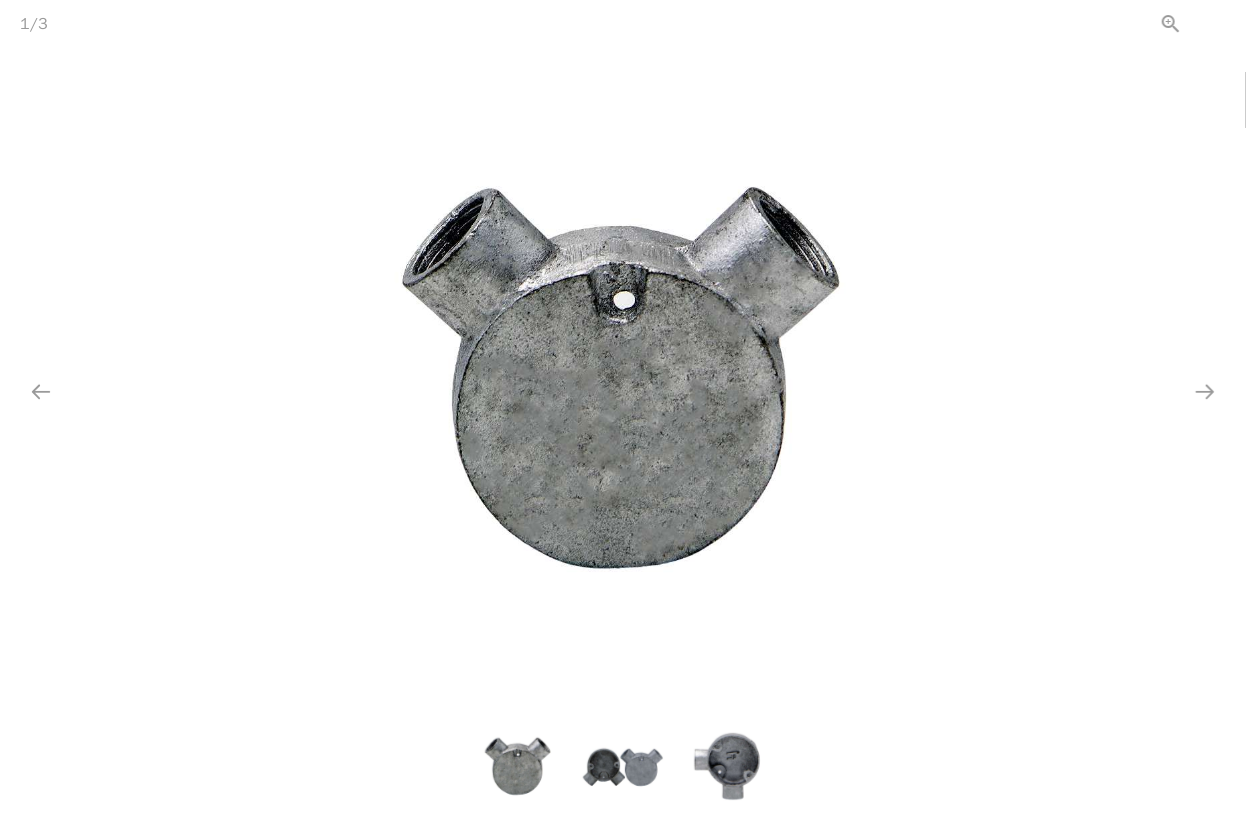 click at bounding box center [1221, 23] 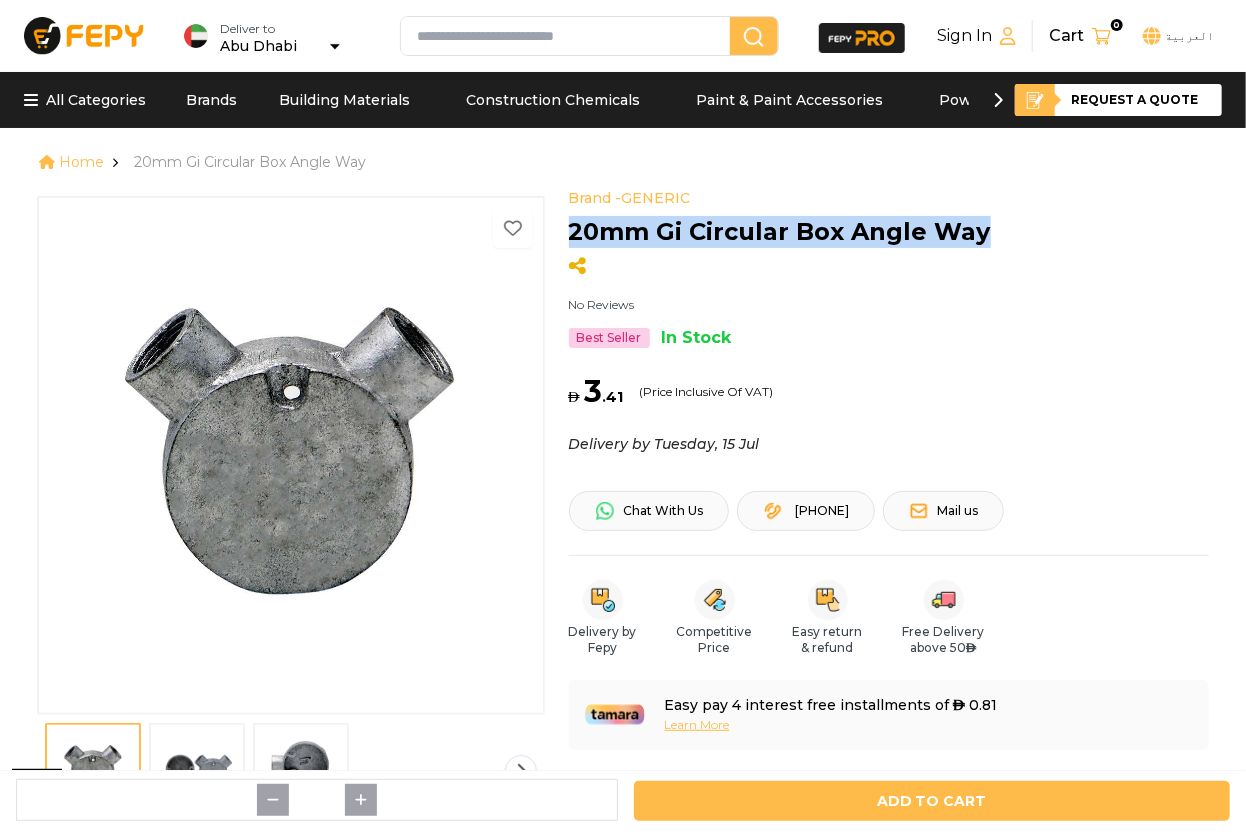scroll, scrollTop: 0, scrollLeft: 0, axis: both 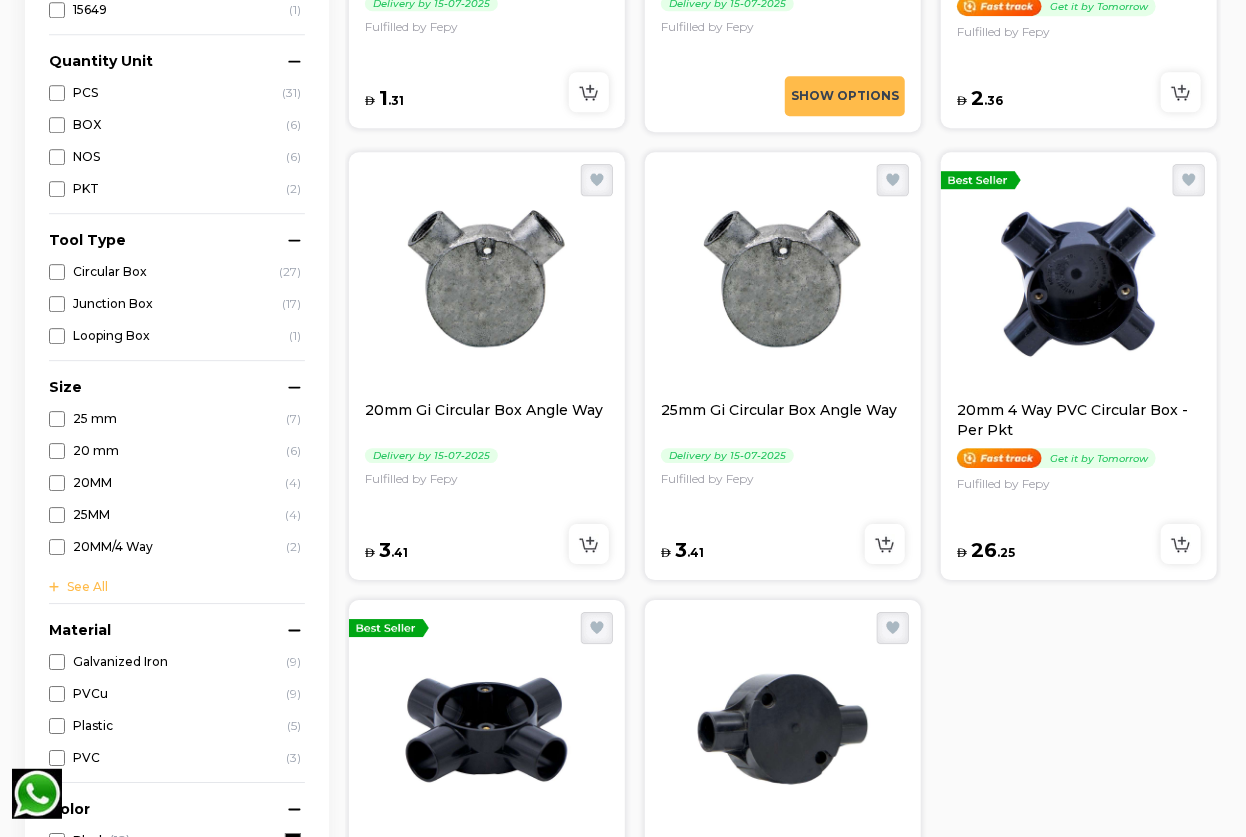 click at bounding box center [783, 280] 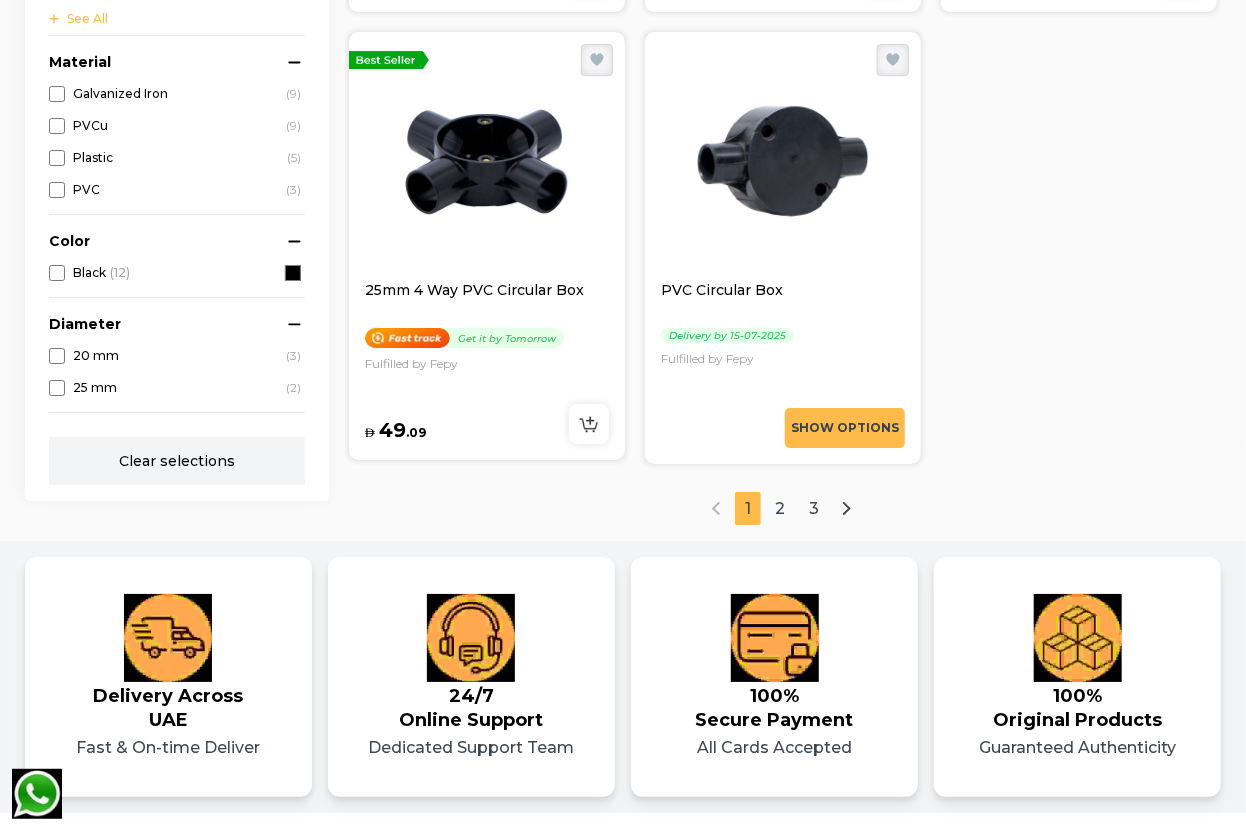 scroll, scrollTop: 3363, scrollLeft: 0, axis: vertical 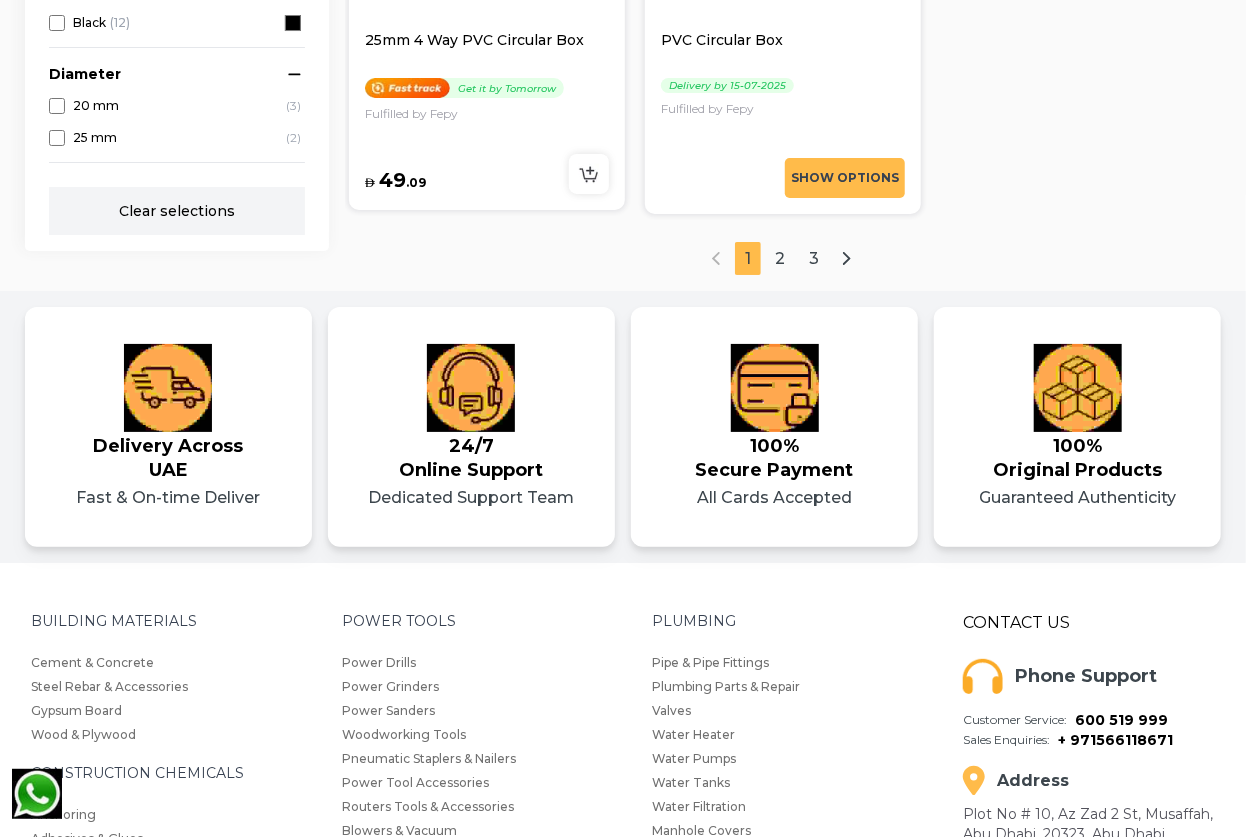 click on "Show Options" at bounding box center [845, 178] 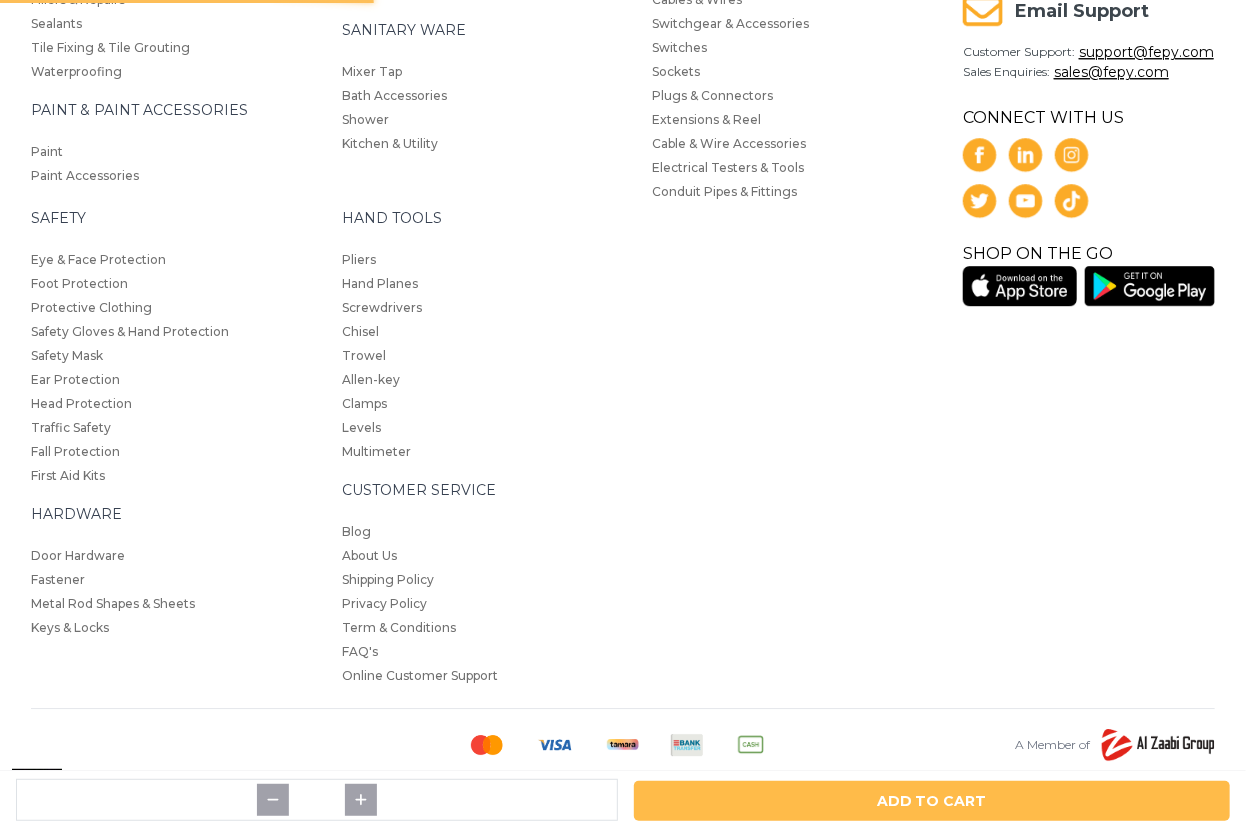 scroll, scrollTop: 0, scrollLeft: 0, axis: both 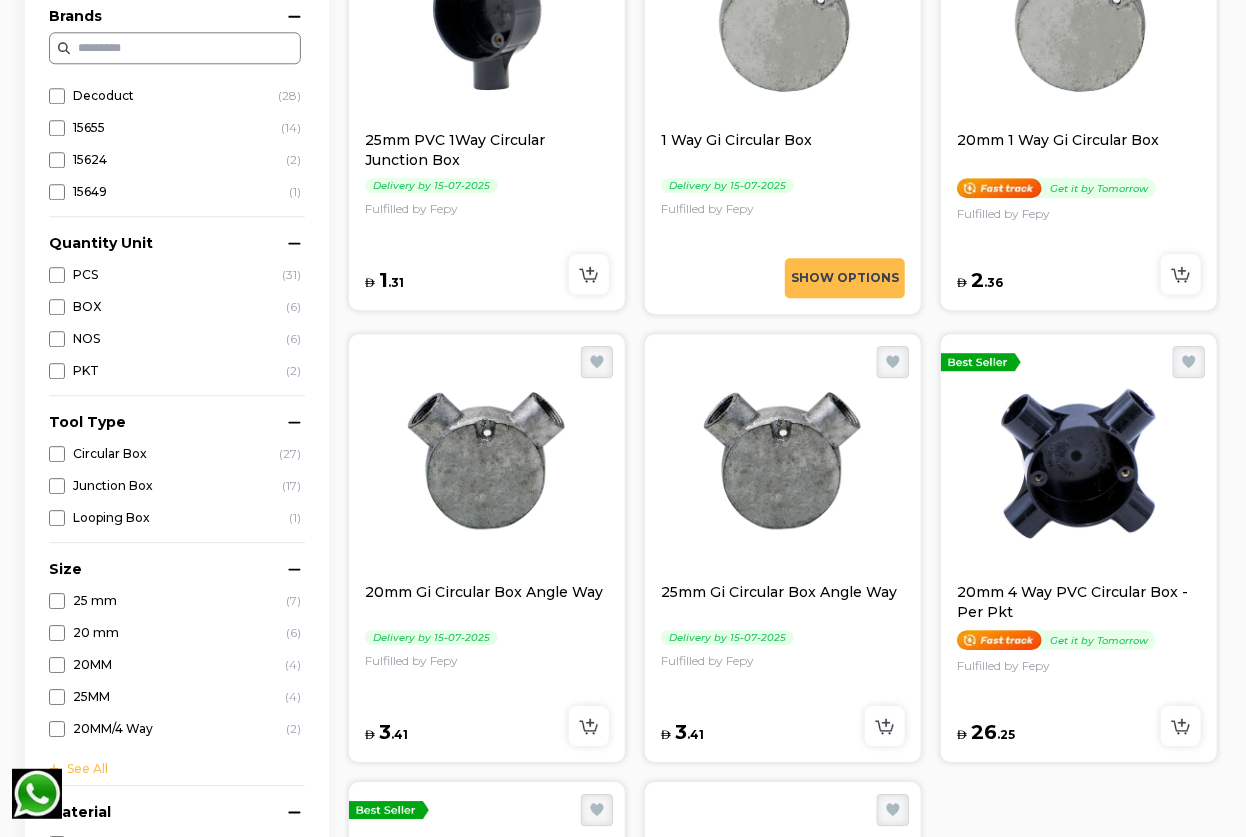 click at bounding box center [783, 462] 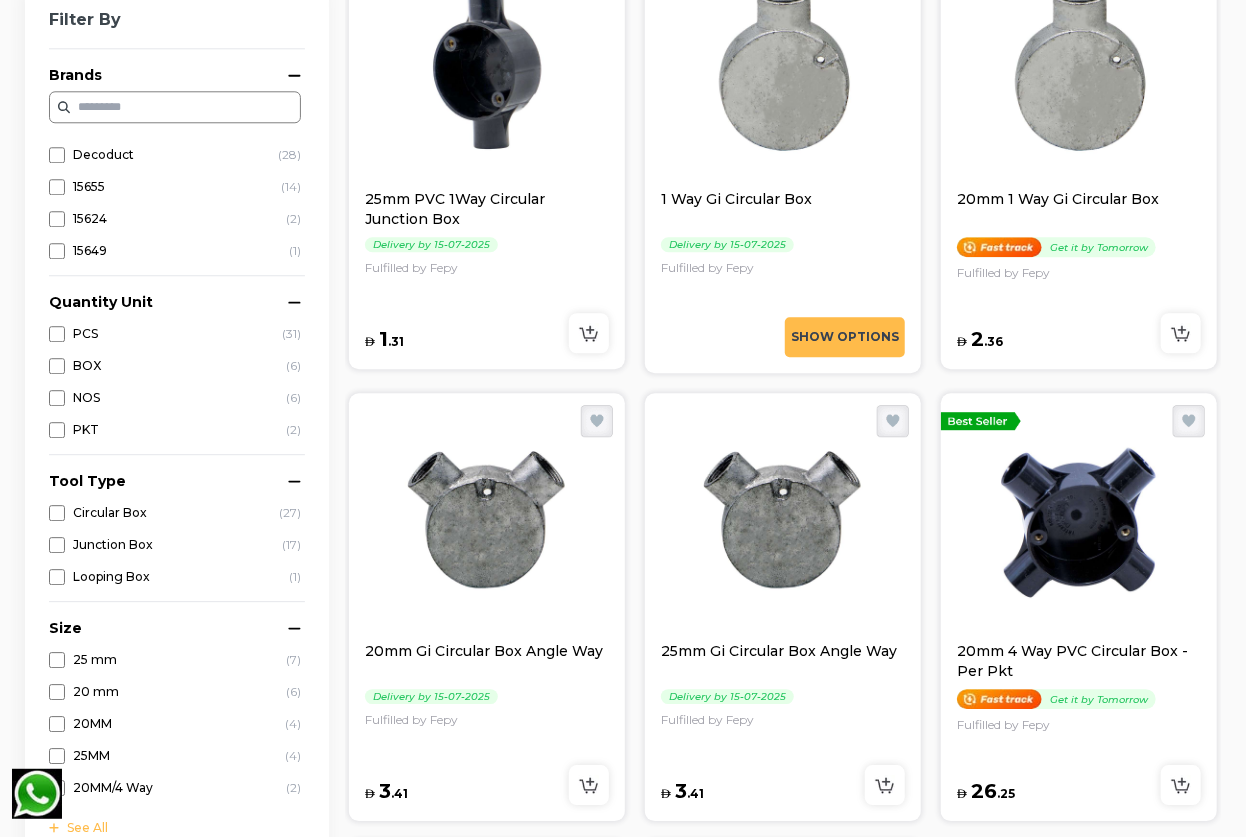 scroll, scrollTop: 2454, scrollLeft: 0, axis: vertical 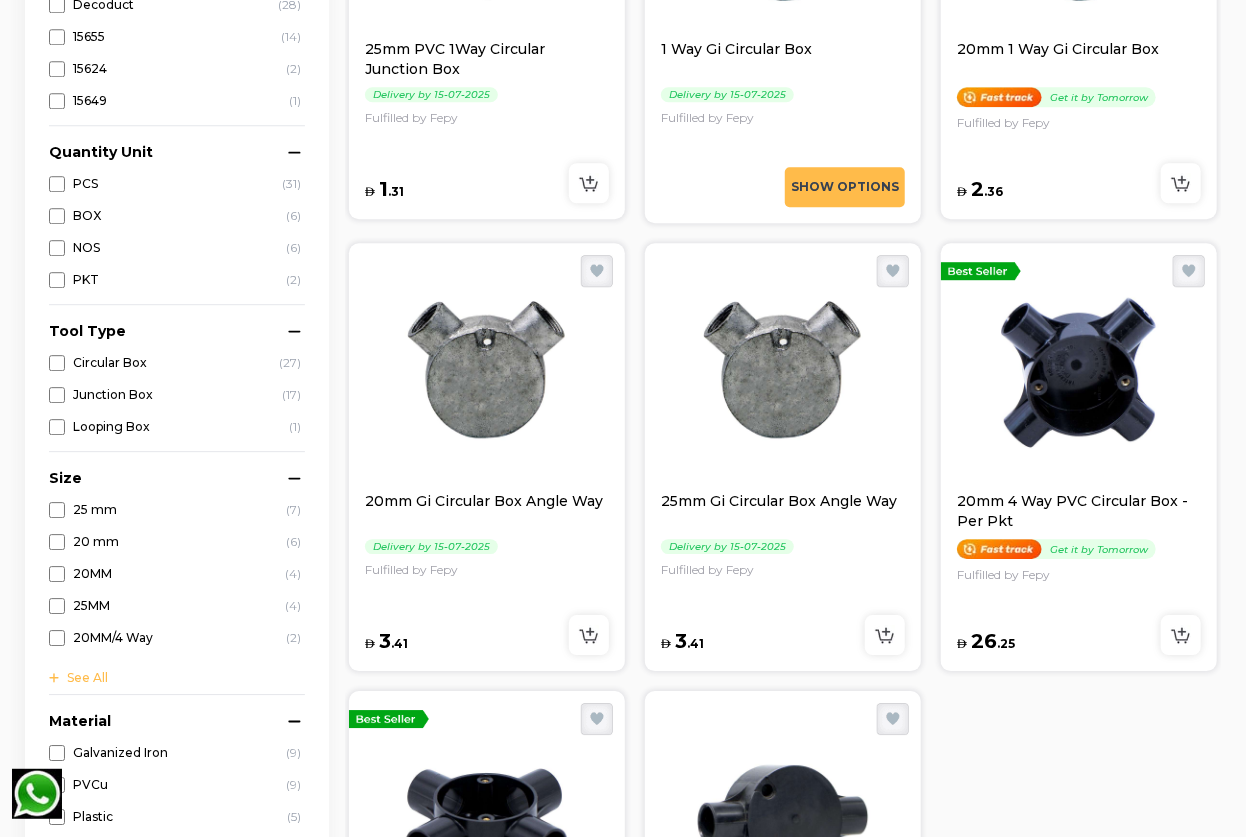 click at bounding box center [1079, 371] 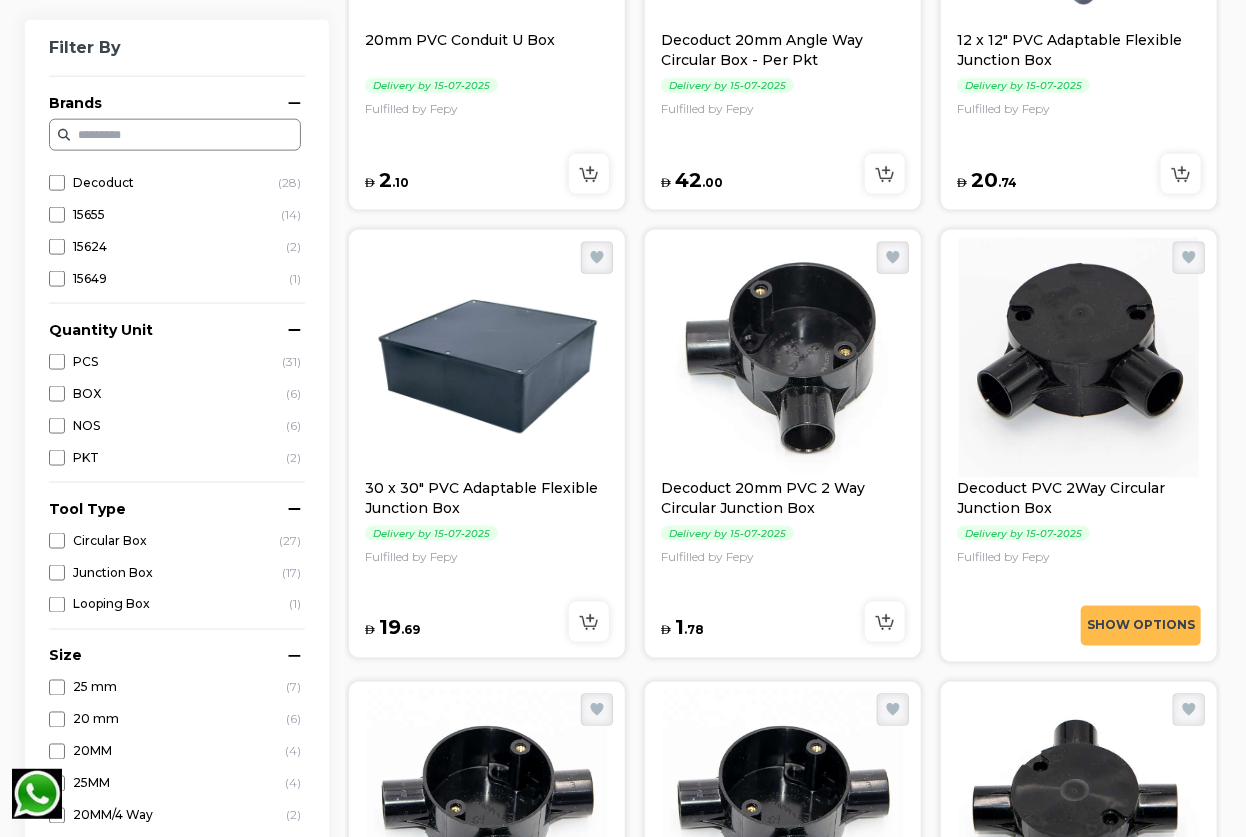 scroll, scrollTop: 1090, scrollLeft: 0, axis: vertical 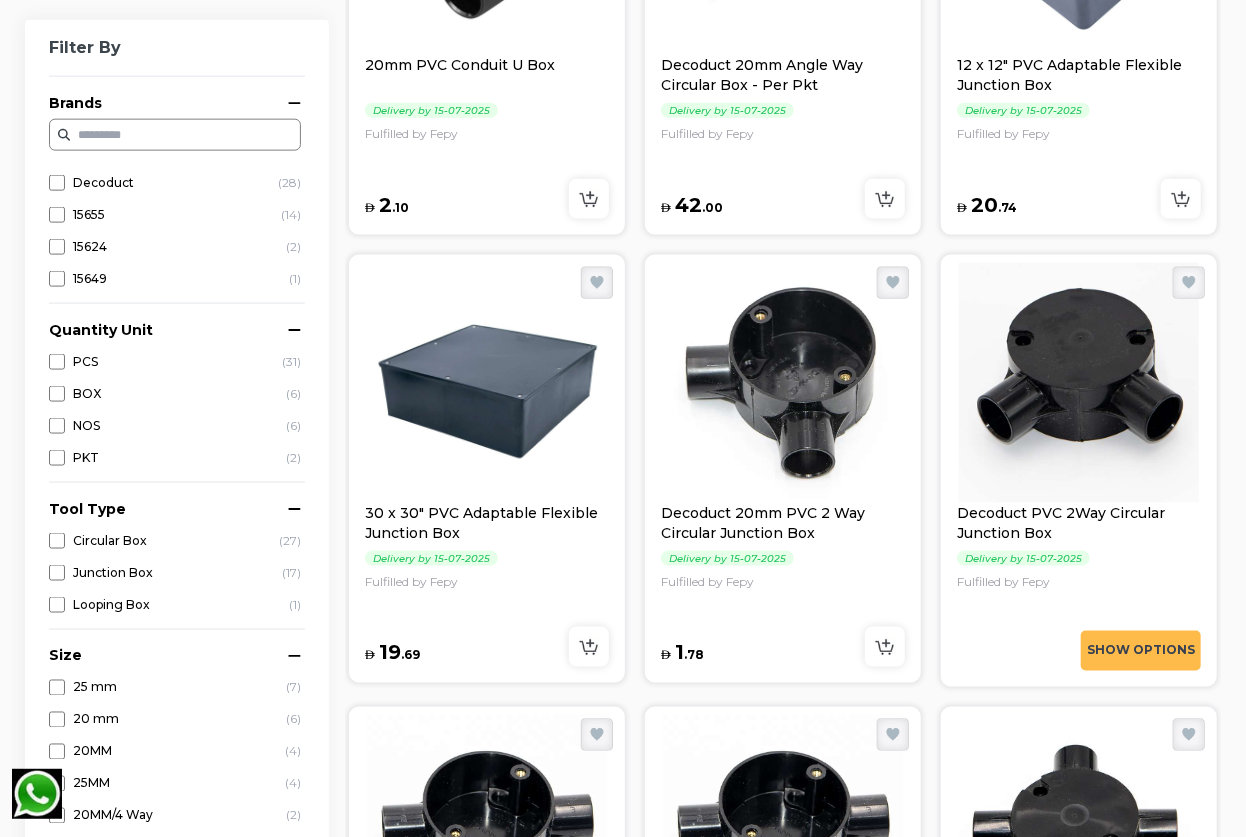 click on "Decoduct PVC 4Way Circular Junction Box Delivery by   15-07-2025   Fulfilled by Fepy Show Options Decoduct PVC 3Way Circular Junction Box Delivery by   15-07-2025   Fulfilled by Fepy Show Options Decoduct 20mm PVC 4 Way Circular Junction Box Delivery by   15-07-2025   Fulfilled by Fepy AED 1 . 88 20mm PVC Conduit U Box Delivery by   15-07-2025   Fulfilled by Fepy AED 2 . 10 Decoduct 20mm Angle Way Circular Box - Per Pkt Delivery by   15-07-2025   Fulfilled by Fepy AED 42 . 00 12 x 12" PVC Adaptable Flexible Junction Box Delivery by   15-07-2025   Fulfilled by Fepy AED 20 . 74 30 x 30" PVC Adaptable Flexible Junction Box Delivery by   15-07-2025   Fulfilled by Fepy AED 19 . 69 Decoduct 20mm PVC 2 Way Circular Junction Box Delivery by   15-07-2025   Fulfilled by Fepy AED 1 . 78 Decoduct PVC 2Way Circular Junction Box Delivery by   15-07-2025   Fulfilled by Fepy Show Options DECODUCT 25mm PVC 3 Way Circular Junction Box Delivery by   15-07-2025   Fulfilled by Fepy AED 2 . 21 Delivery by   15-07-2025   AED 1 . 94" at bounding box center (783, 921) 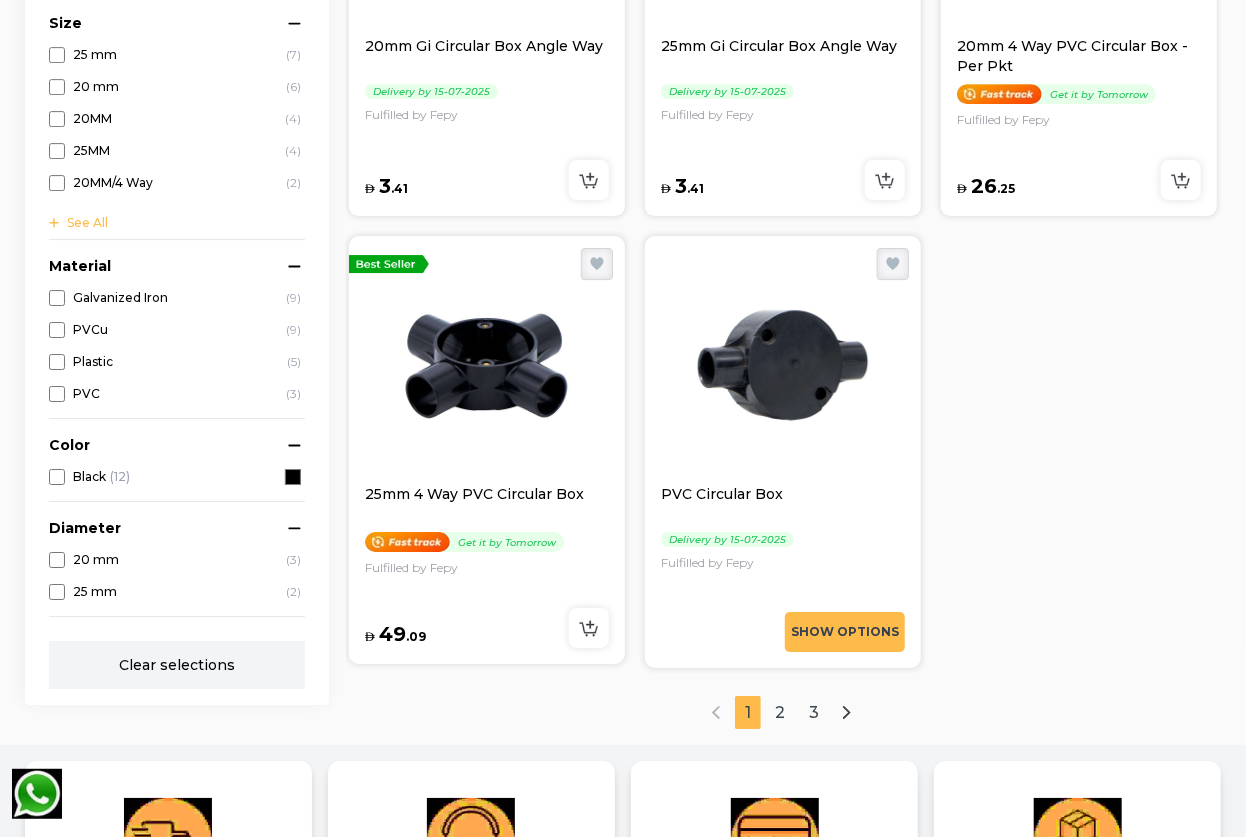 scroll, scrollTop: 3363, scrollLeft: 0, axis: vertical 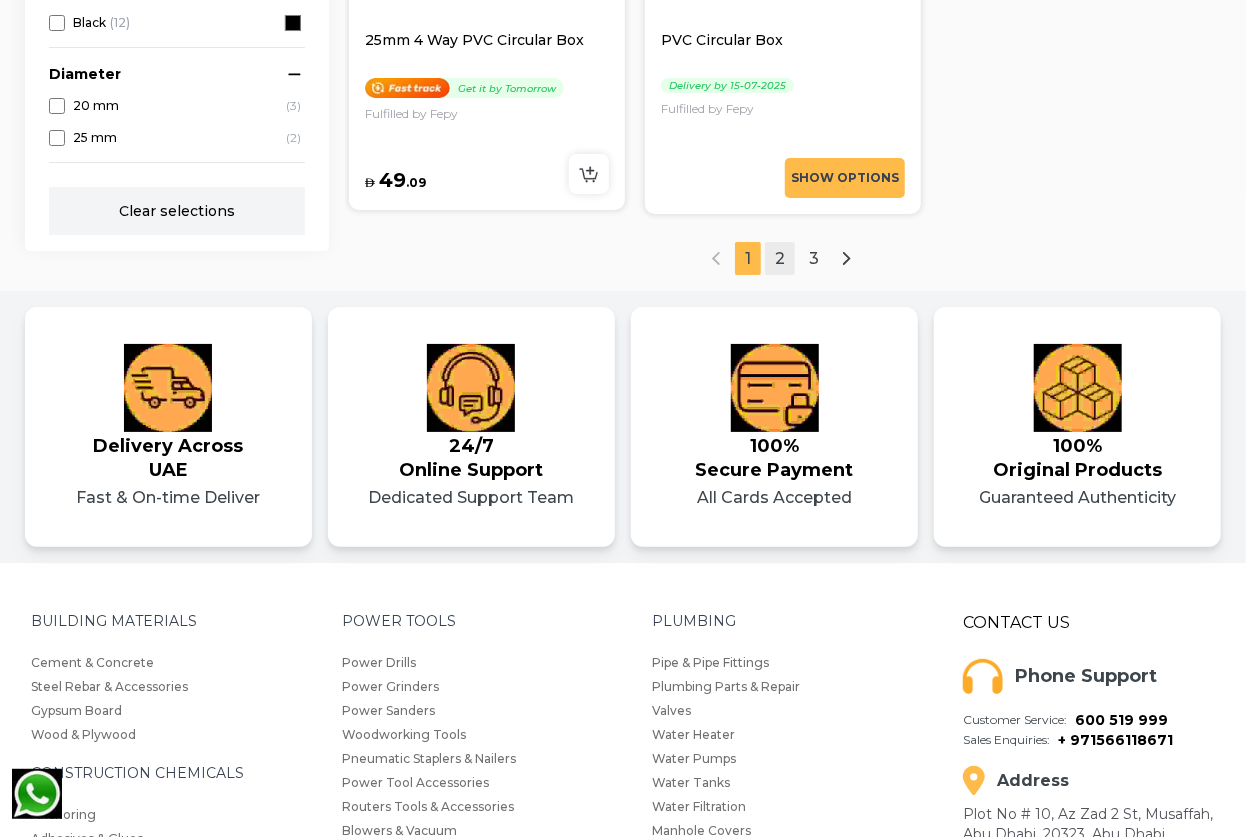click on "2" at bounding box center (780, 258) 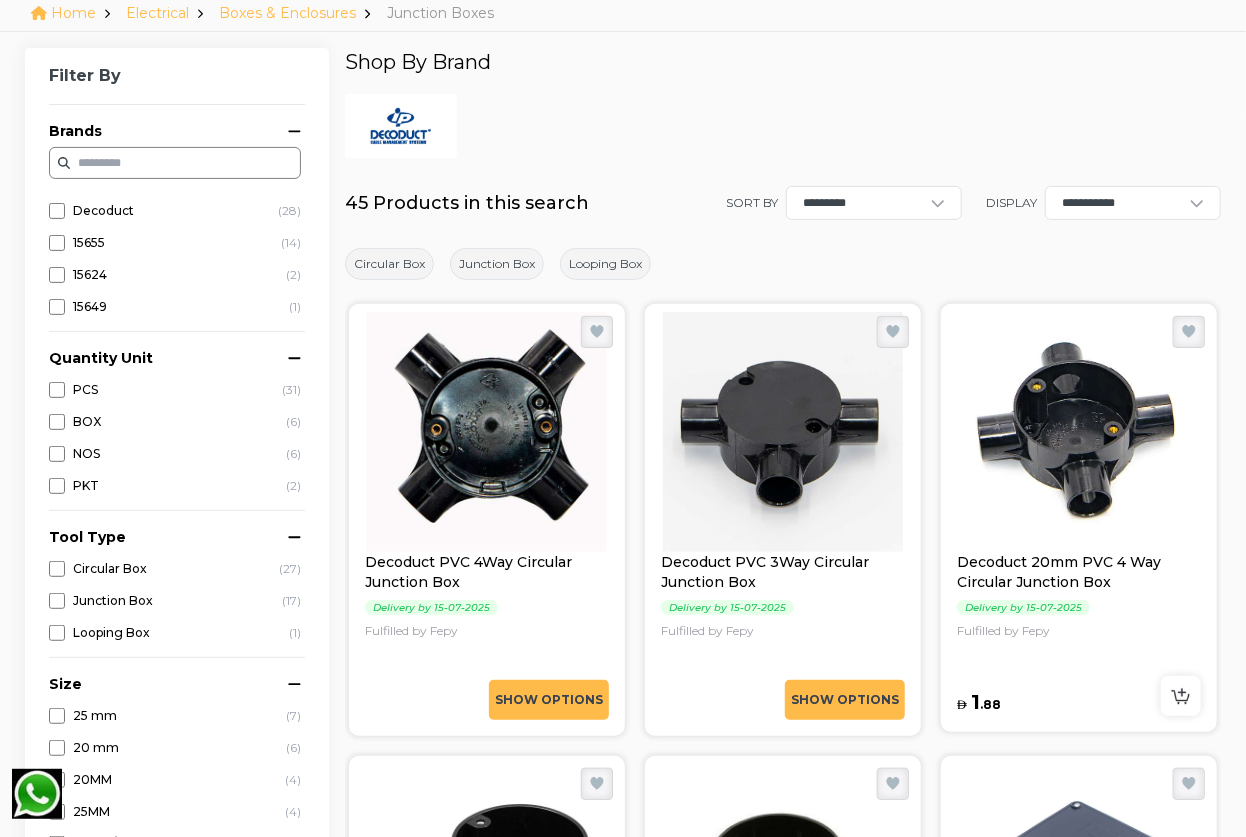 scroll, scrollTop: 128, scrollLeft: 0, axis: vertical 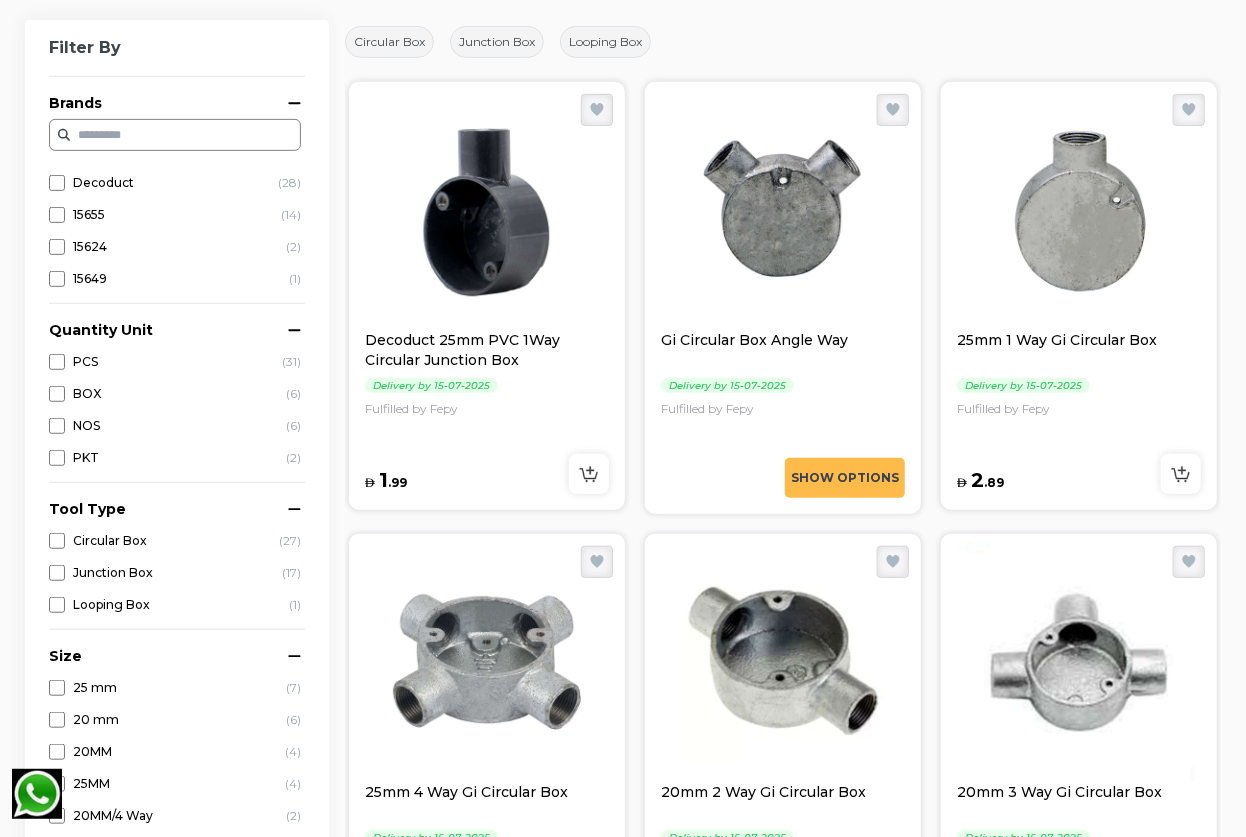 click at bounding box center [487, 210] 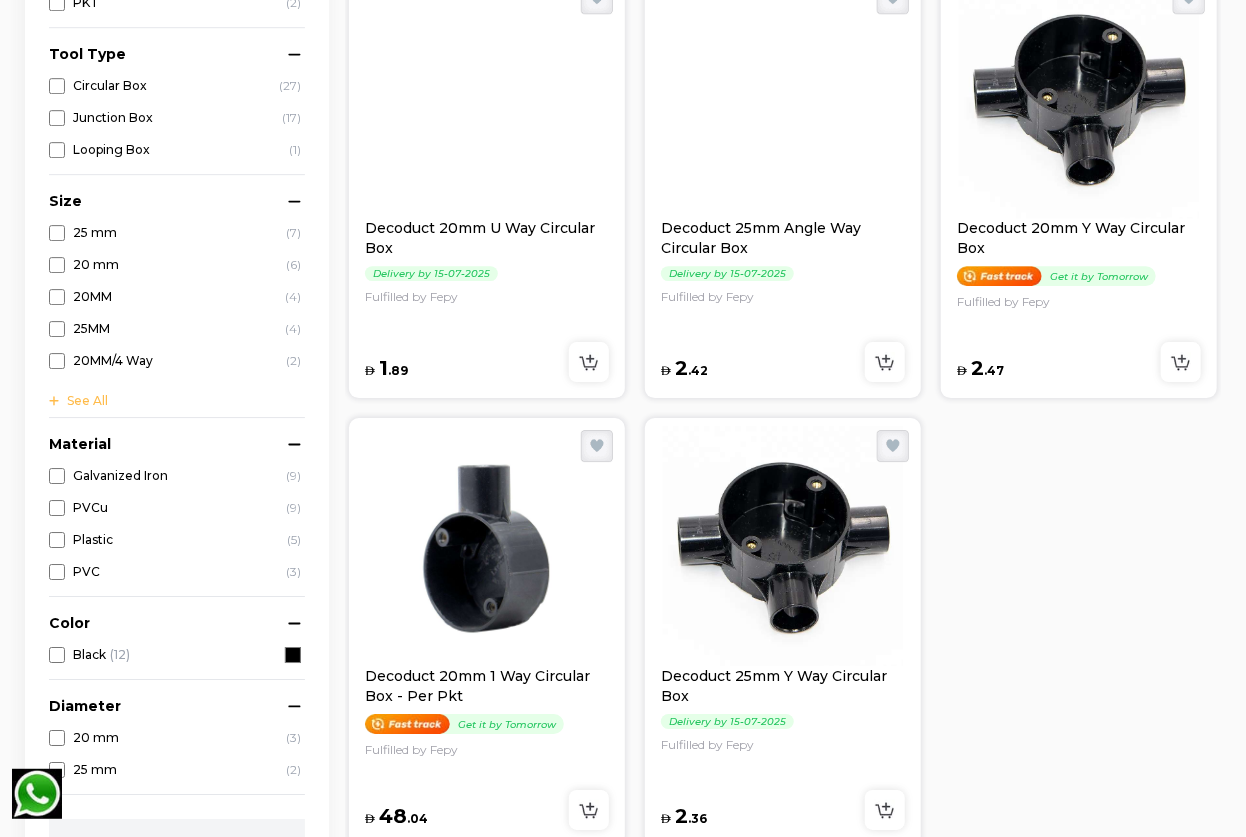 scroll, scrollTop: 3181, scrollLeft: 0, axis: vertical 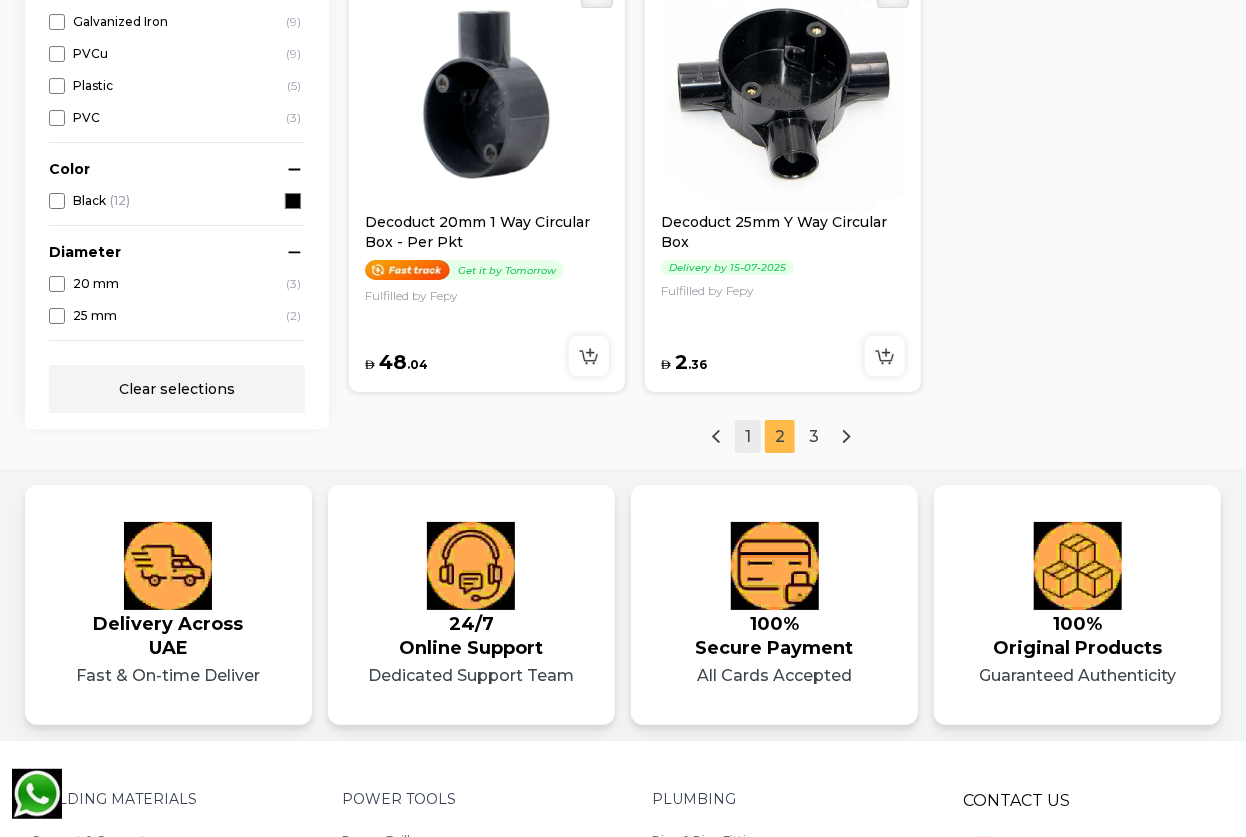 click on "1" at bounding box center [748, 436] 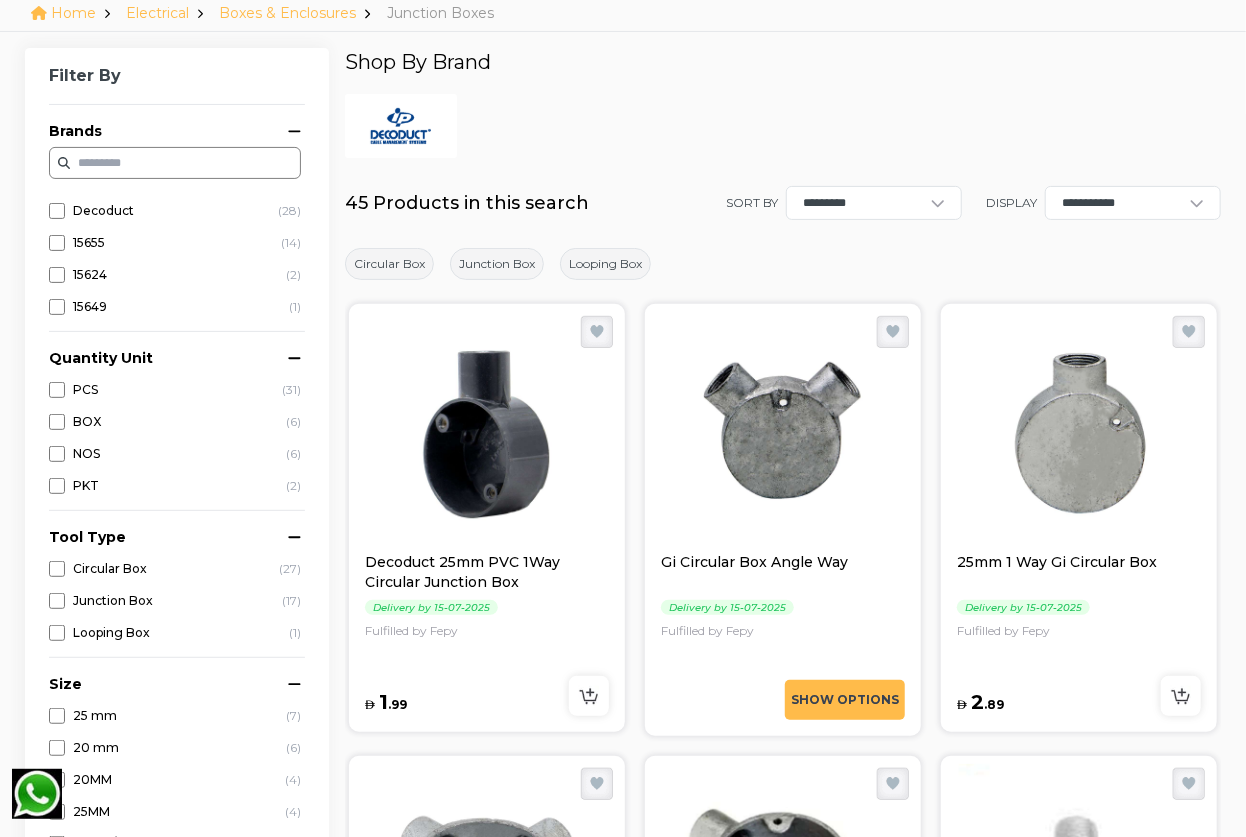 scroll, scrollTop: 128, scrollLeft: 0, axis: vertical 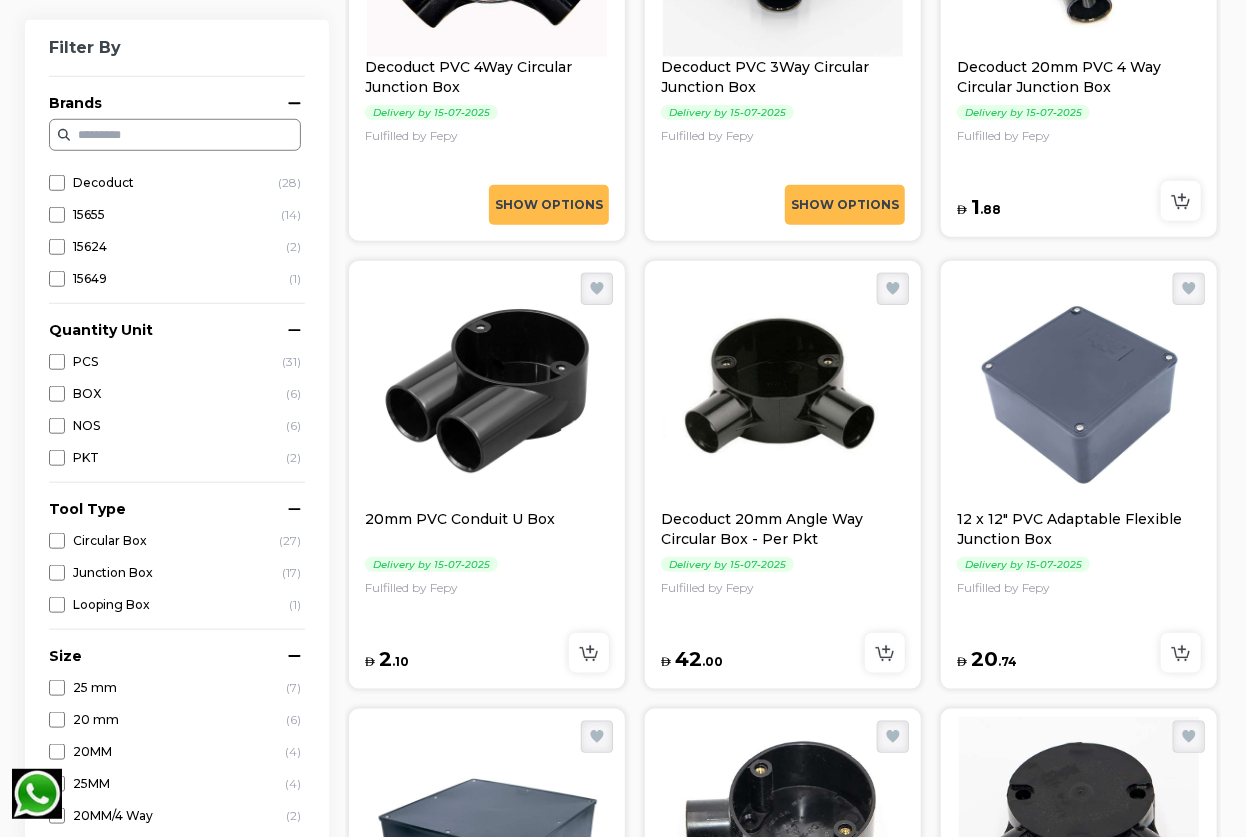 click at bounding box center (487, 389) 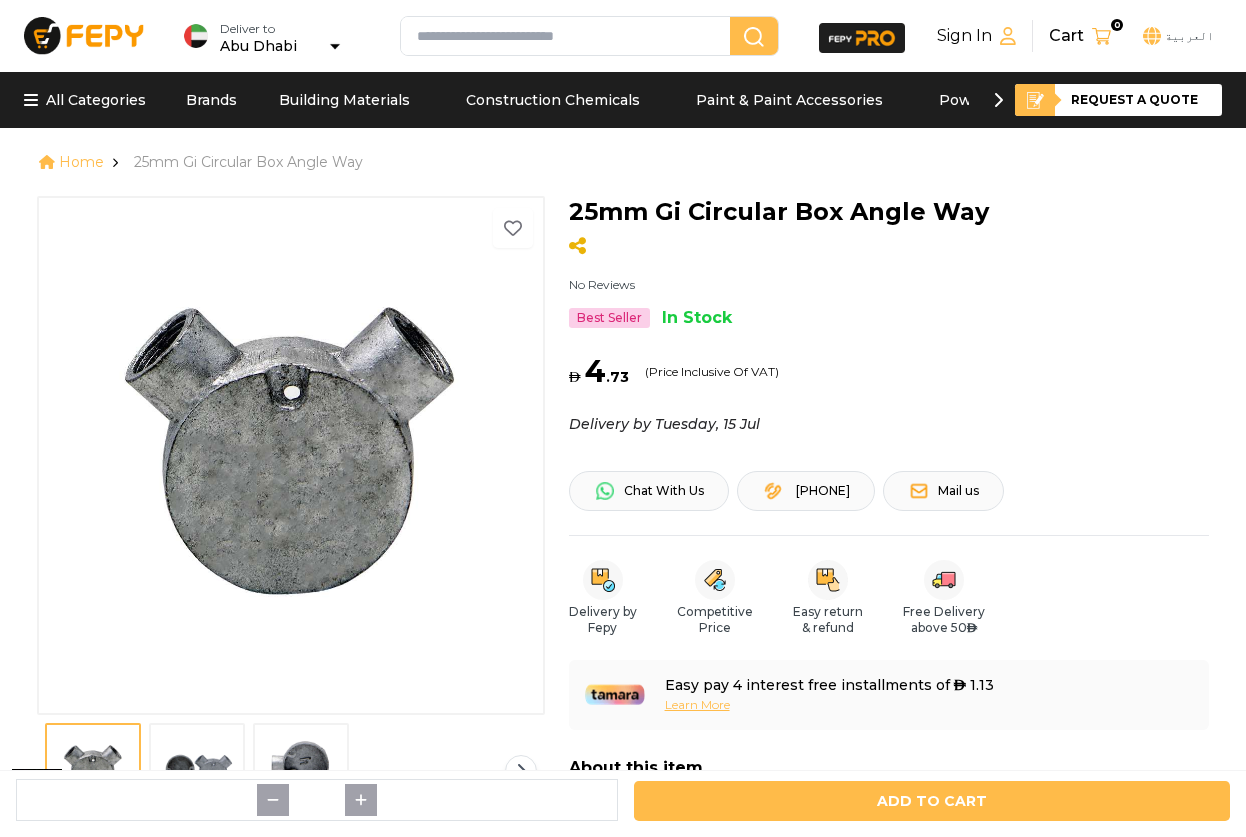 scroll, scrollTop: 0, scrollLeft: 0, axis: both 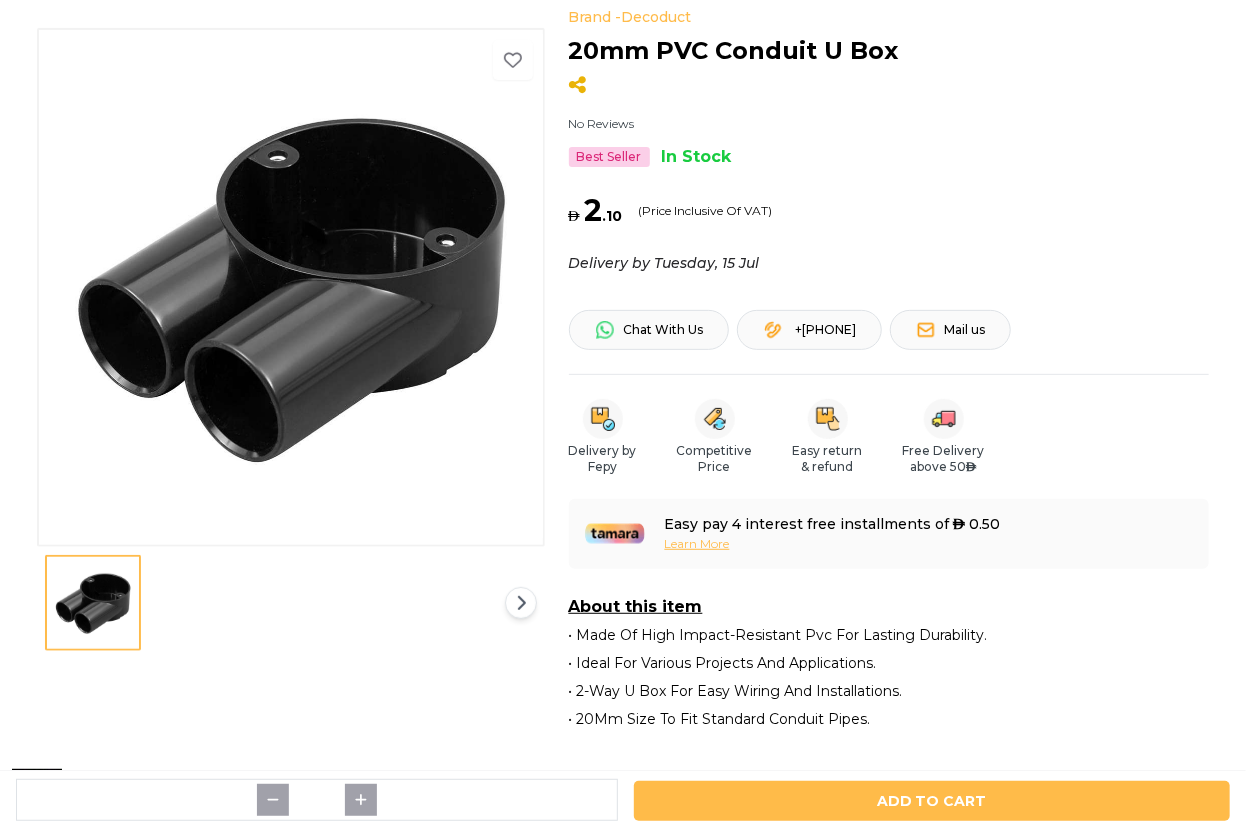 drag, startPoint x: 229, startPoint y: 346, endPoint x: 277, endPoint y: 275, distance: 85.70297 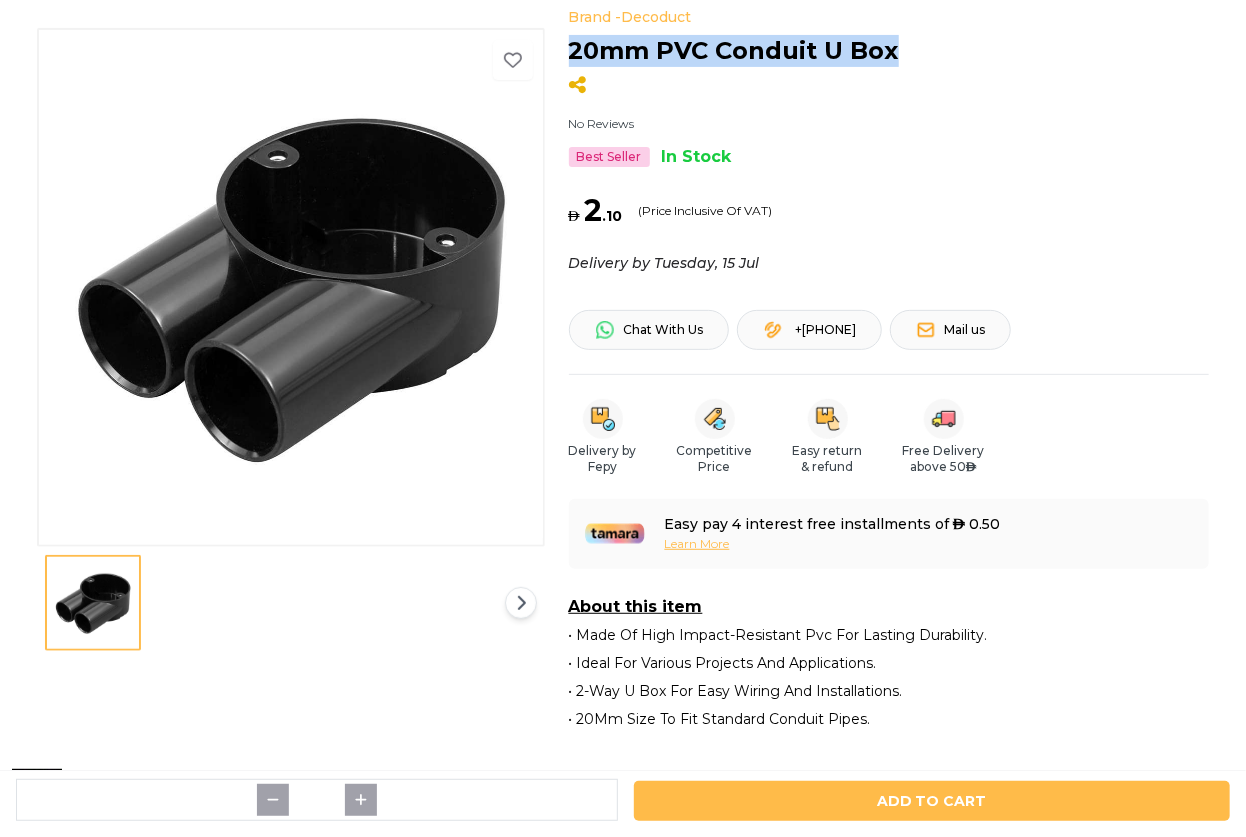 drag, startPoint x: 862, startPoint y: 52, endPoint x: 562, endPoint y: 68, distance: 300.42636 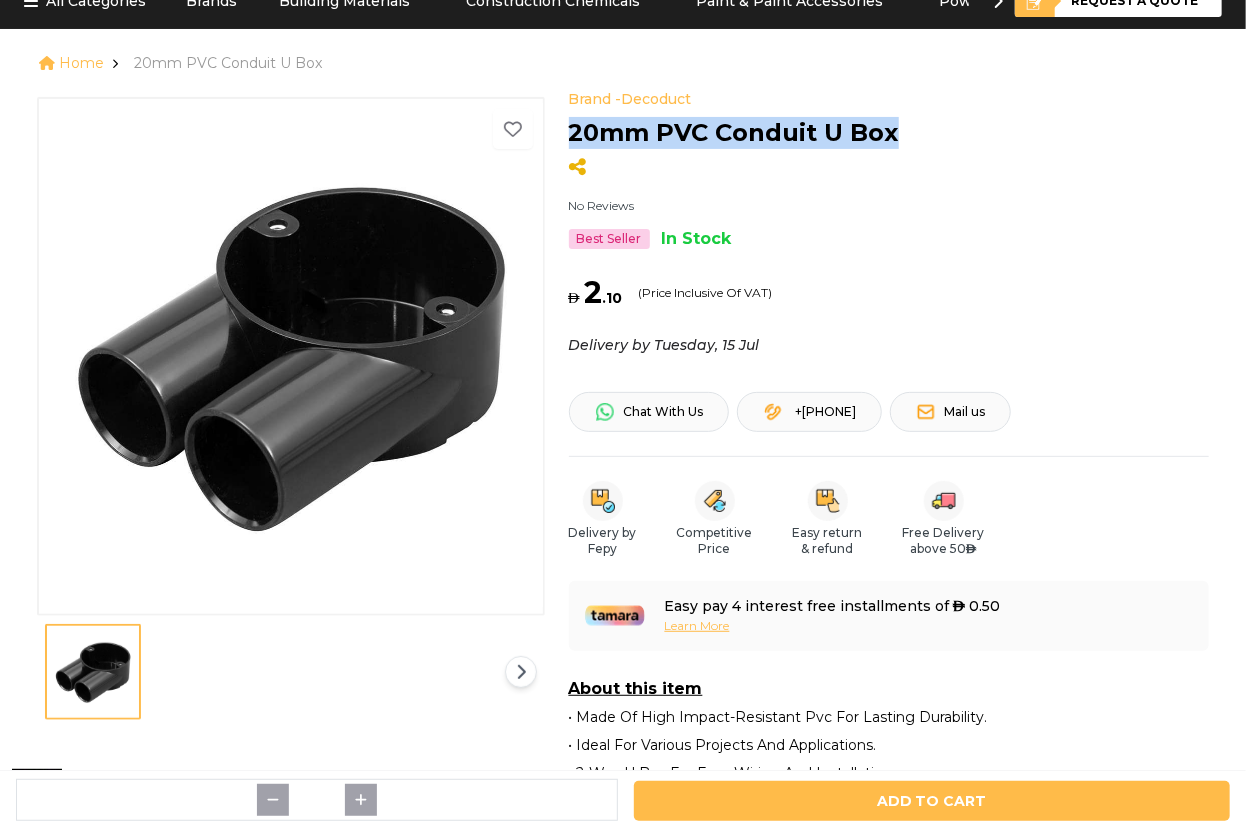 scroll, scrollTop: 0, scrollLeft: 0, axis: both 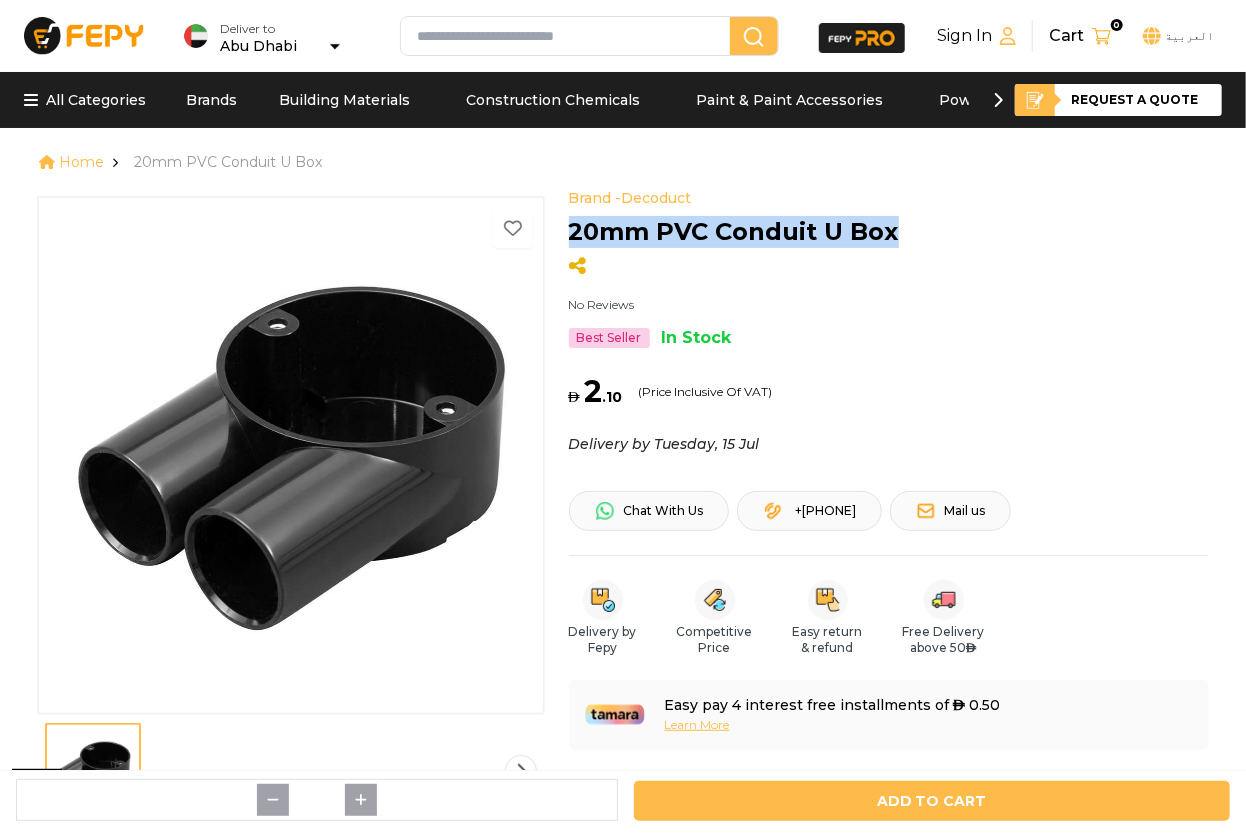 copy on "20mm PVC Conduit U Box" 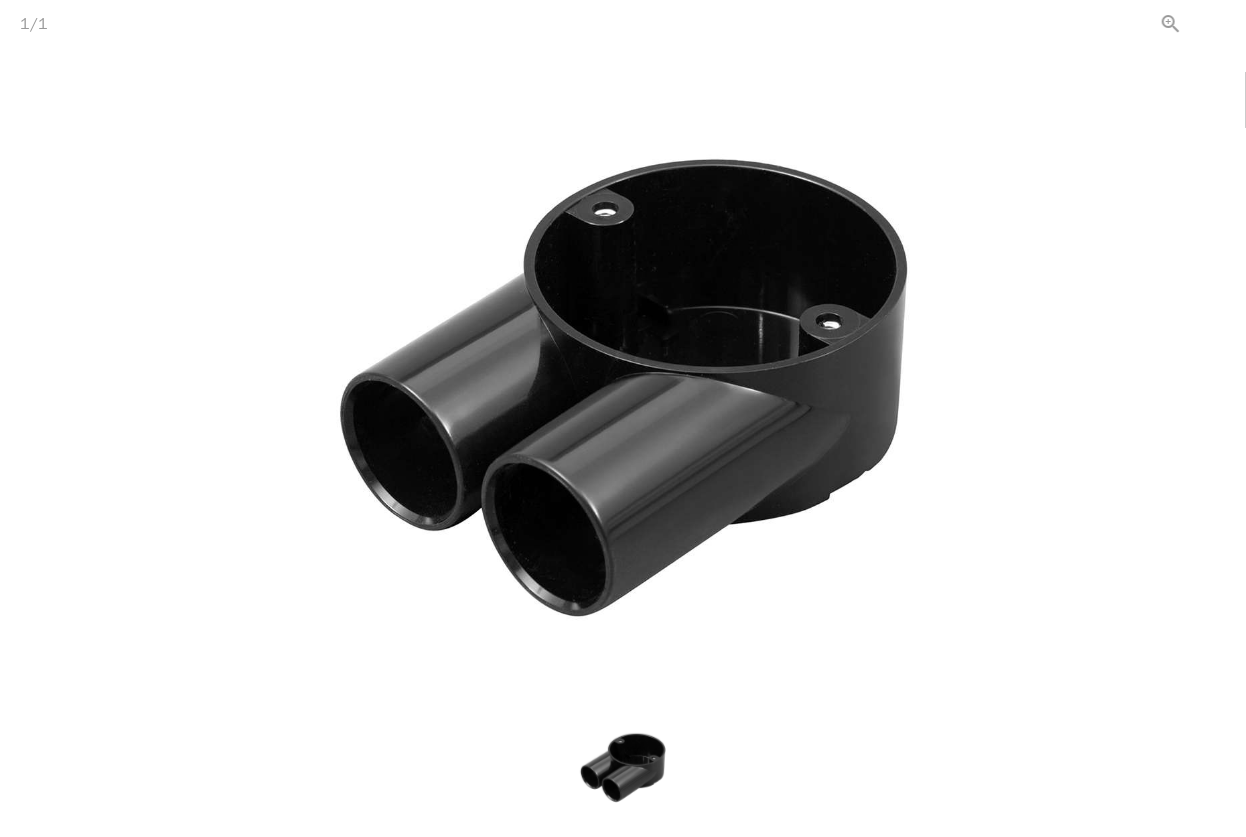 click at bounding box center [1221, 23] 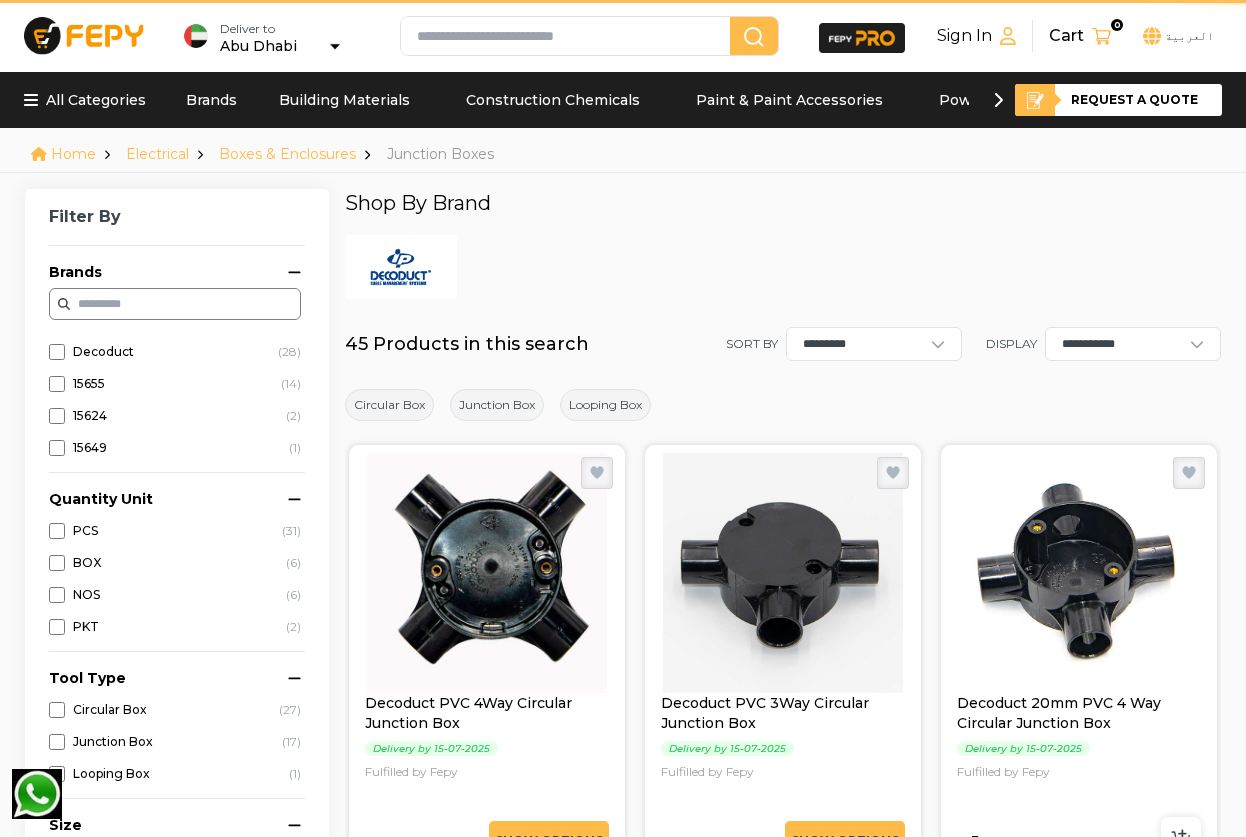 scroll, scrollTop: 636, scrollLeft: 0, axis: vertical 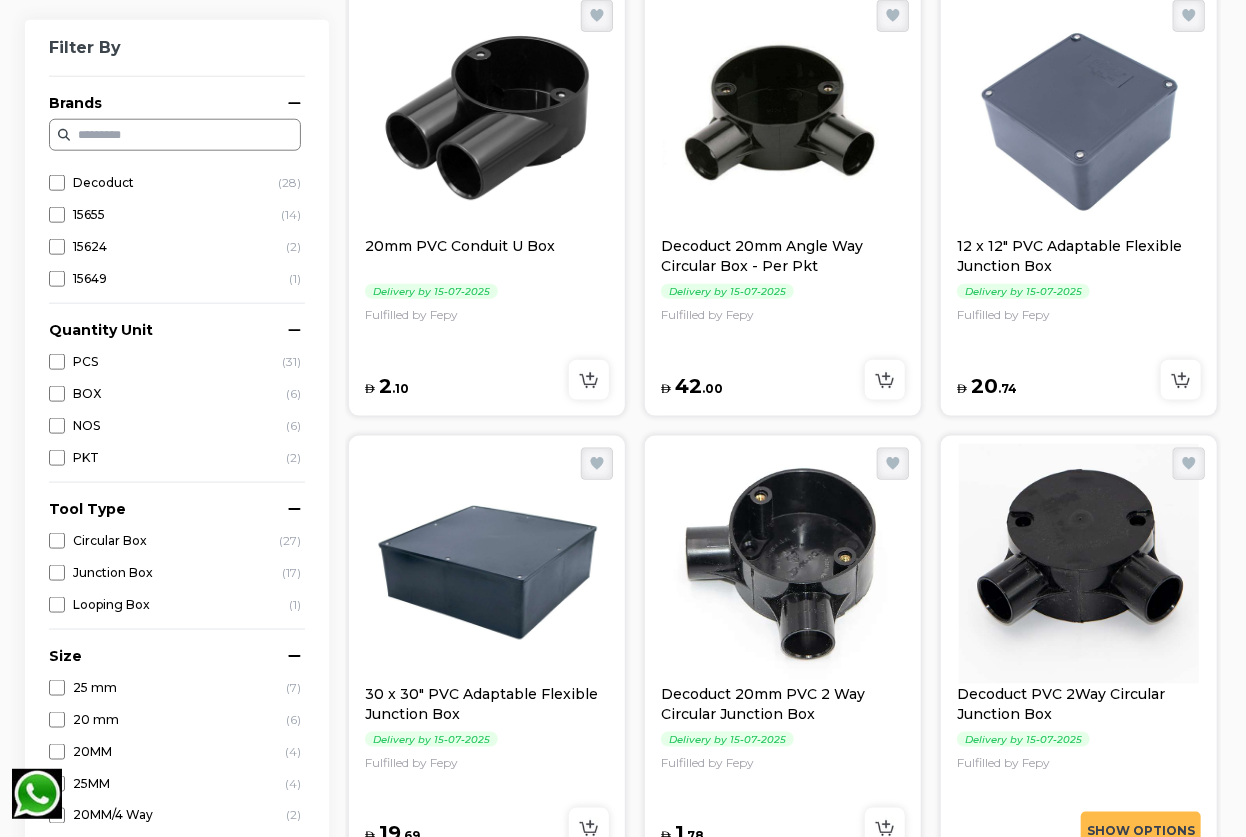 click at bounding box center (783, 116) 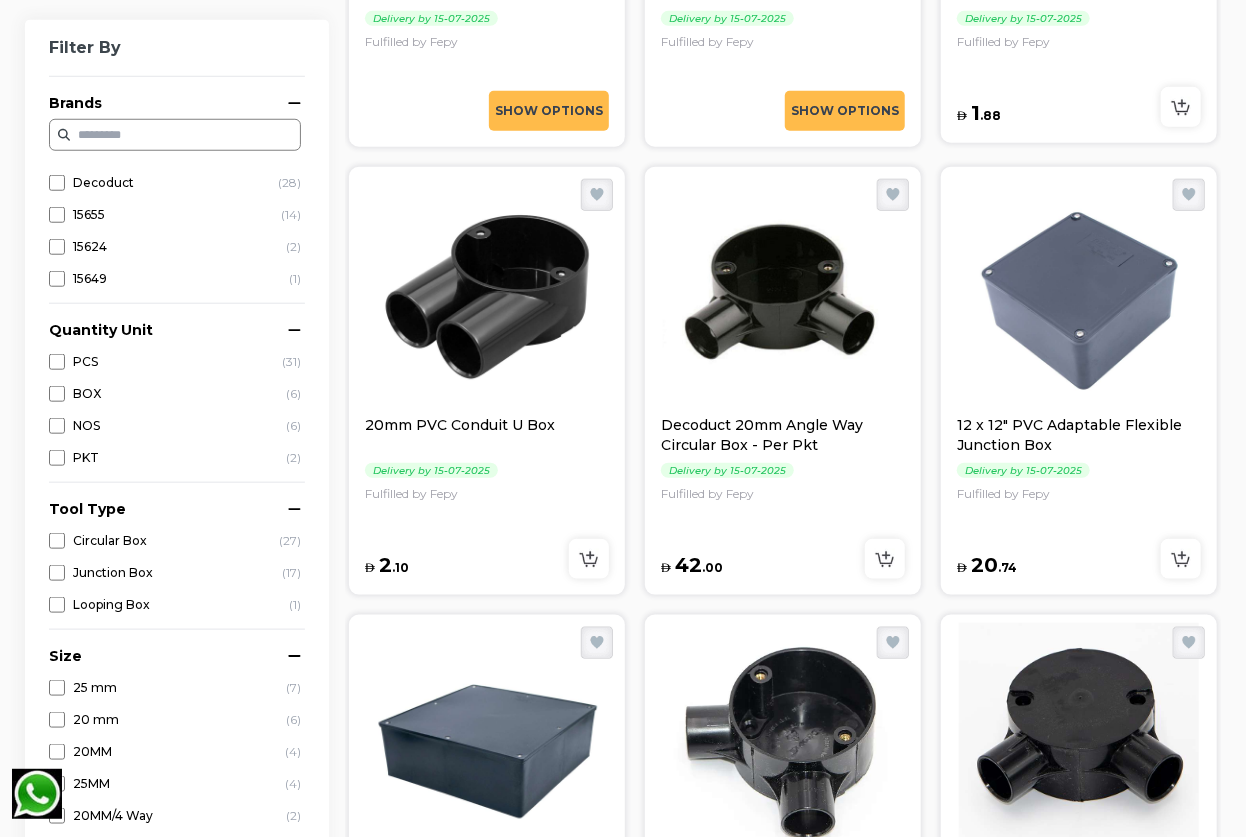 scroll, scrollTop: 727, scrollLeft: 0, axis: vertical 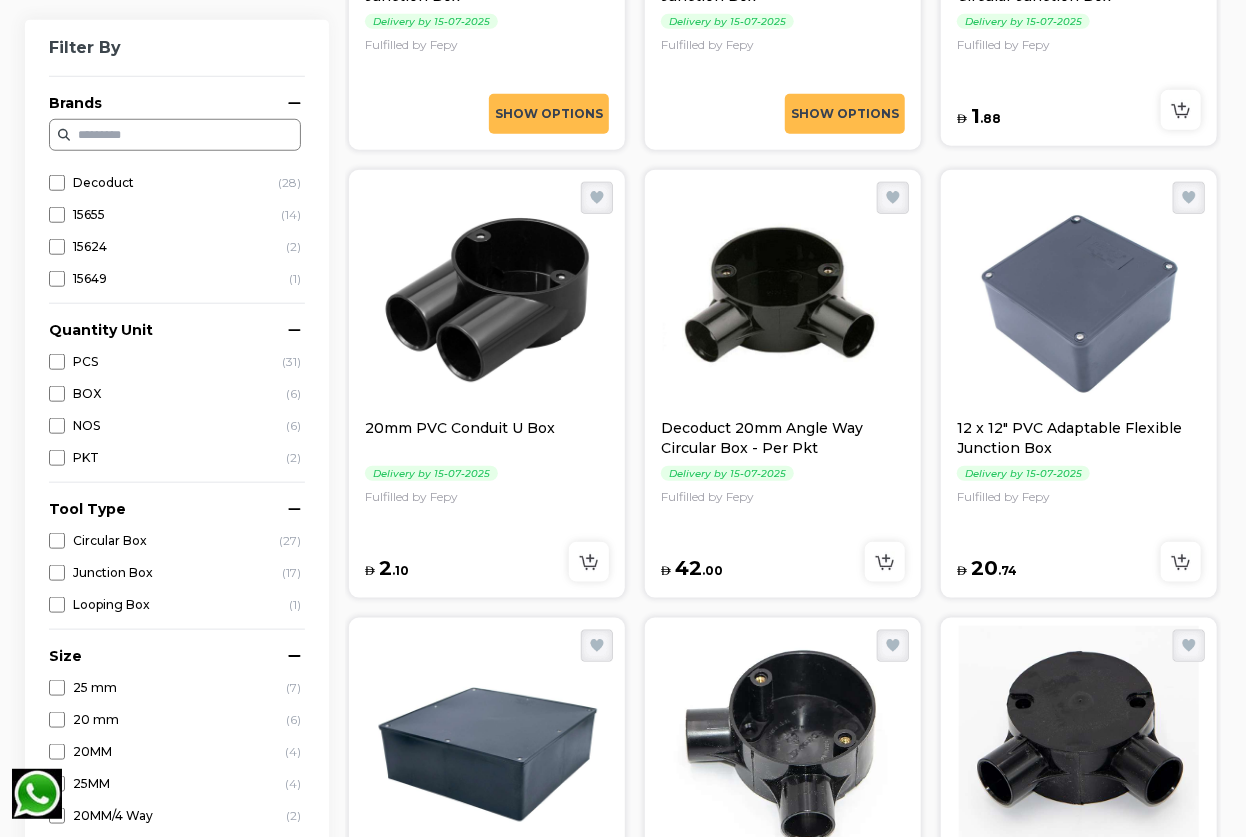 click at bounding box center (1079, 298) 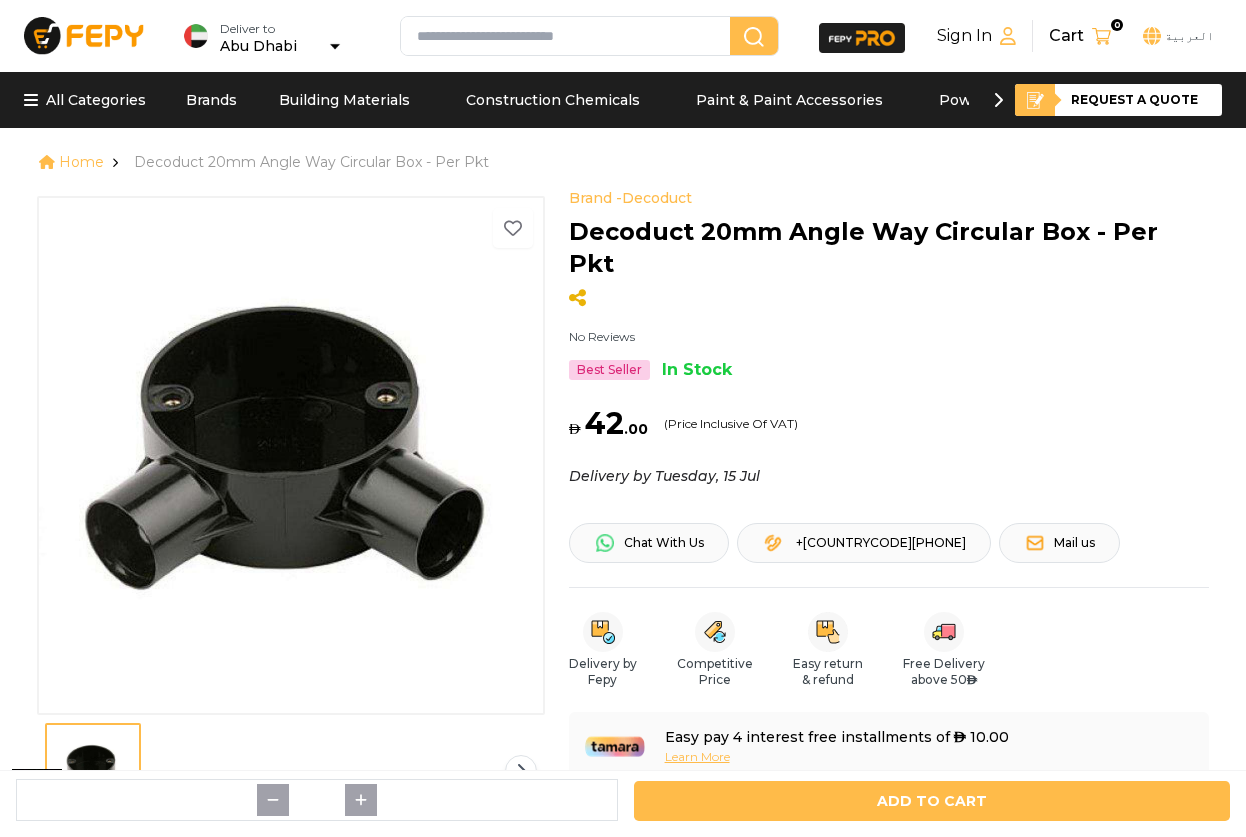 scroll, scrollTop: 225, scrollLeft: 0, axis: vertical 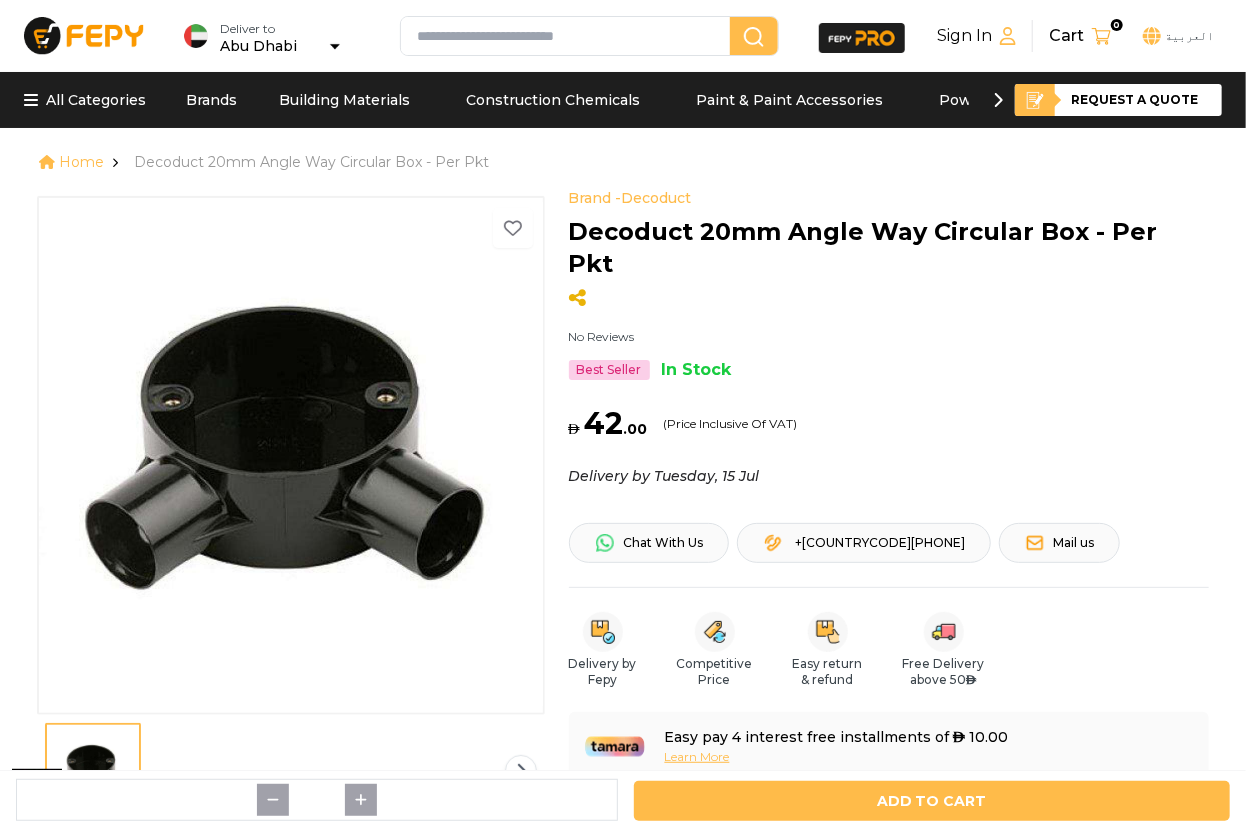 click on "Decoduct 20mm Angle Way Circular Box - Per Pkt" at bounding box center (889, 248) 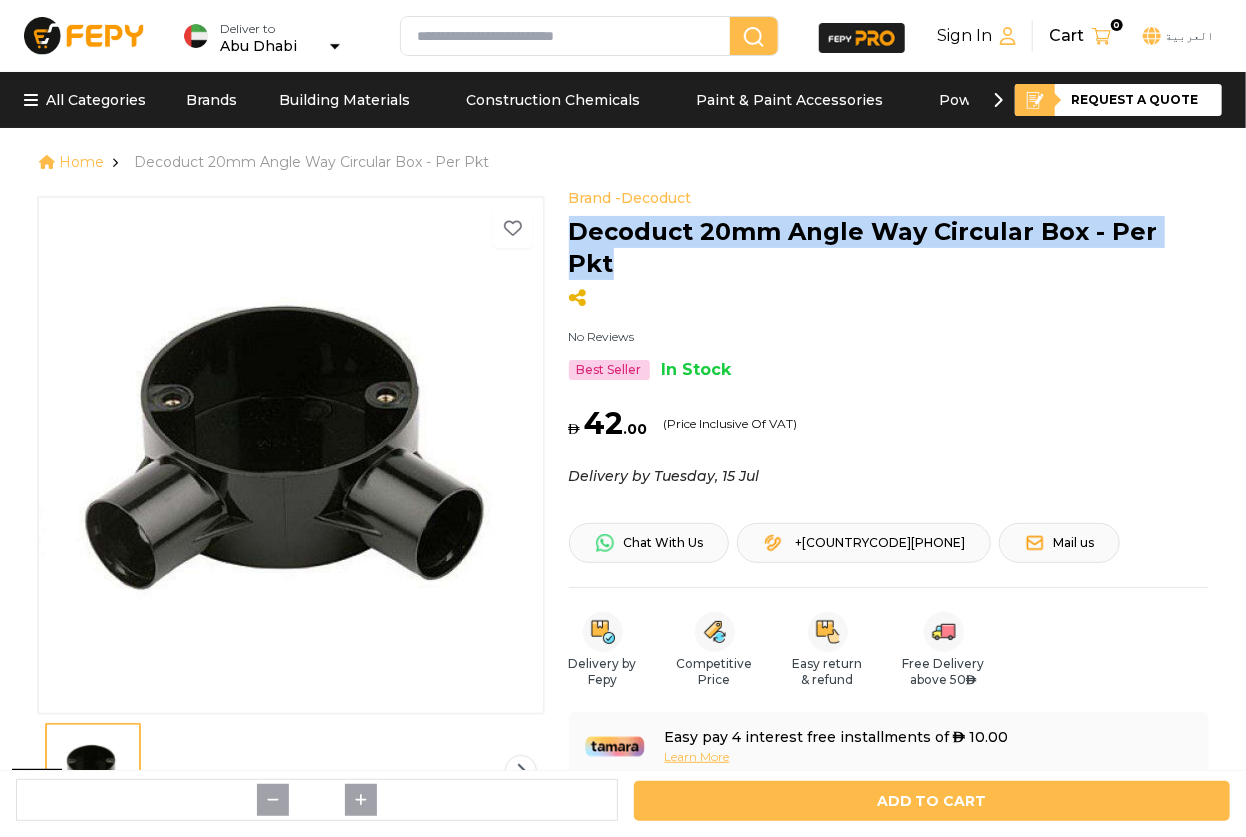 drag, startPoint x: 655, startPoint y: 220, endPoint x: 1204, endPoint y: 220, distance: 549 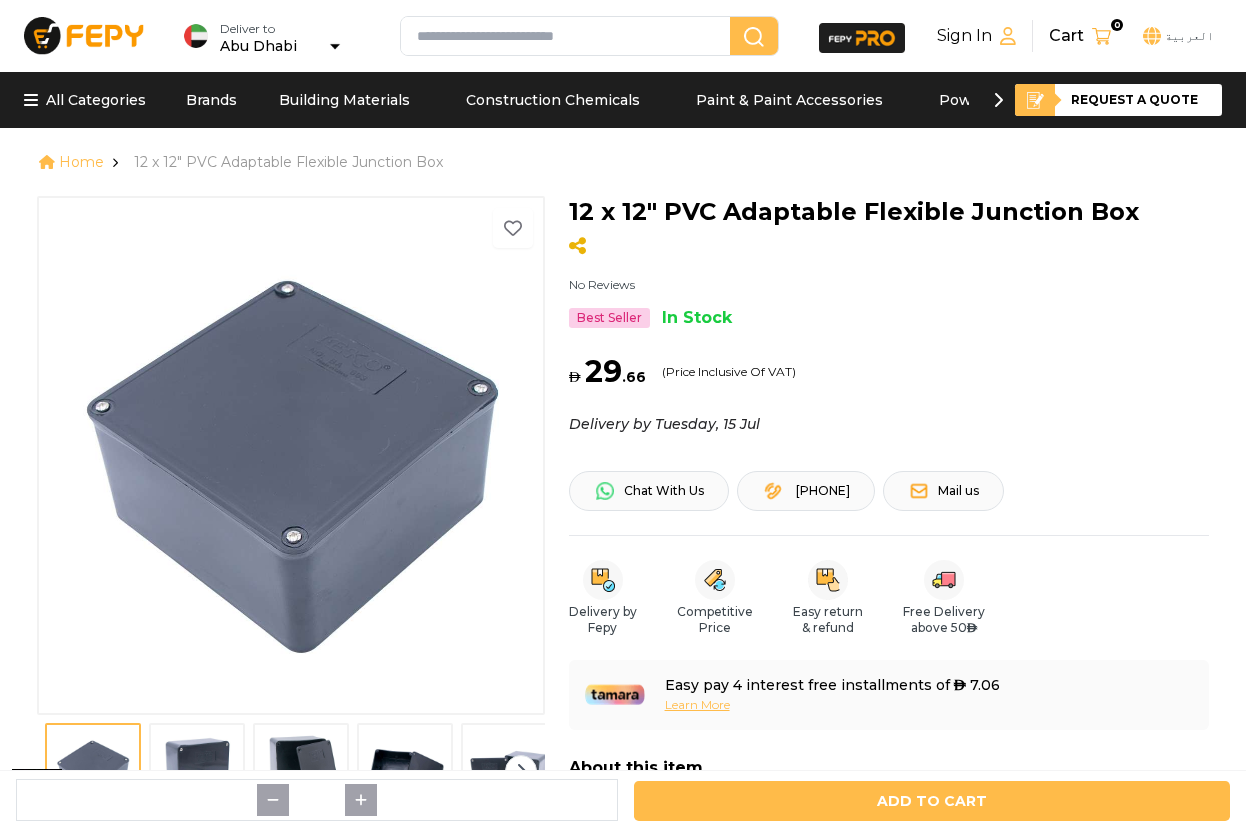 scroll, scrollTop: 0, scrollLeft: 0, axis: both 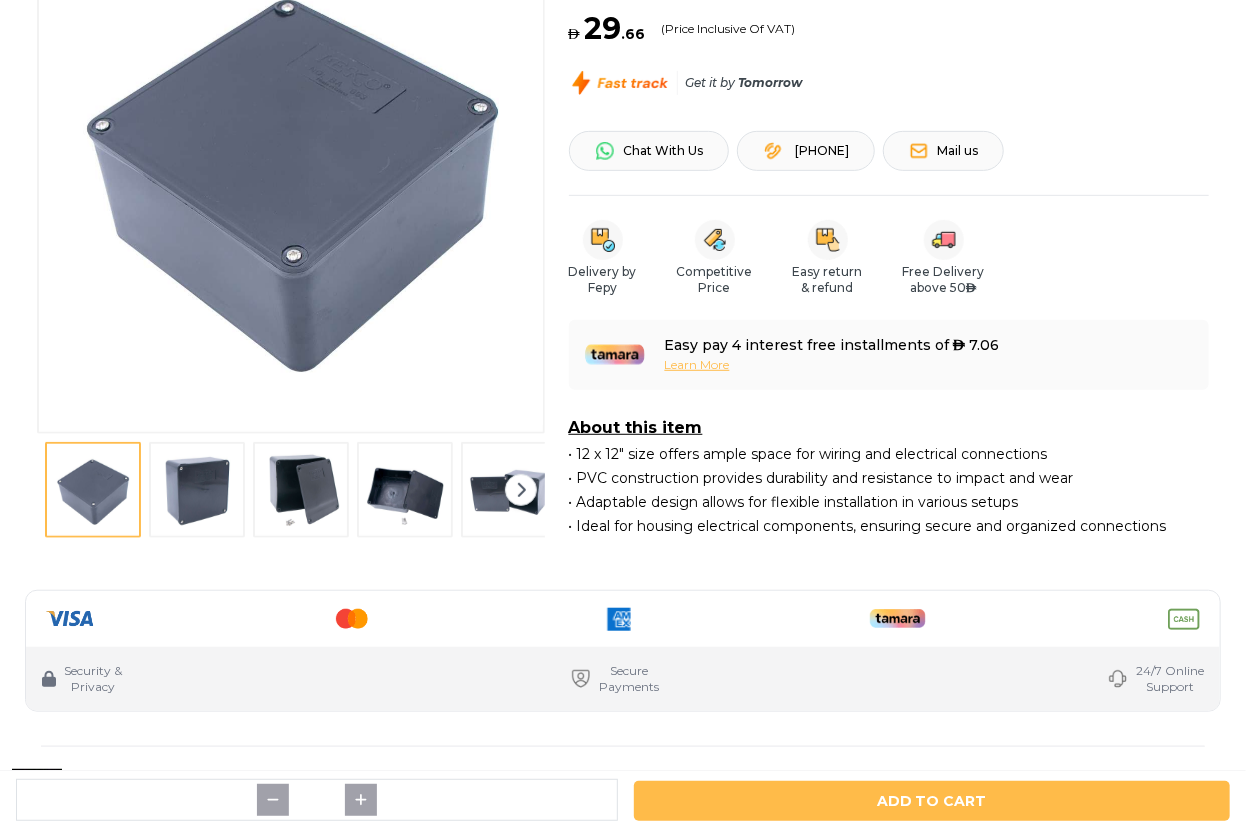 drag, startPoint x: 115, startPoint y: 476, endPoint x: 160, endPoint y: 493, distance: 48.104053 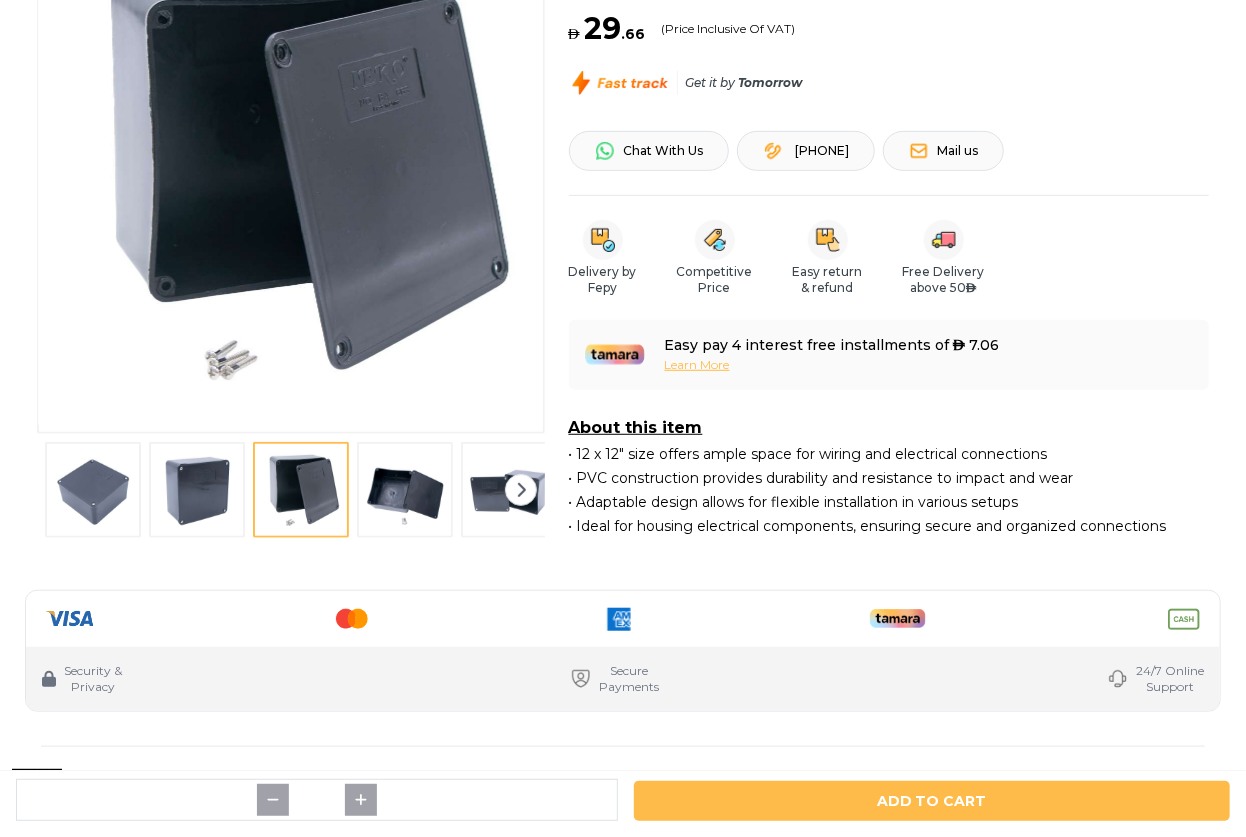 click at bounding box center [405, 490] 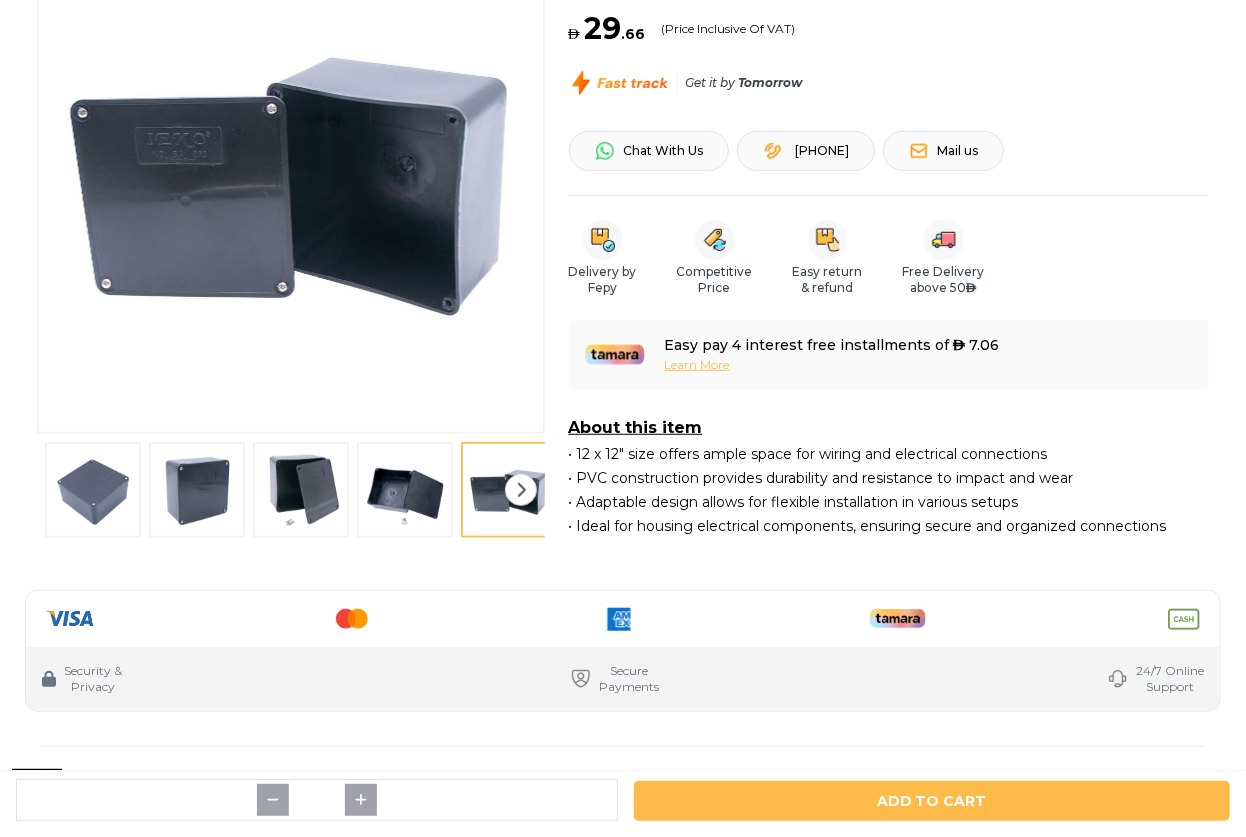 click at bounding box center (93, 490) 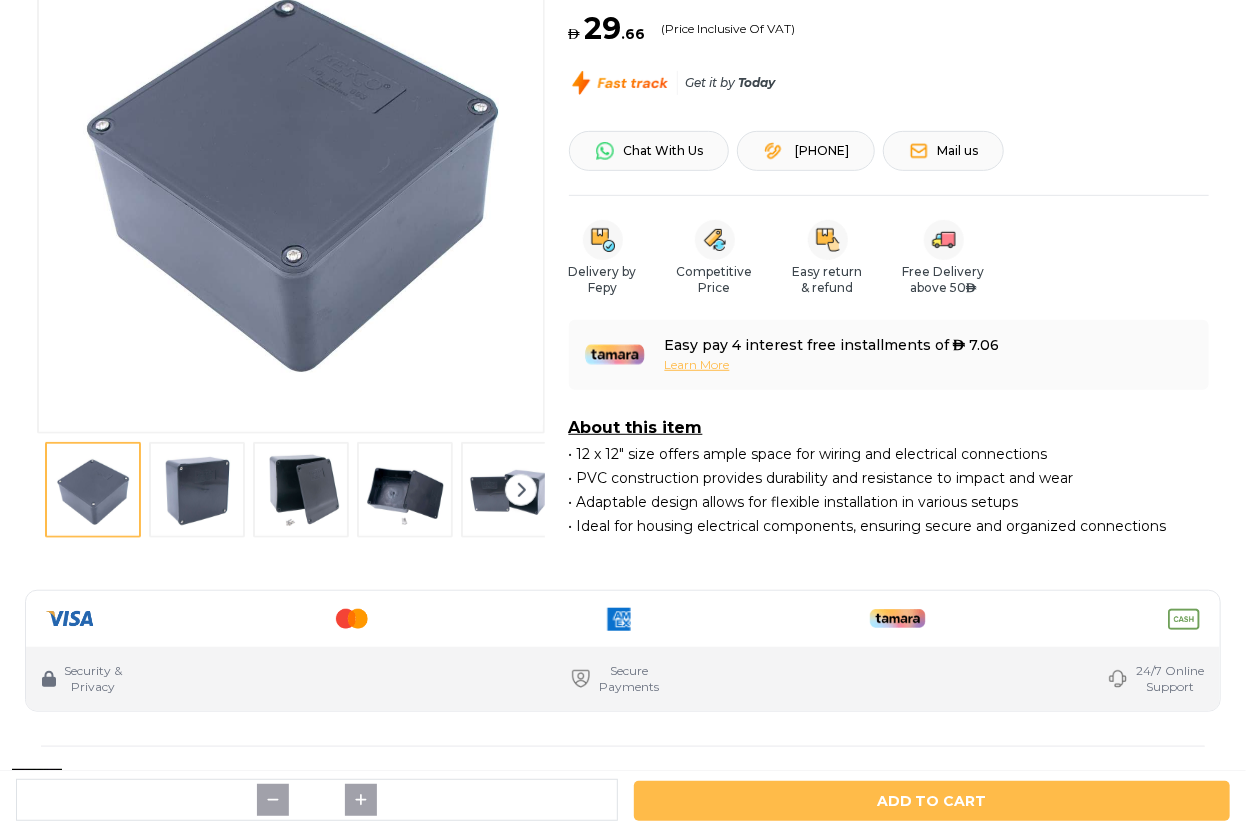 click at bounding box center (291, 490) 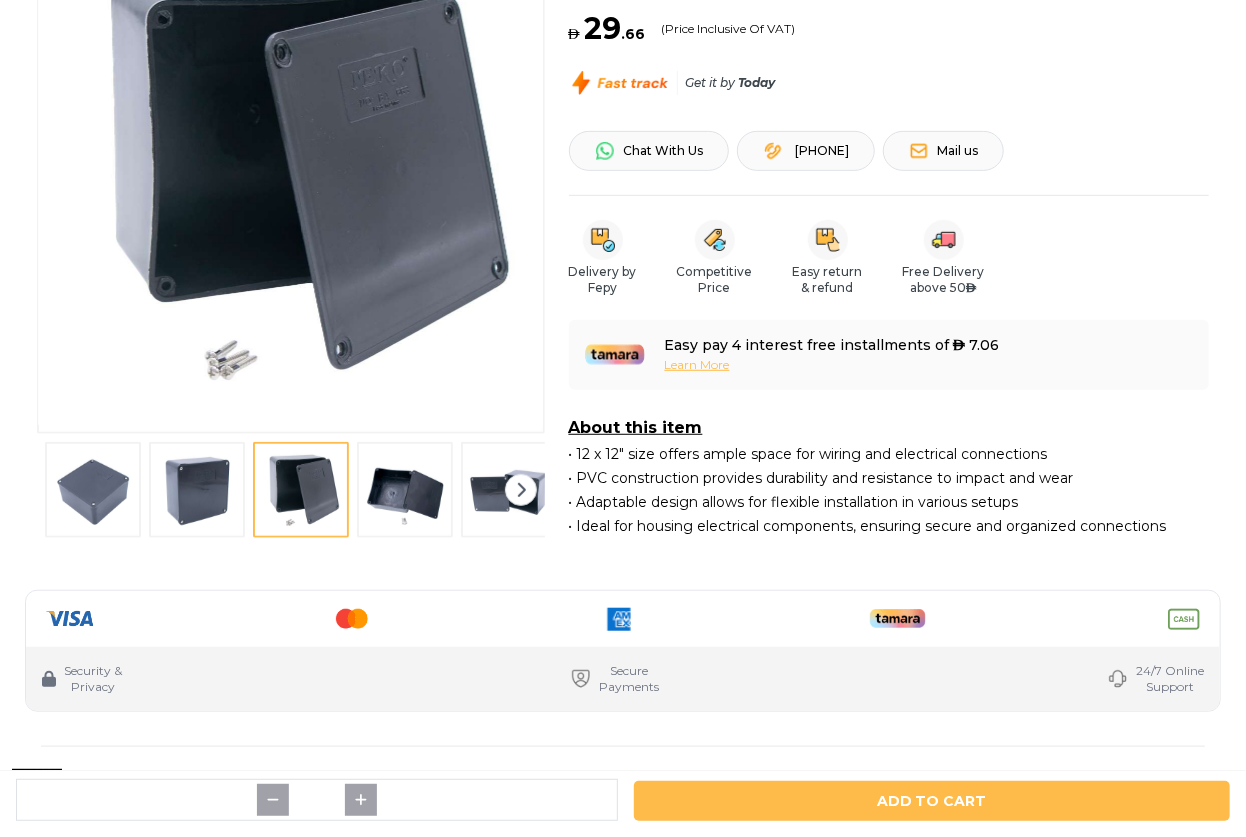click at bounding box center (405, 490) 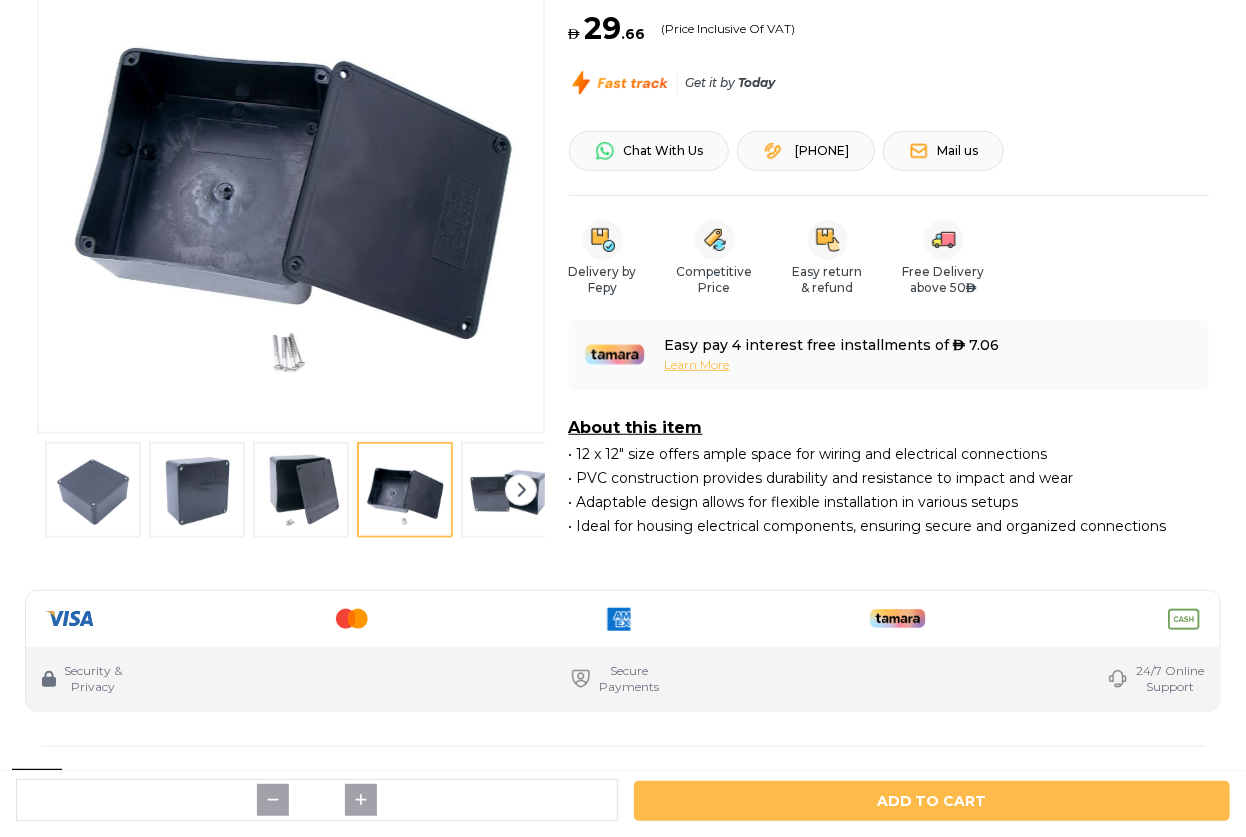 click 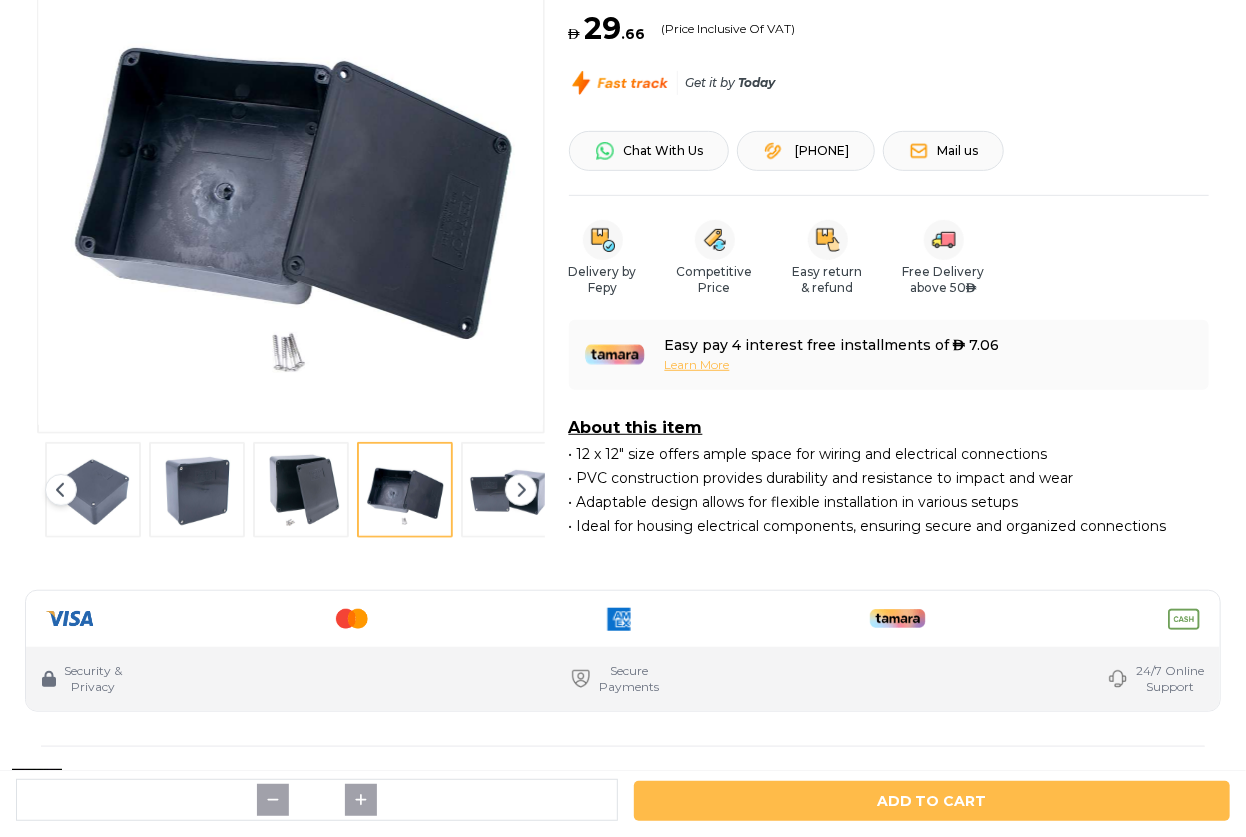 scroll, scrollTop: 0, scrollLeft: 20, axis: horizontal 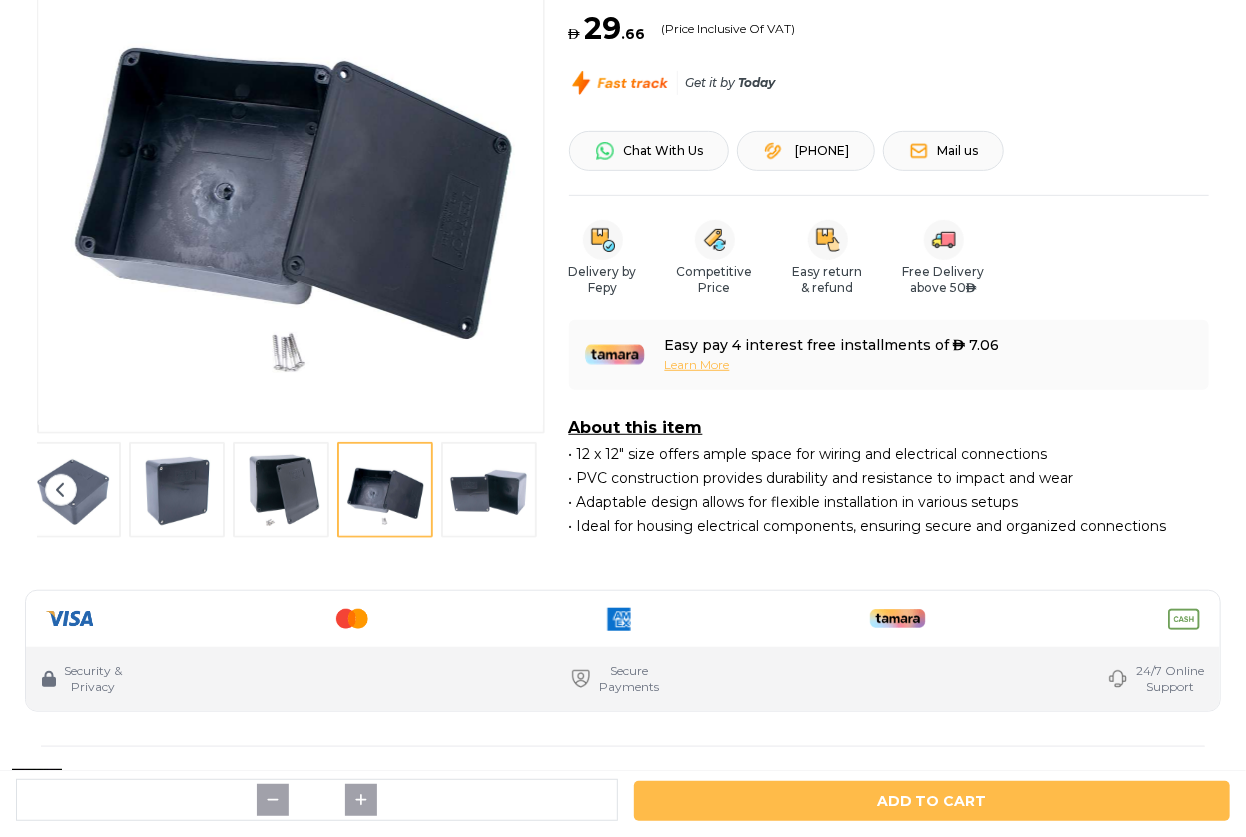 click at bounding box center [489, 490] 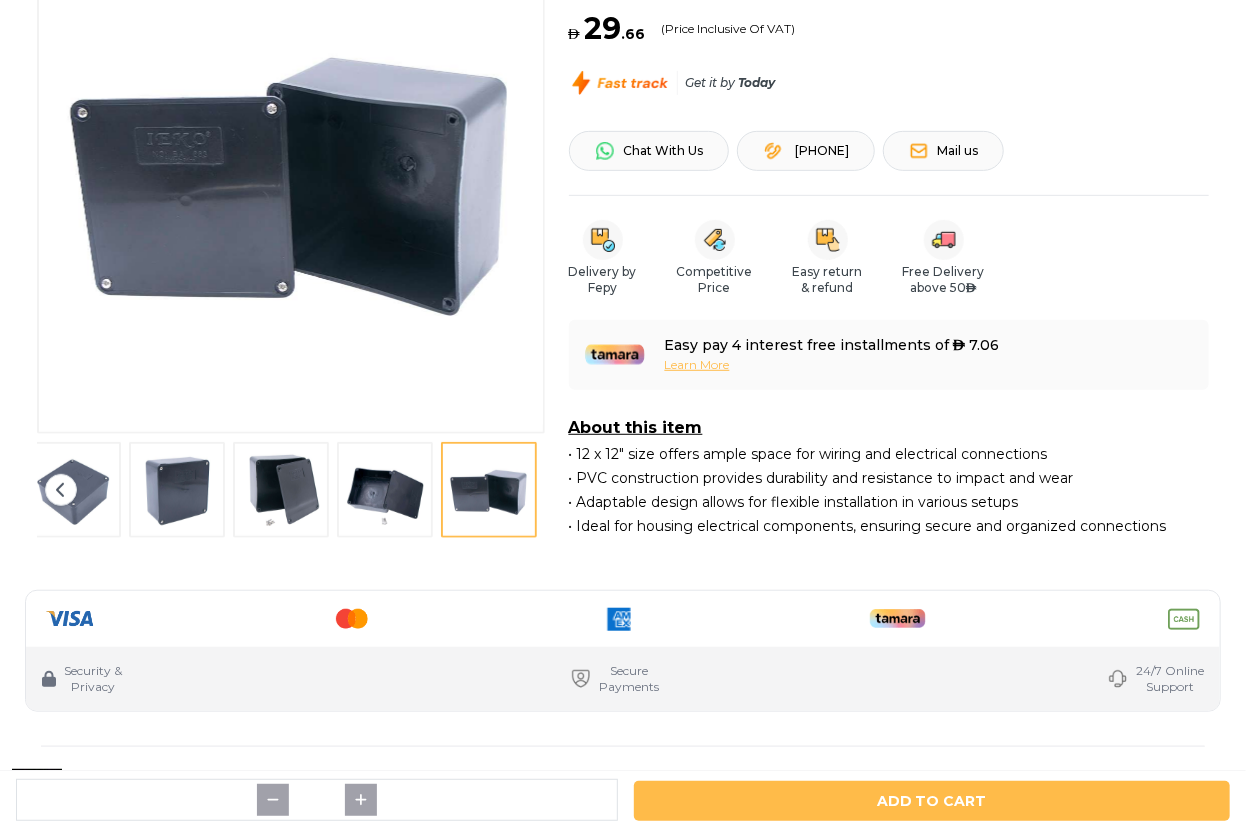 click at bounding box center (385, 490) 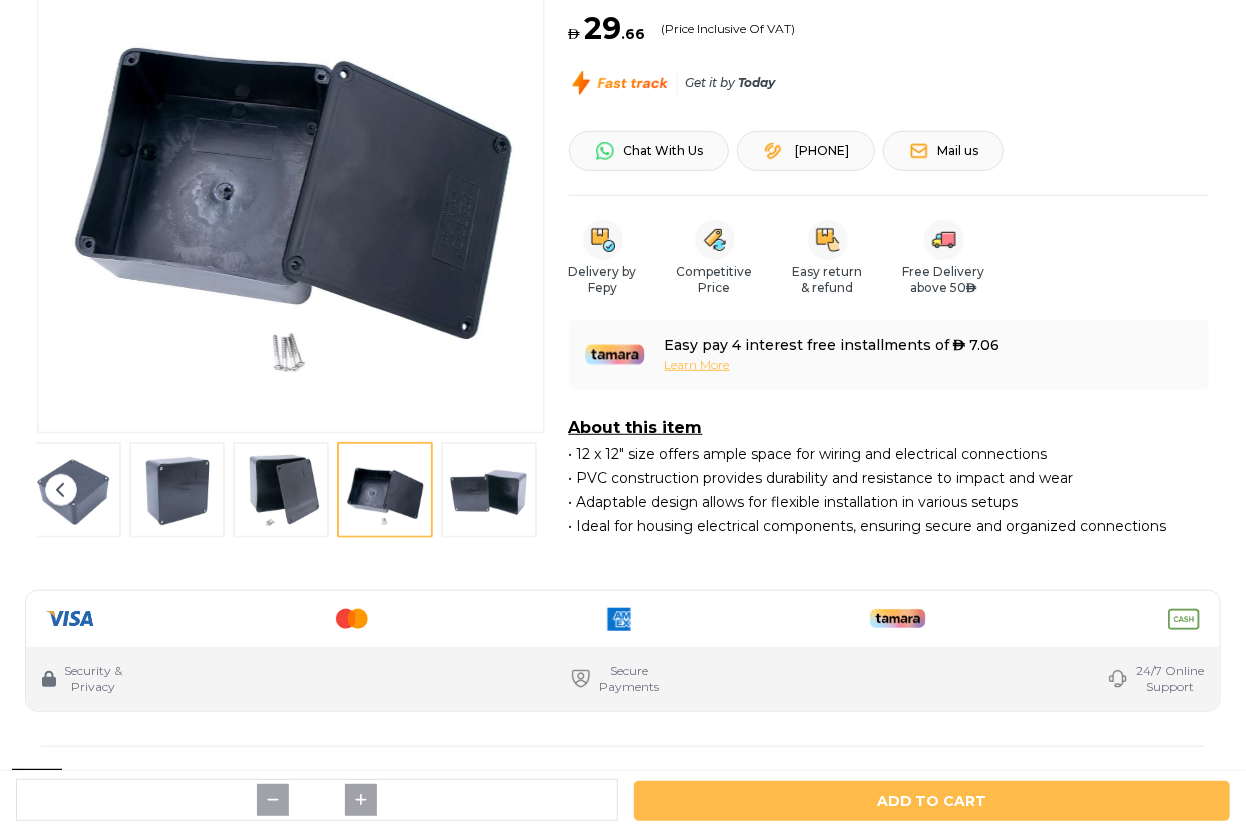 click at bounding box center (291, 173) 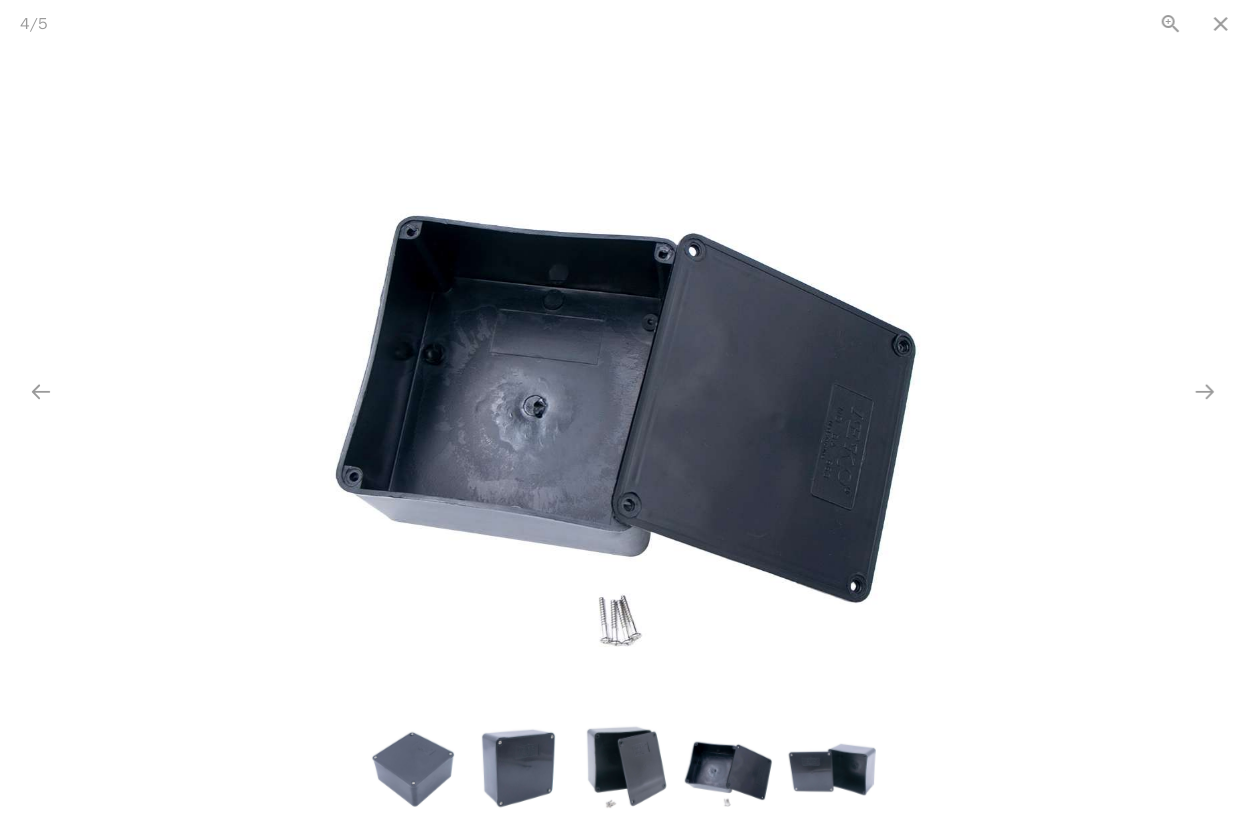 scroll, scrollTop: 0, scrollLeft: 0, axis: both 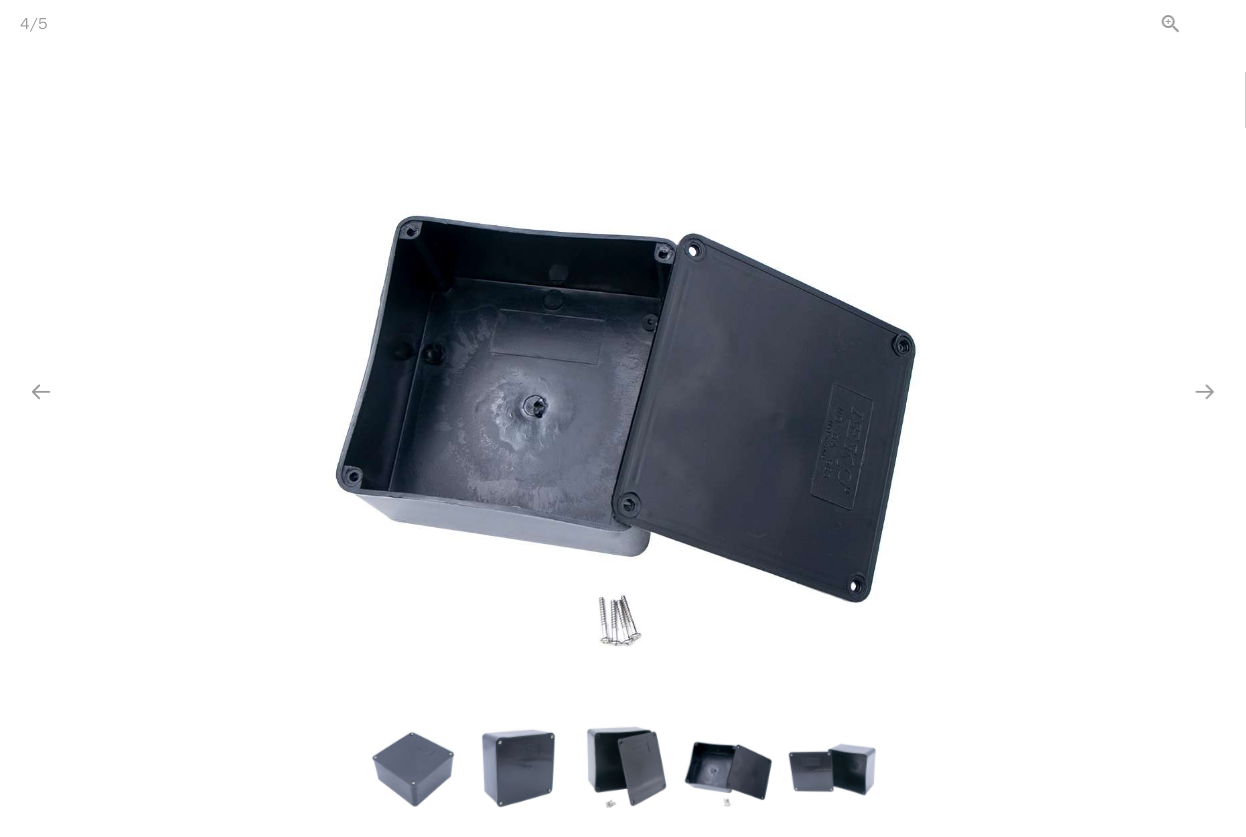 click at bounding box center [1221, 23] 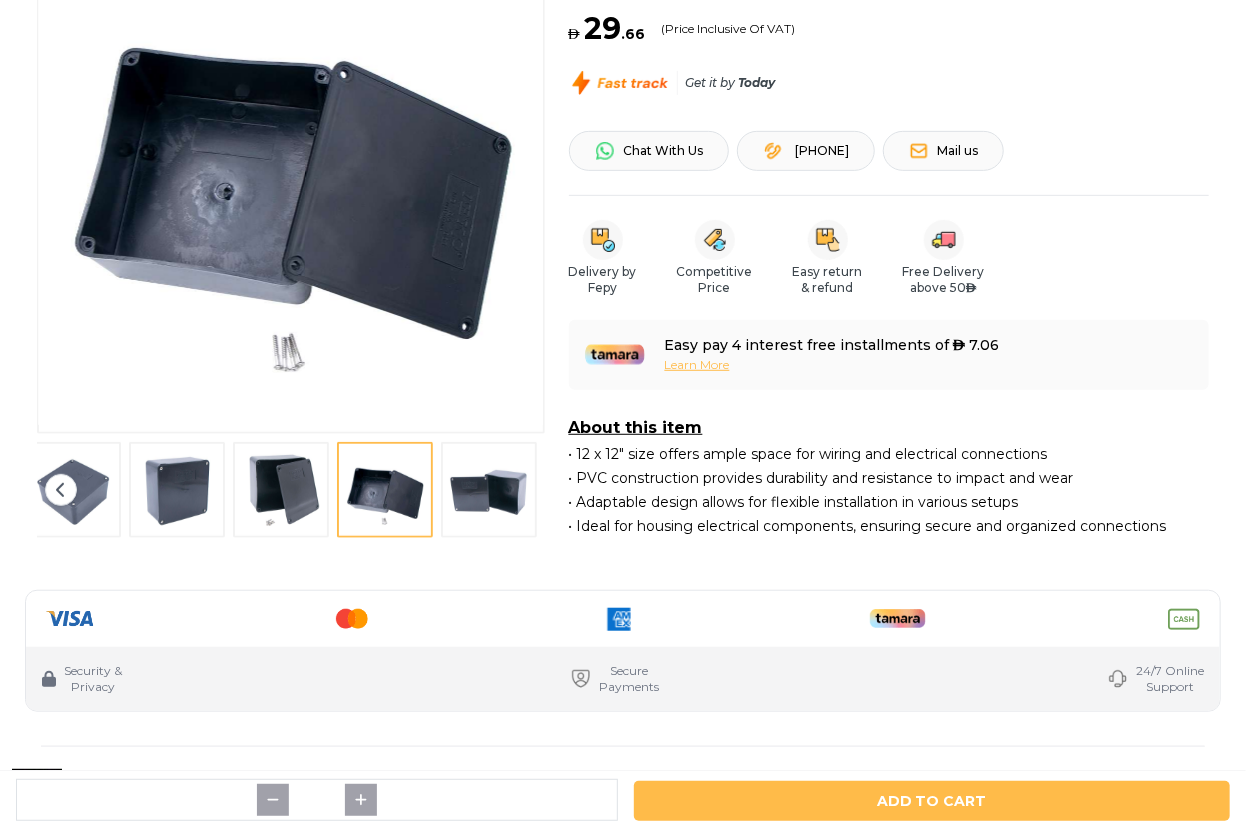 scroll, scrollTop: 0, scrollLeft: 0, axis: both 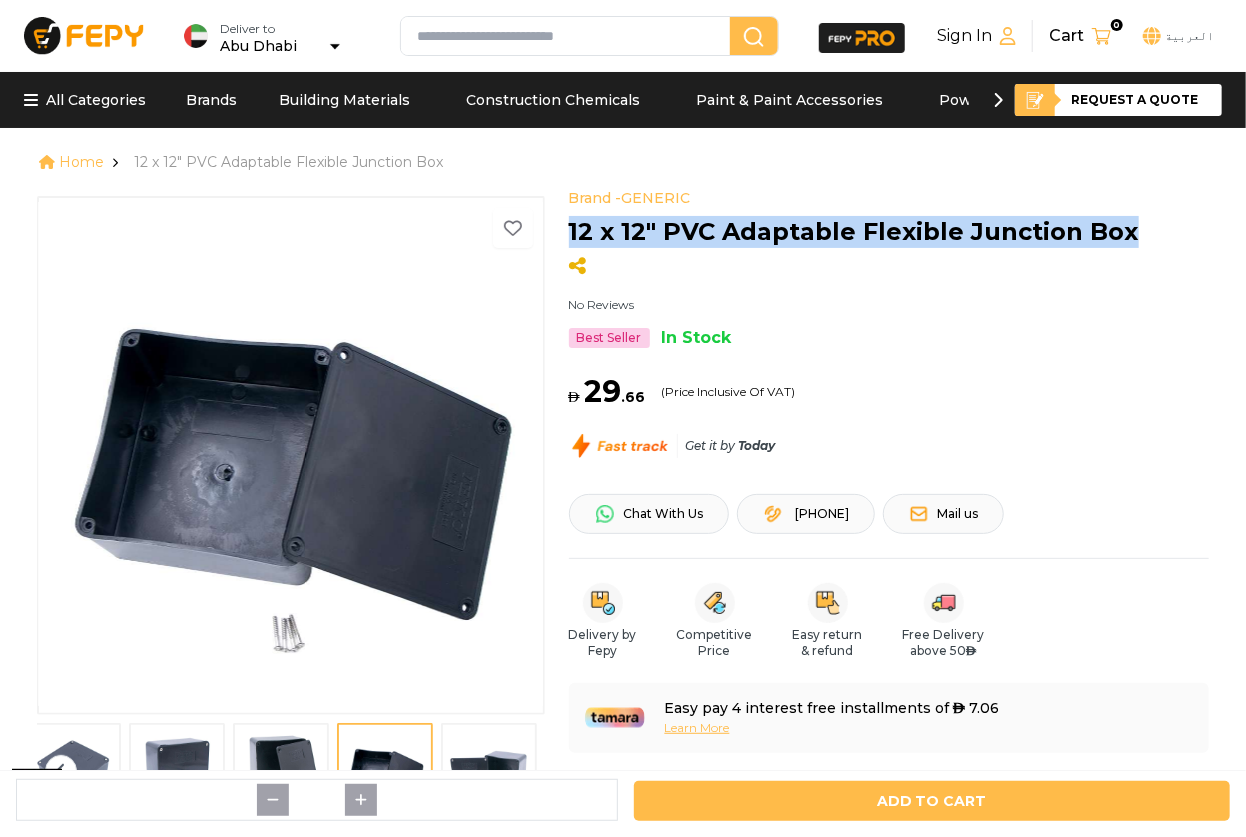drag, startPoint x: 1142, startPoint y: 225, endPoint x: 569, endPoint y: 253, distance: 573.6837 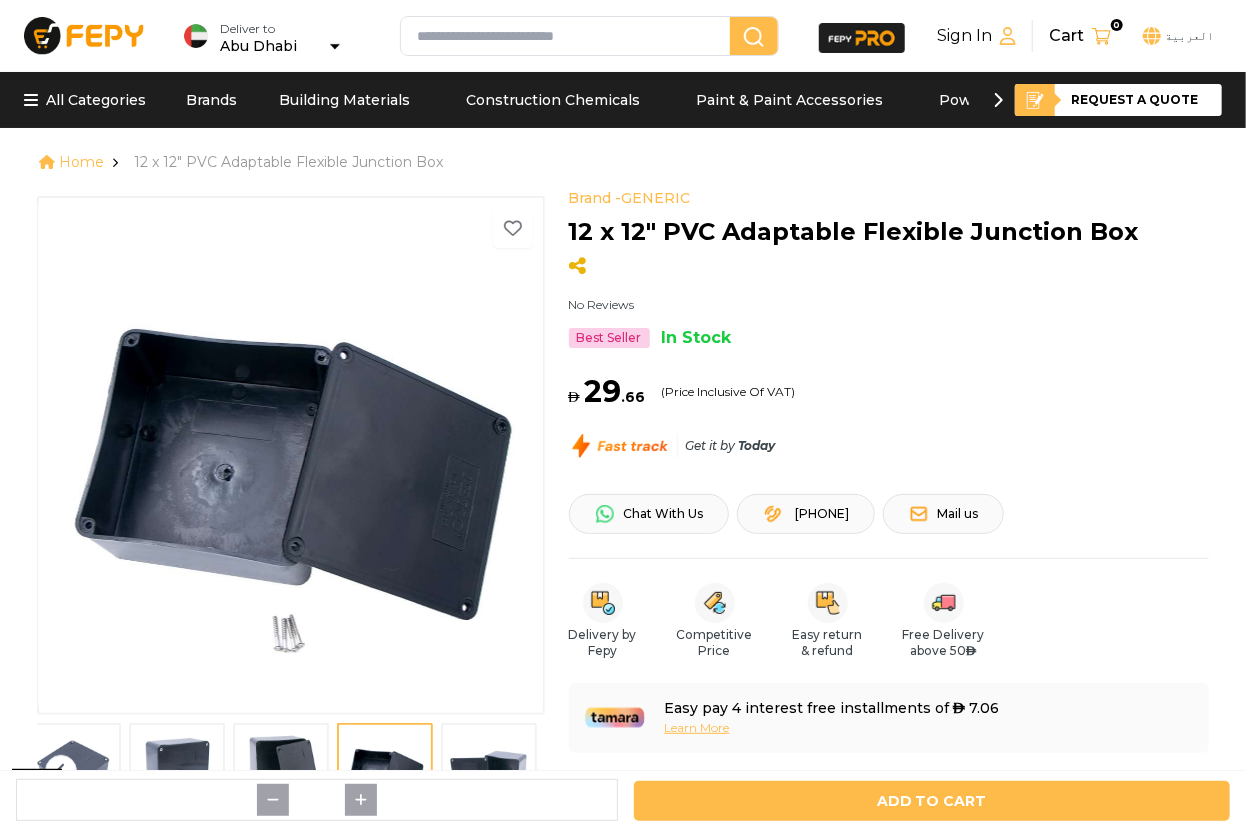 click on "No Reviews" at bounding box center (889, 309) 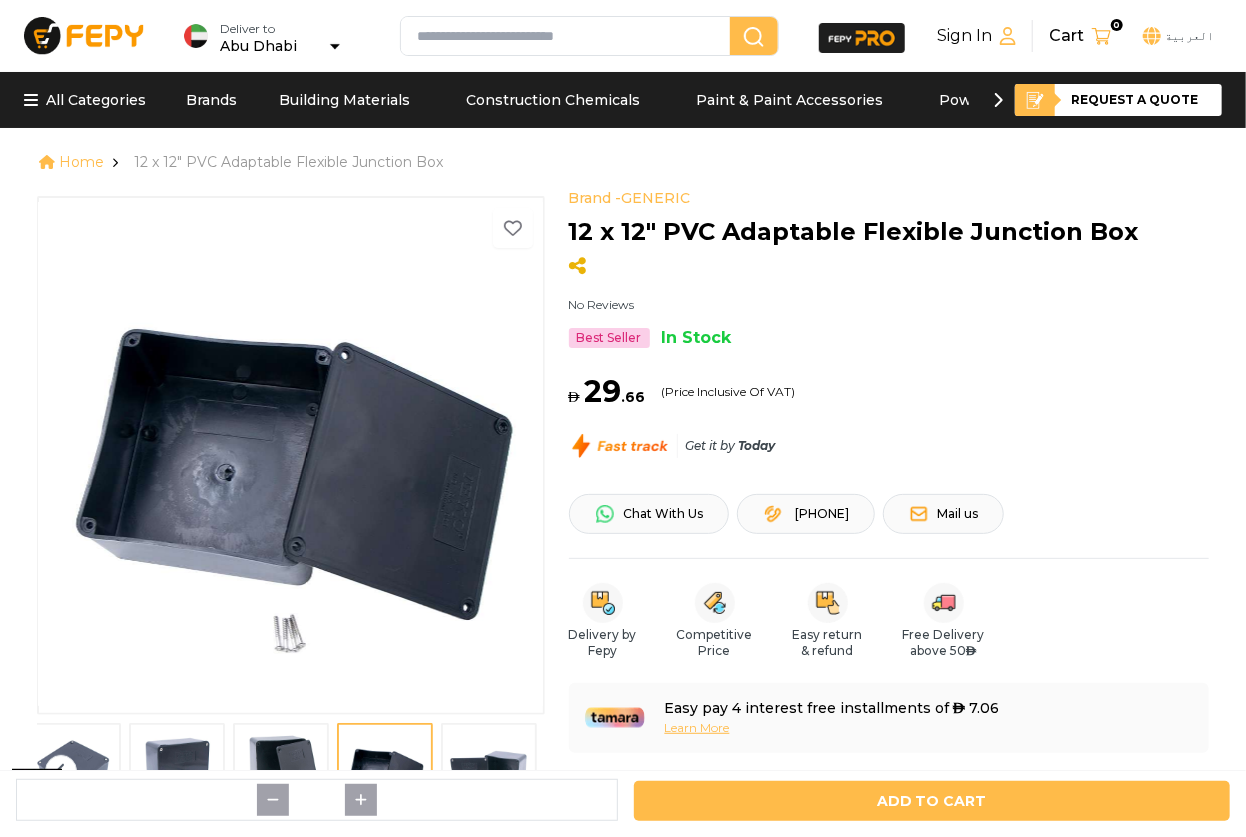click at bounding box center [292, 454] 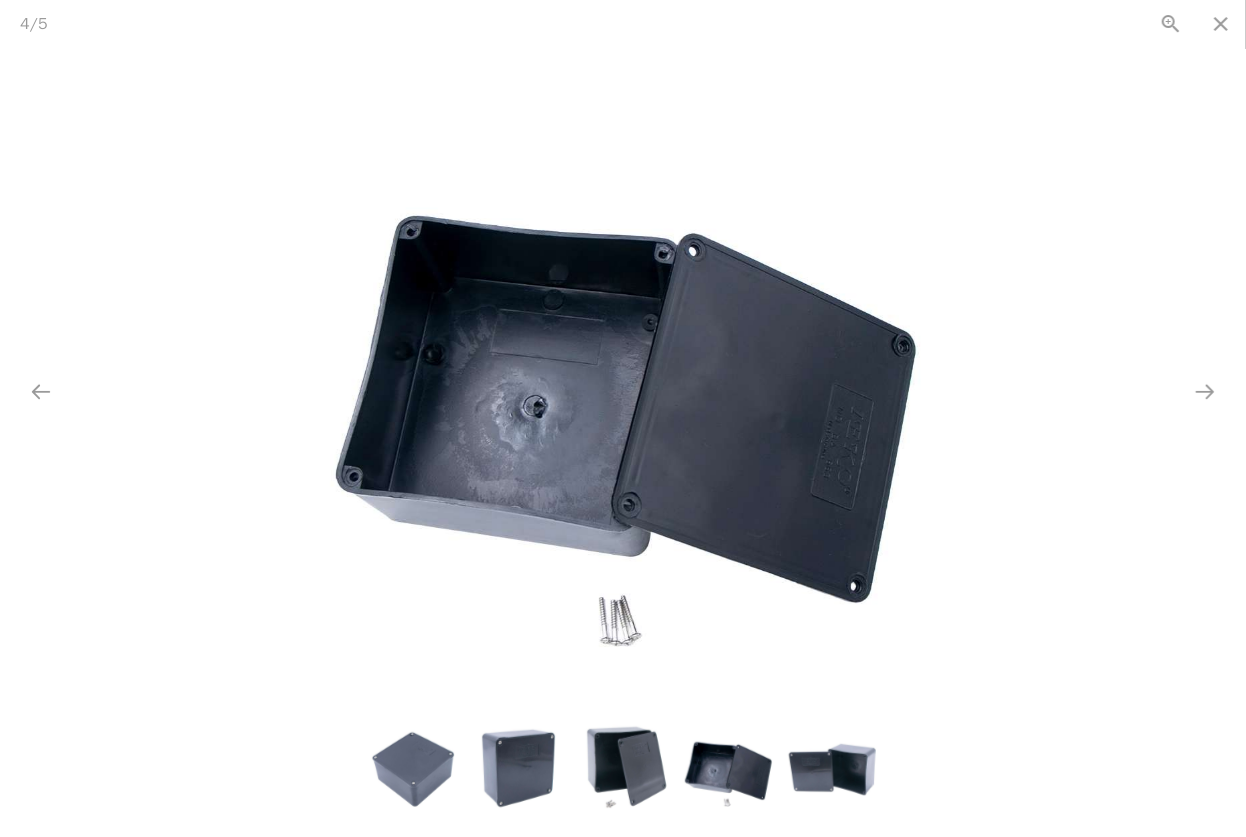 scroll, scrollTop: 363, scrollLeft: 0, axis: vertical 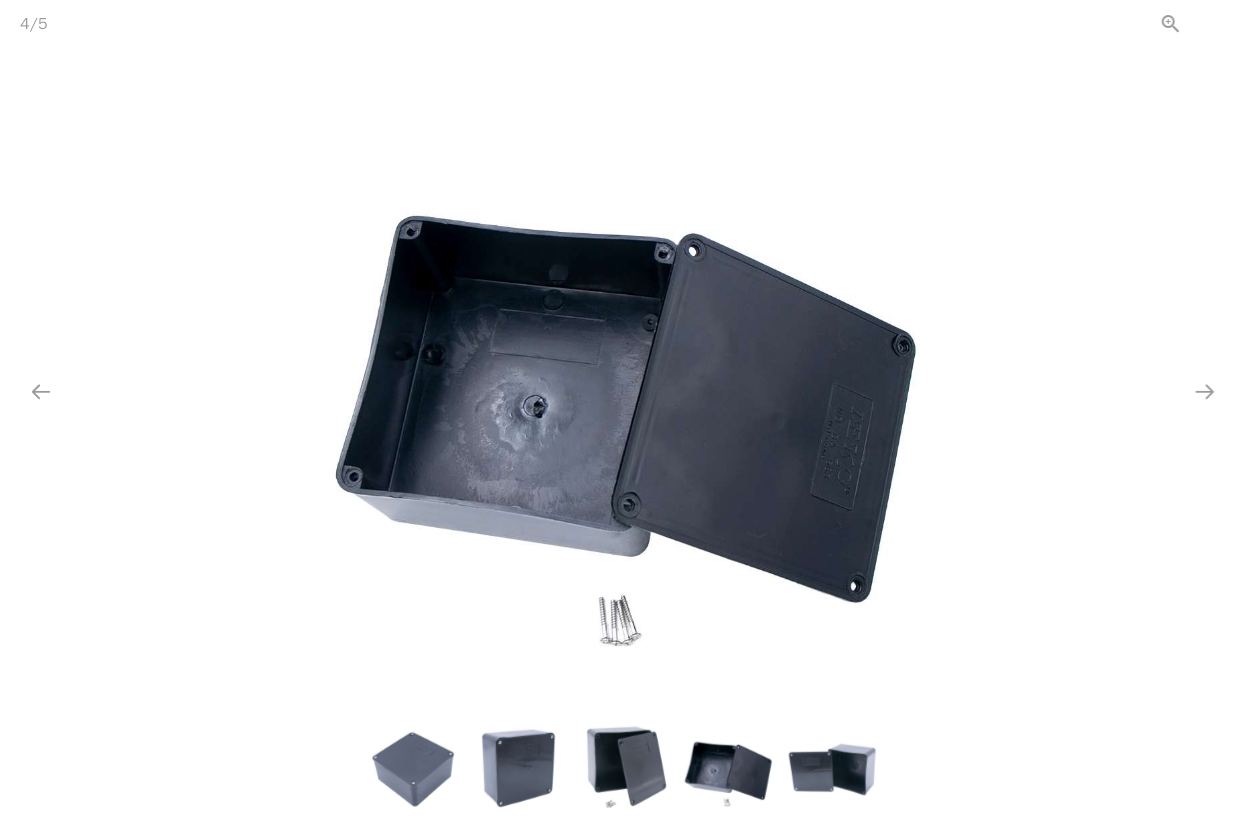 click at bounding box center (1221, 23) 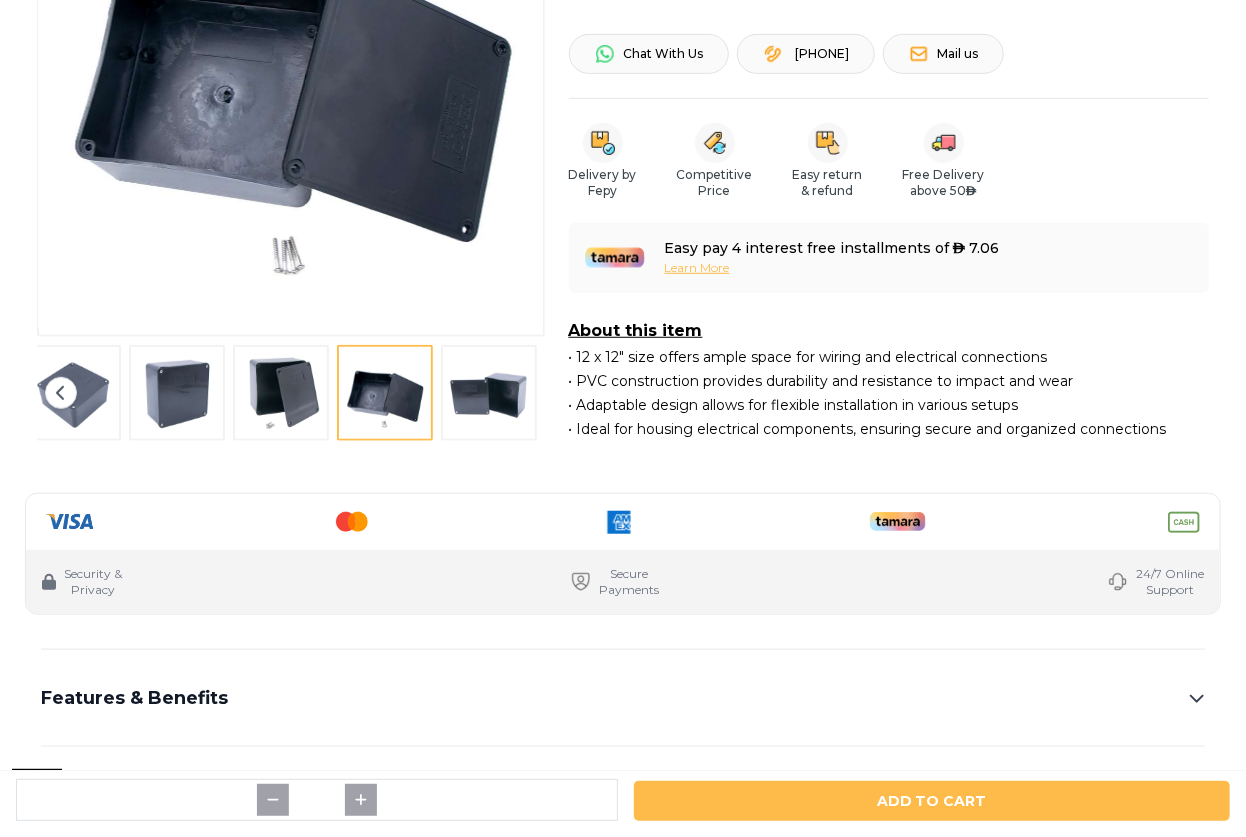 scroll, scrollTop: 454, scrollLeft: 0, axis: vertical 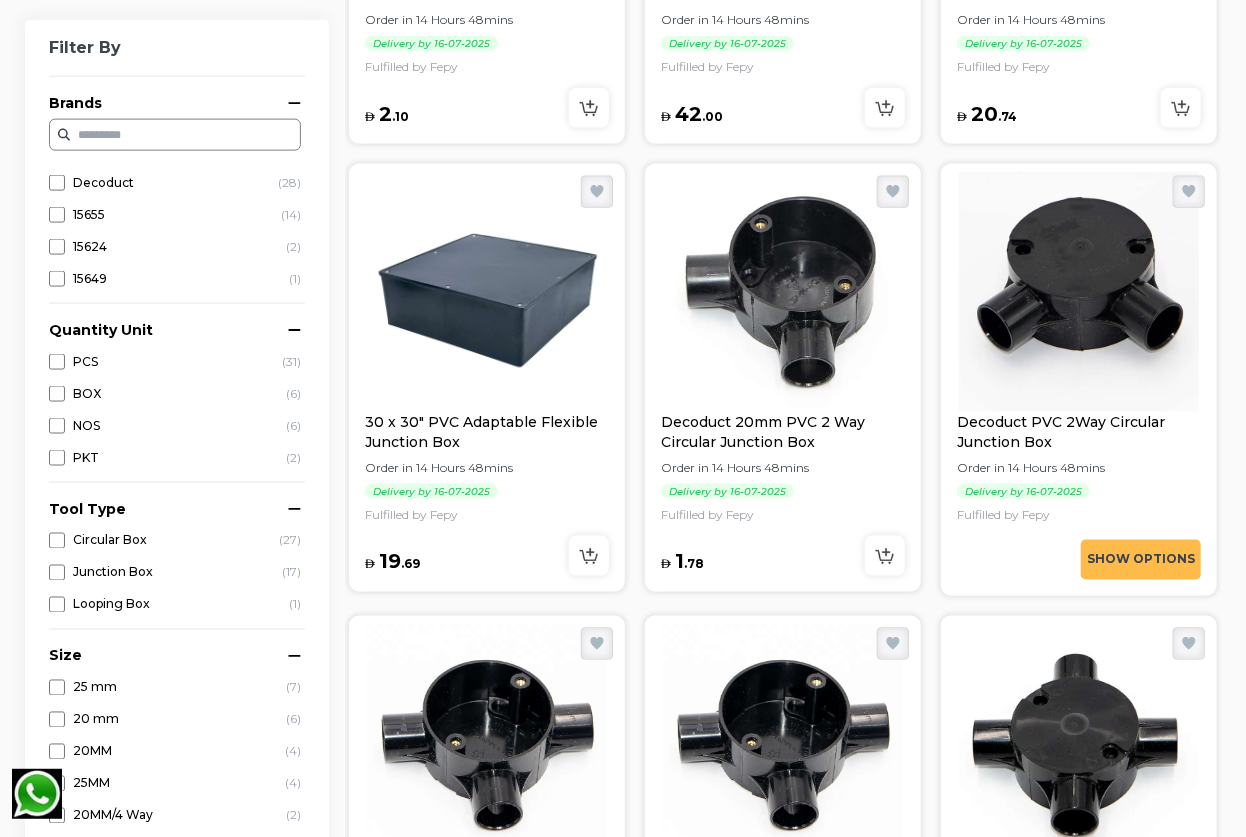 click on "Show Options" at bounding box center [1141, 560] 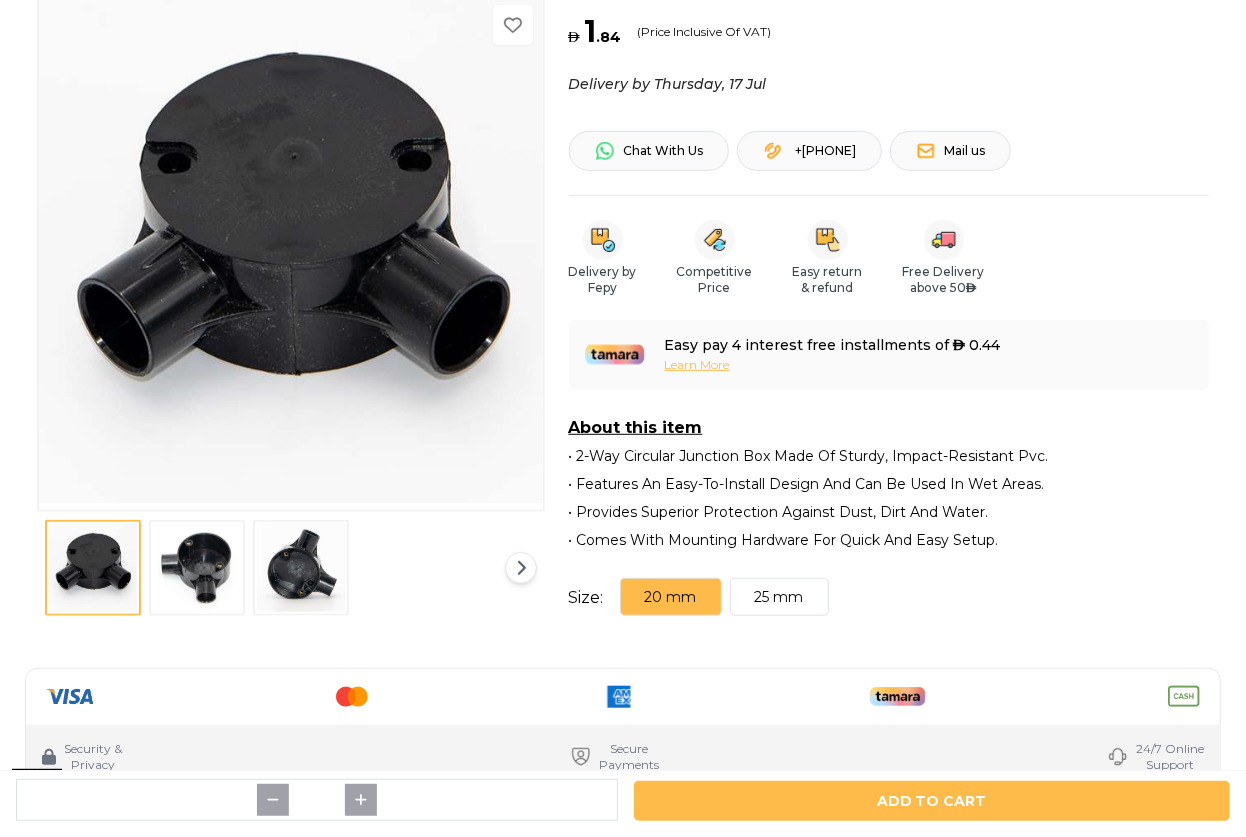 scroll, scrollTop: 363, scrollLeft: 0, axis: vertical 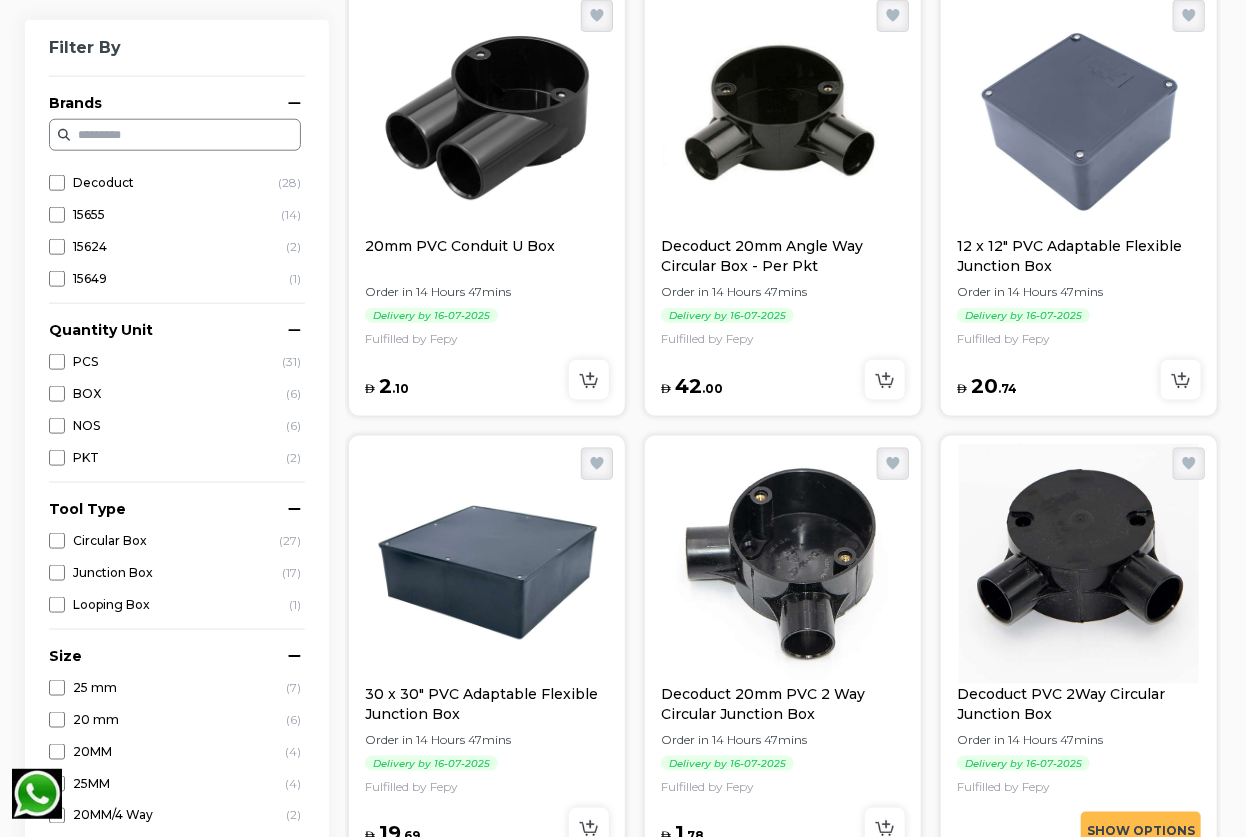 click at bounding box center [783, 116] 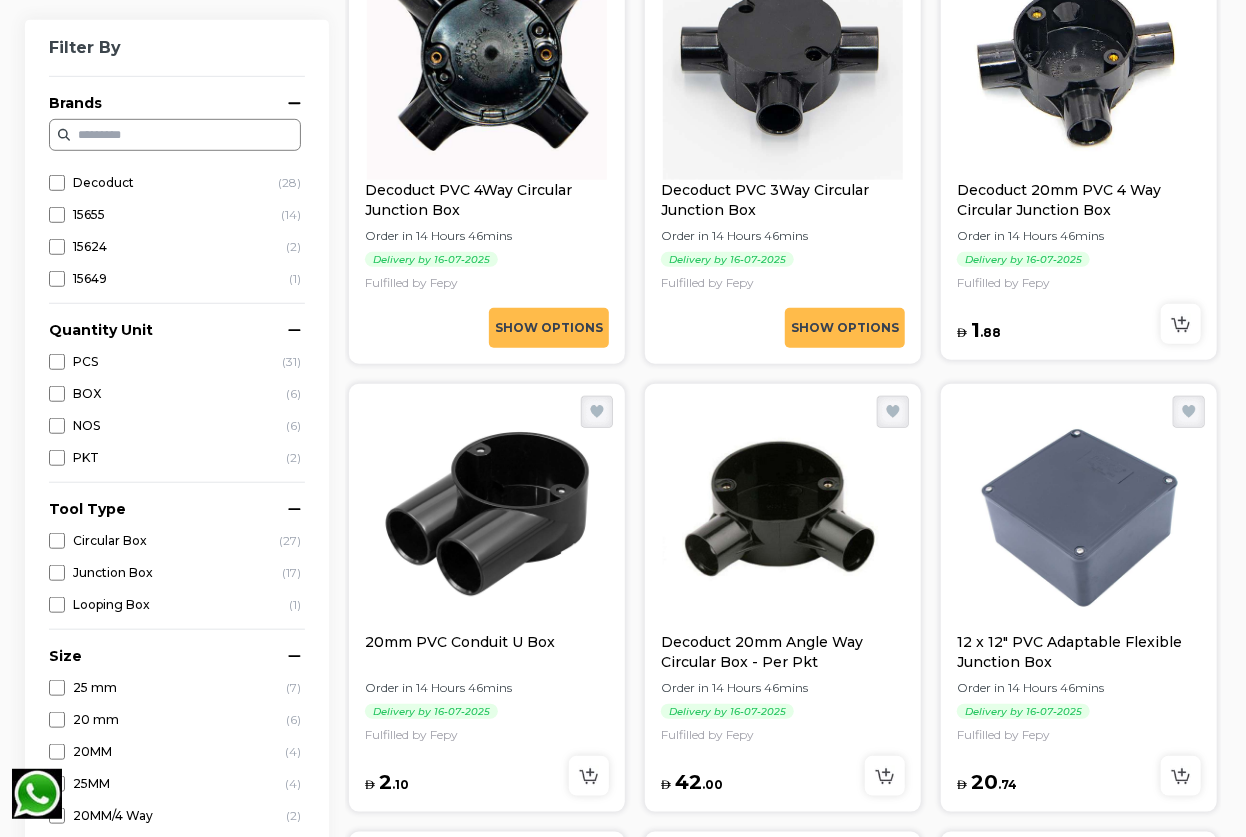 scroll, scrollTop: 545, scrollLeft: 0, axis: vertical 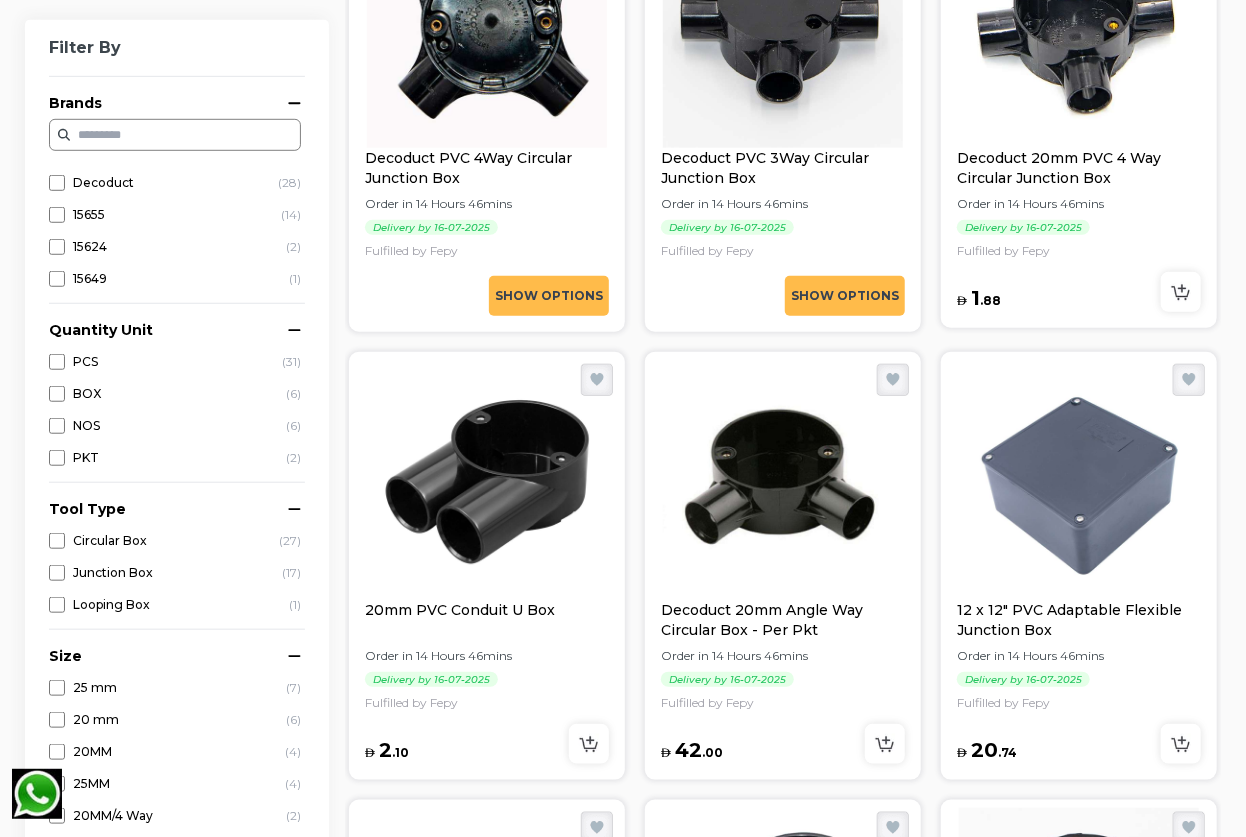 click at bounding box center (1079, 480) 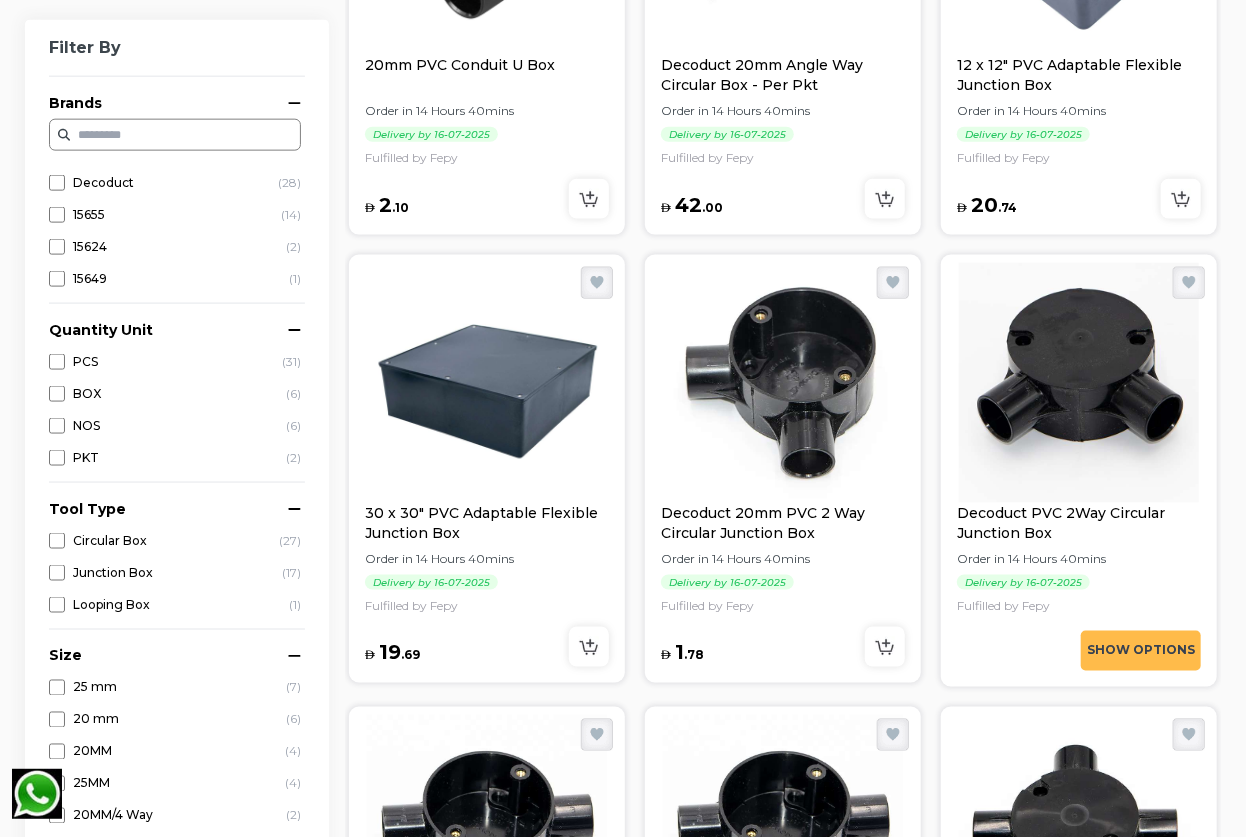scroll, scrollTop: 1090, scrollLeft: 0, axis: vertical 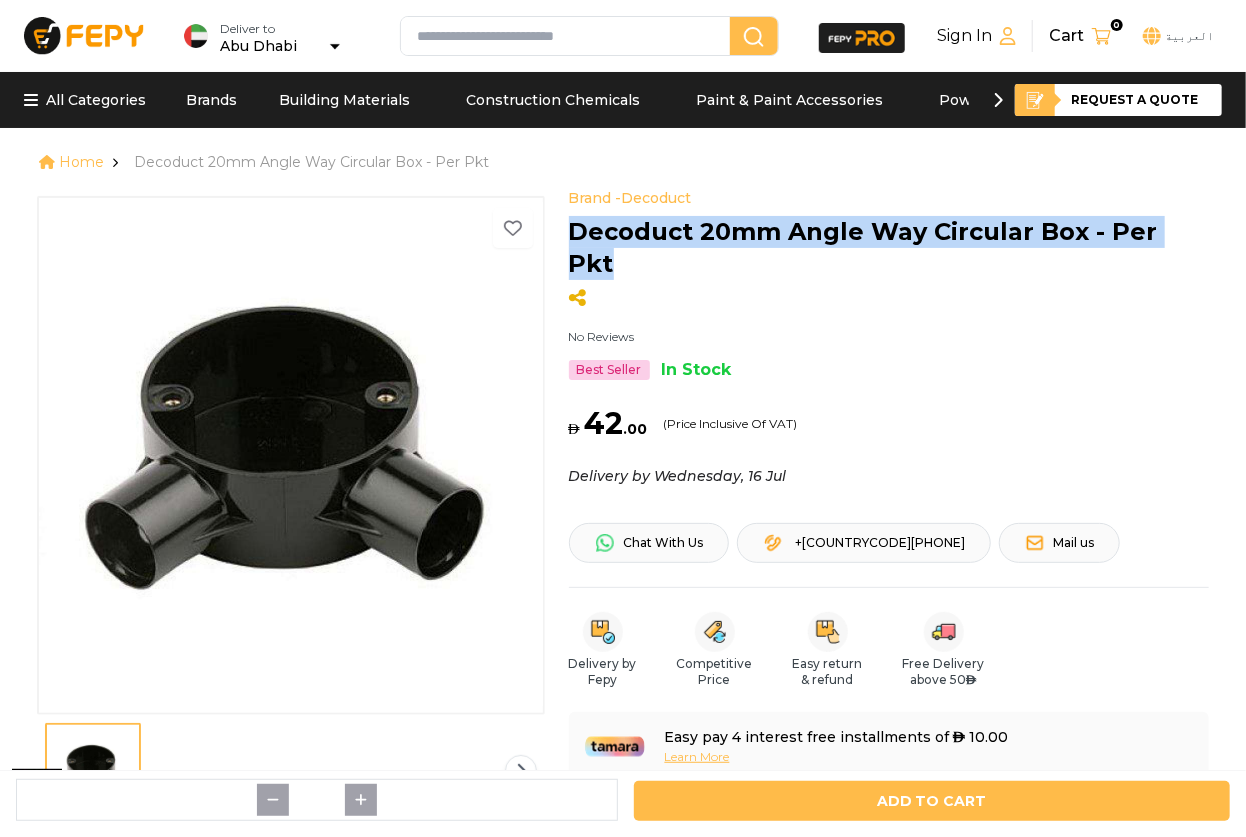 drag, startPoint x: 1196, startPoint y: 233, endPoint x: 573, endPoint y: 233, distance: 623 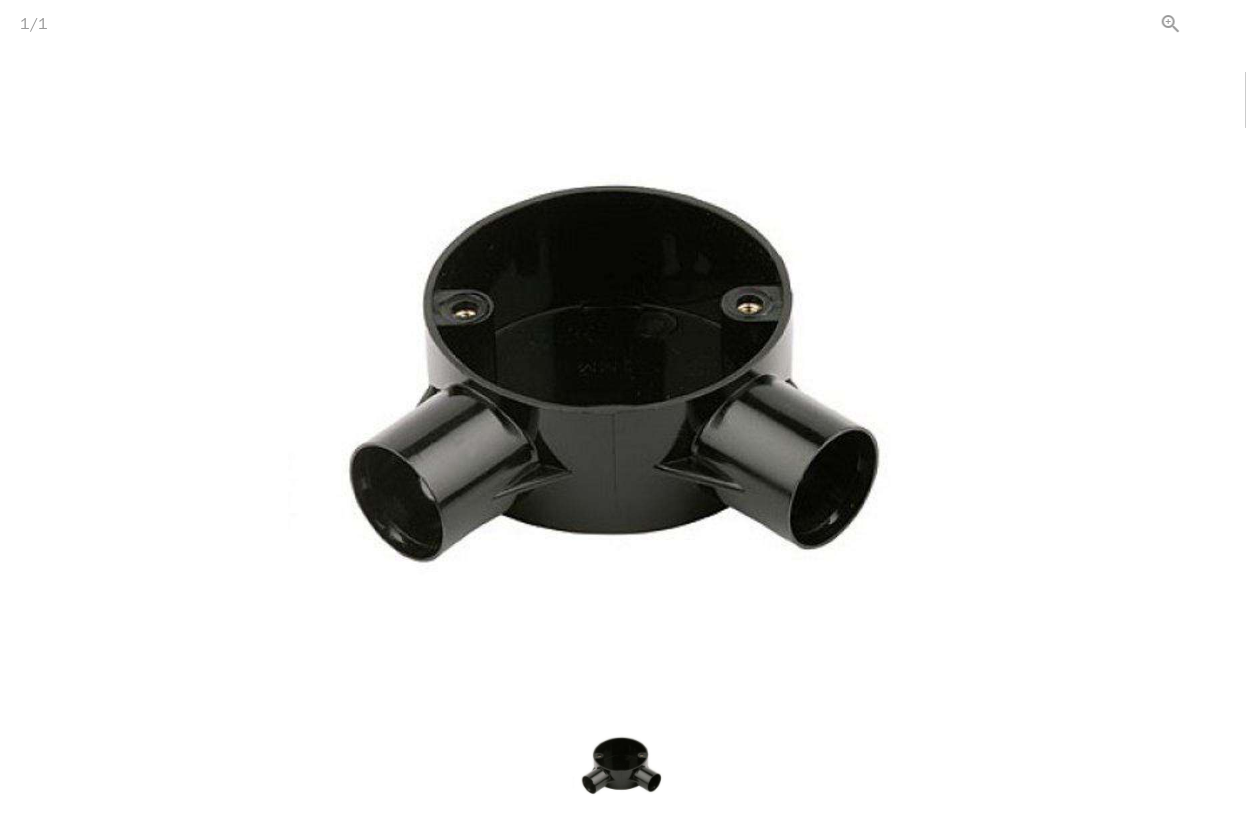 click at bounding box center (1221, 23) 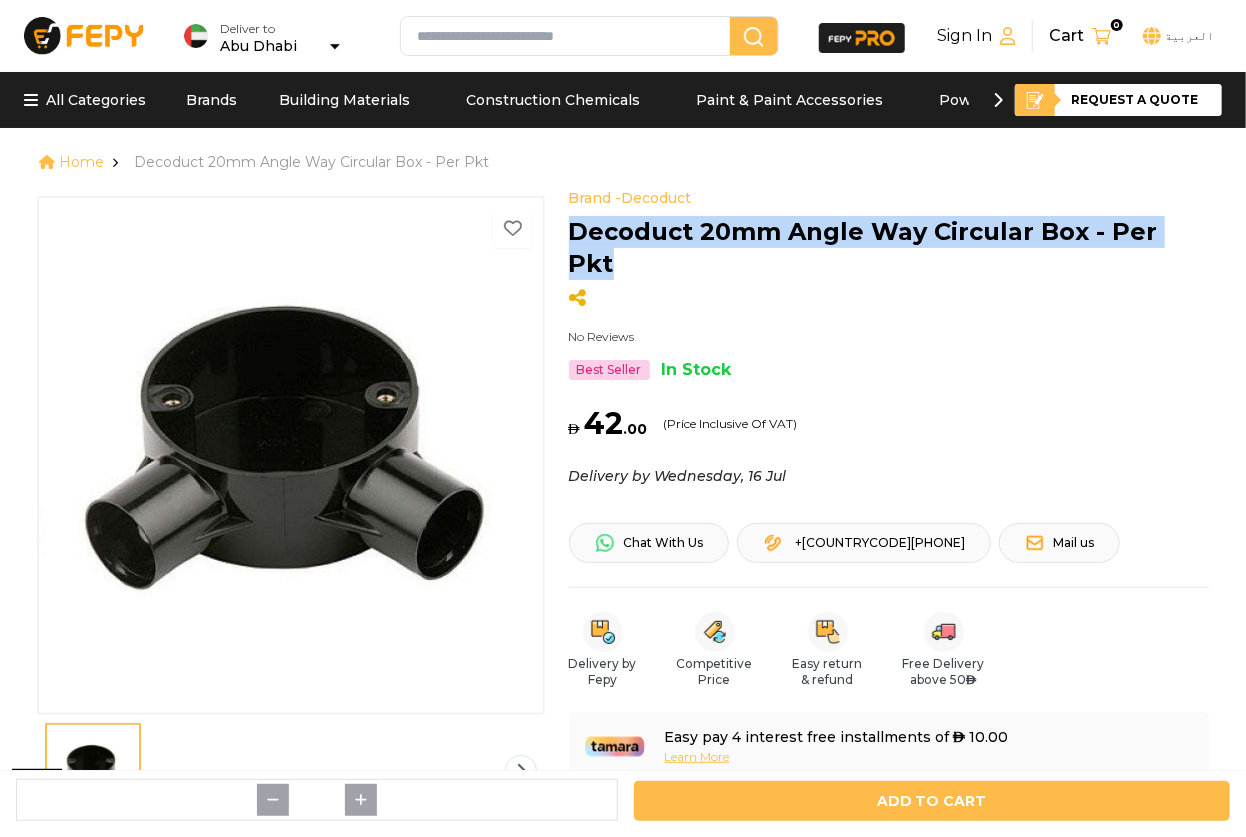 click at bounding box center (291, 454) 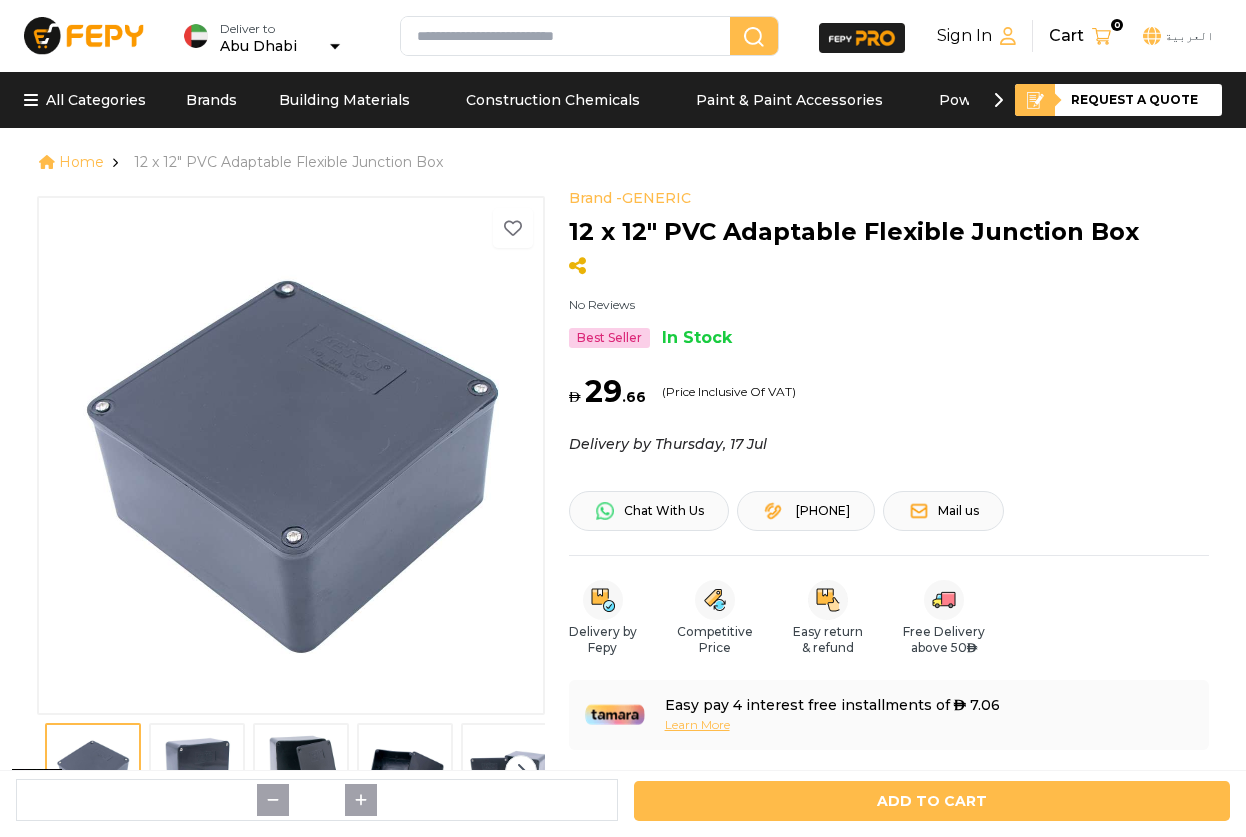 scroll, scrollTop: 0, scrollLeft: 0, axis: both 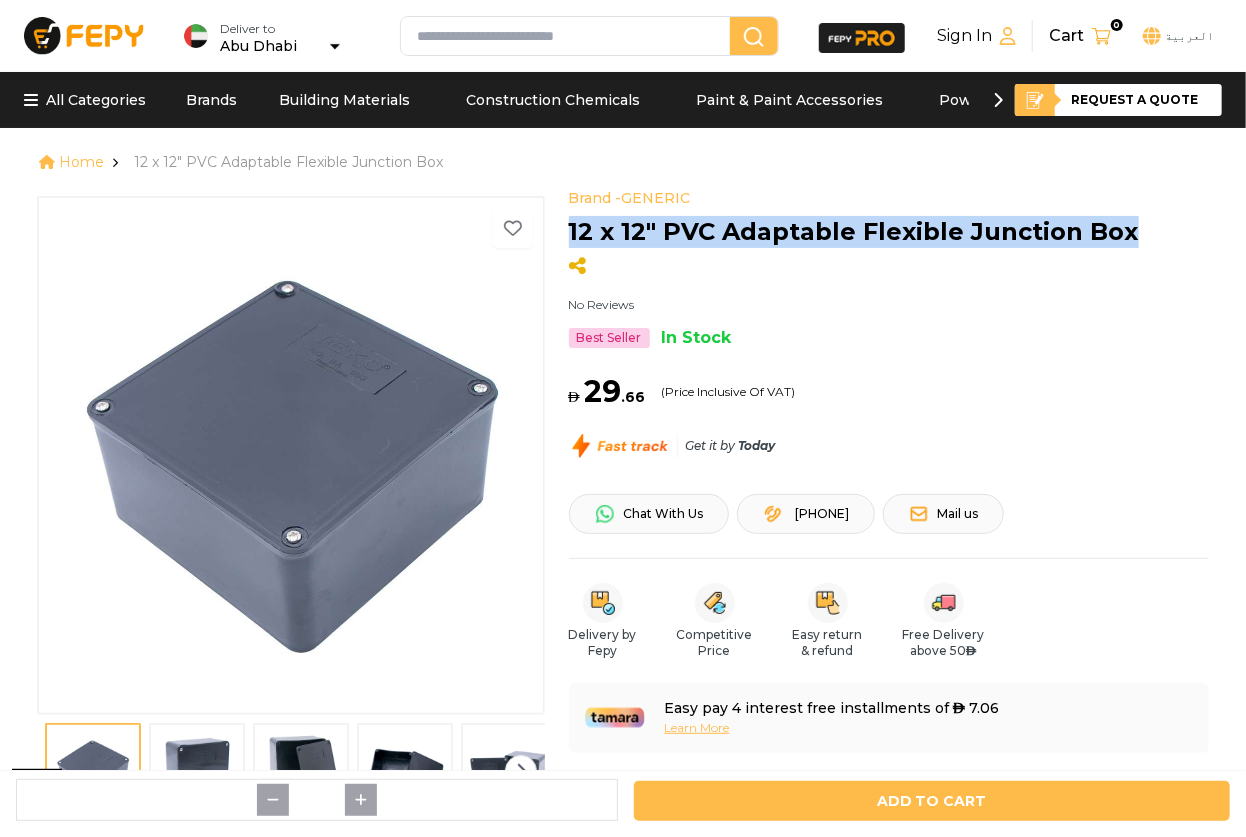 drag, startPoint x: 569, startPoint y: 232, endPoint x: 1127, endPoint y: 247, distance: 558.2016 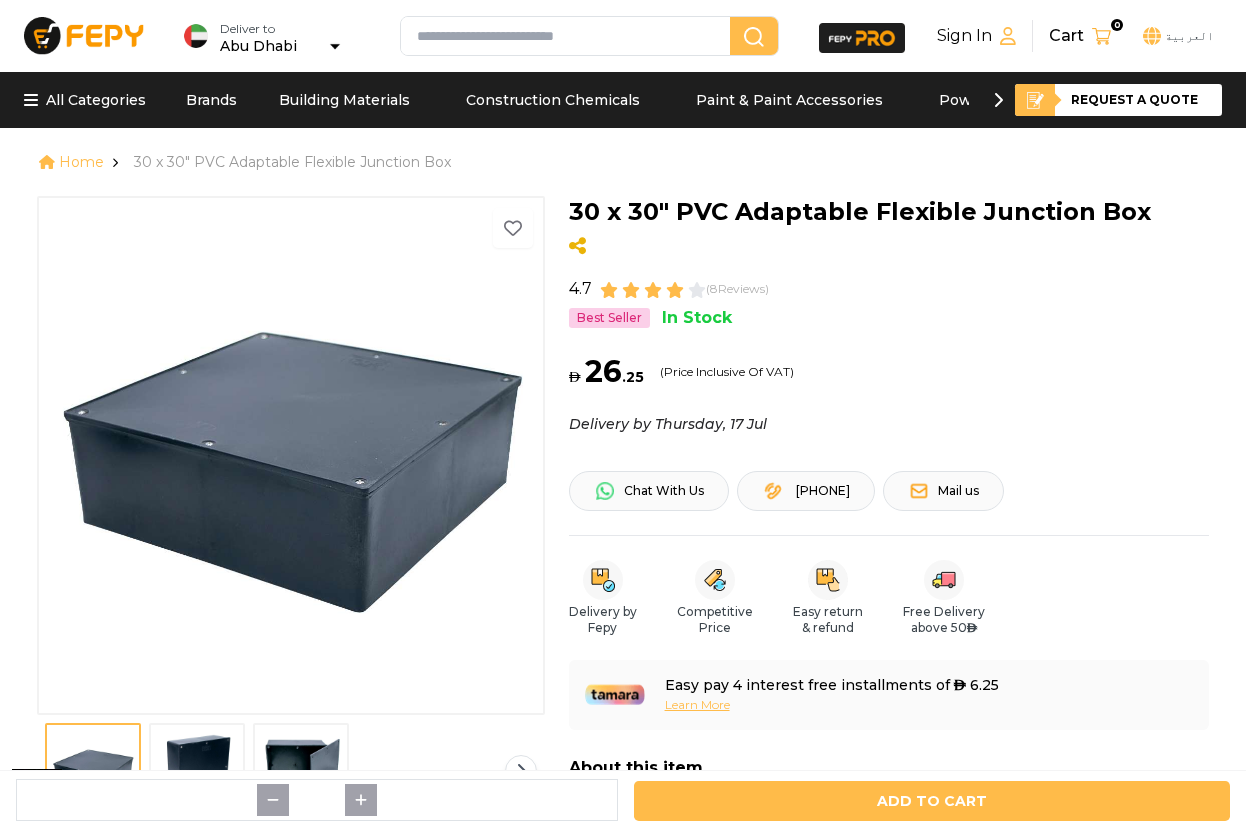 scroll, scrollTop: 0, scrollLeft: 0, axis: both 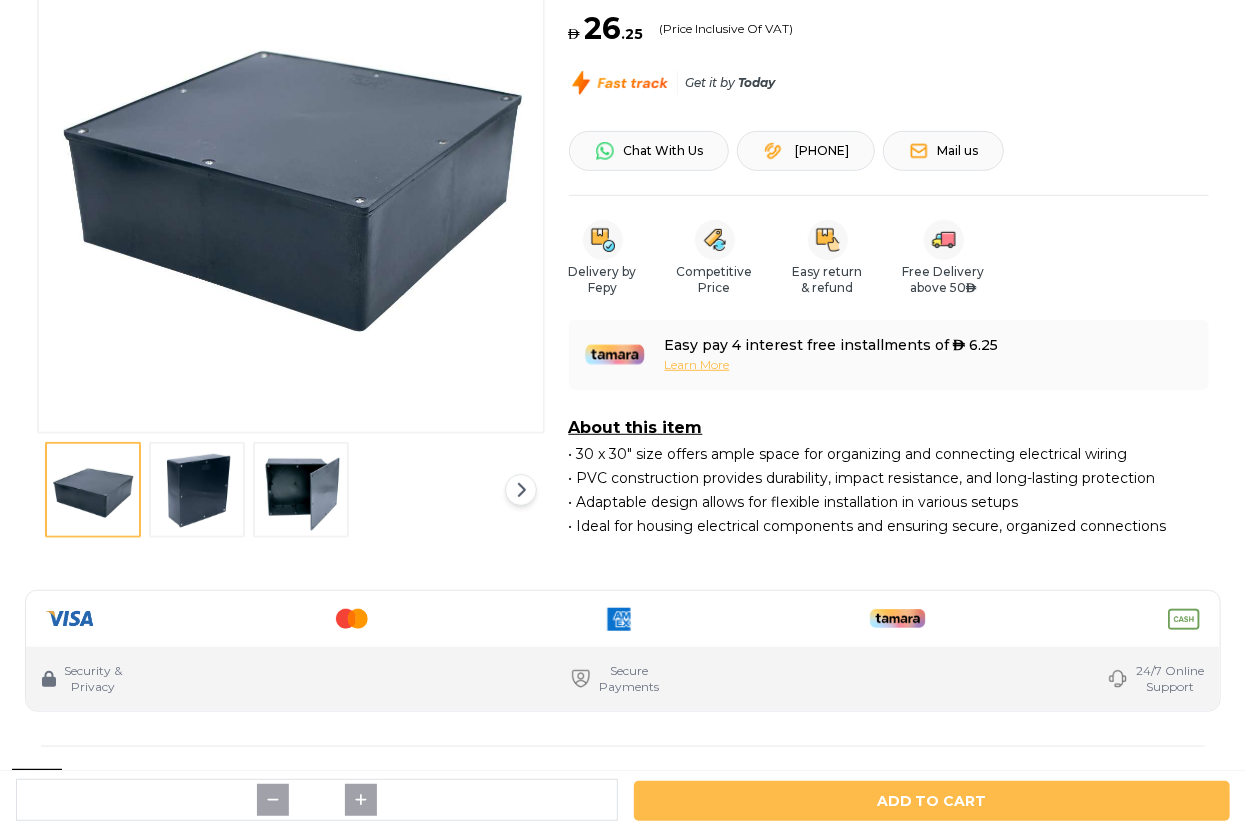 click at bounding box center [197, 490] 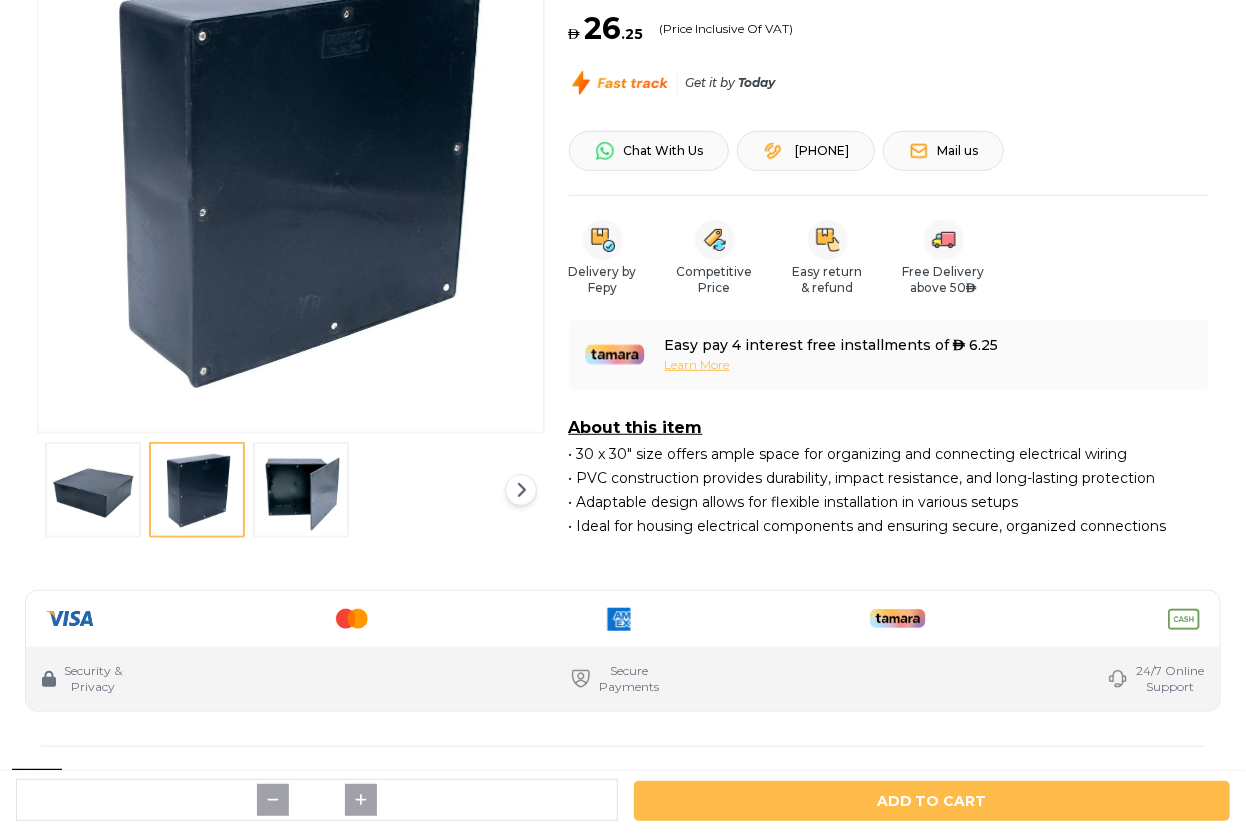 click at bounding box center (301, 490) 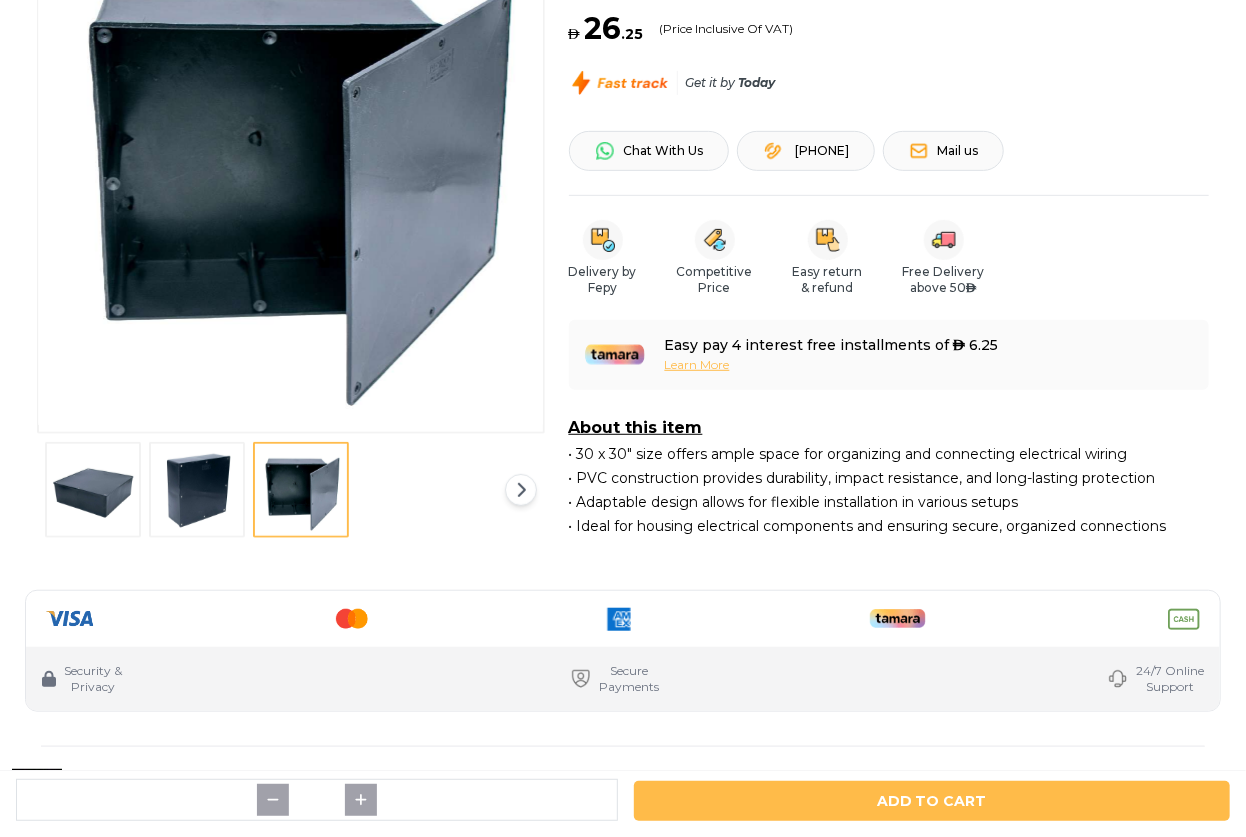 click on "1 2 3" at bounding box center (291, 174) 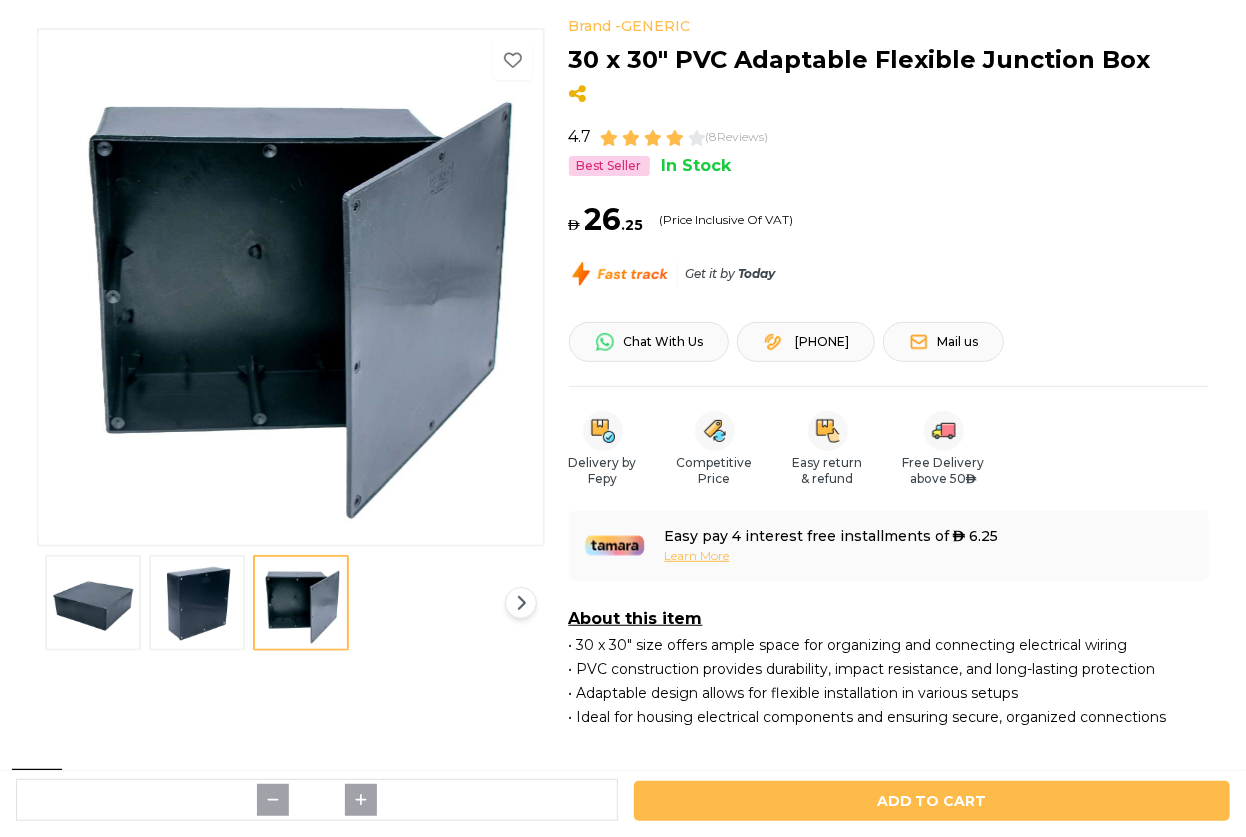 scroll, scrollTop: 0, scrollLeft: 0, axis: both 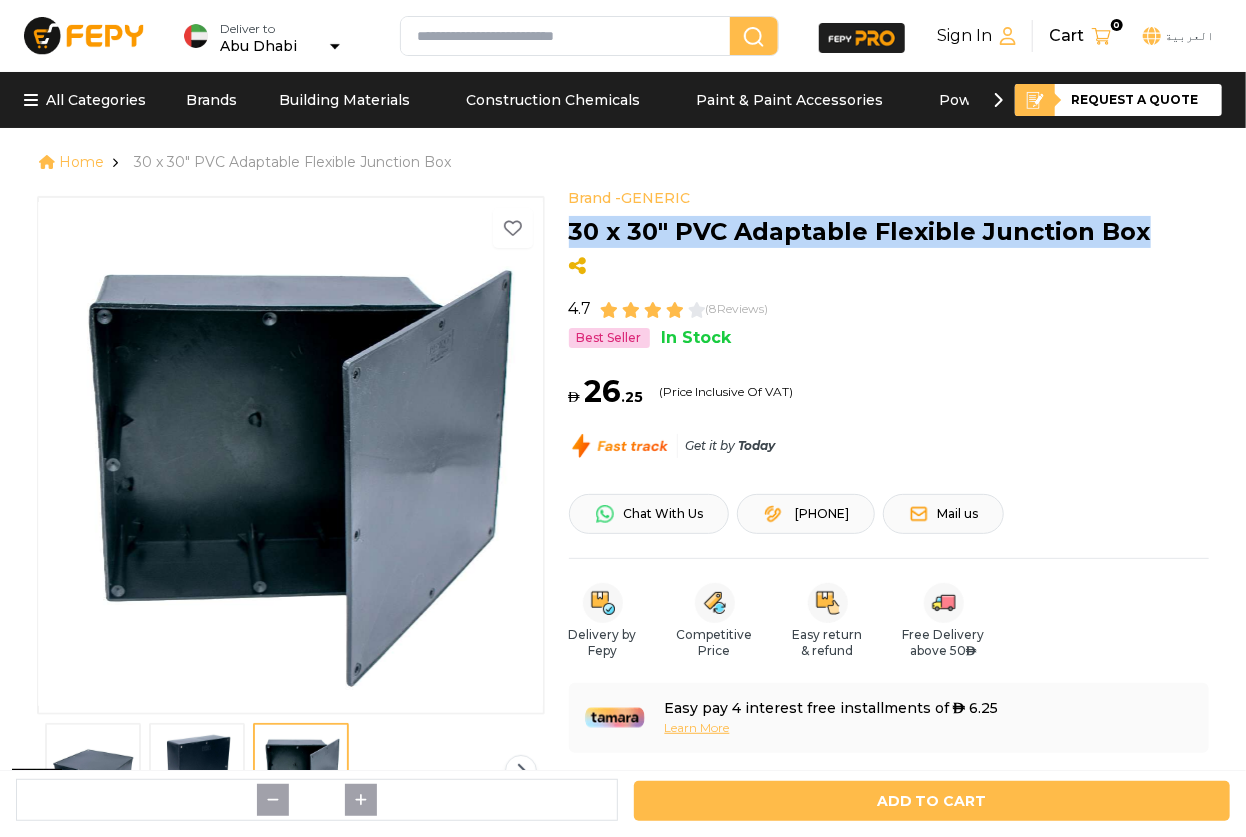 drag, startPoint x: 1137, startPoint y: 234, endPoint x: 572, endPoint y: 253, distance: 565.3194 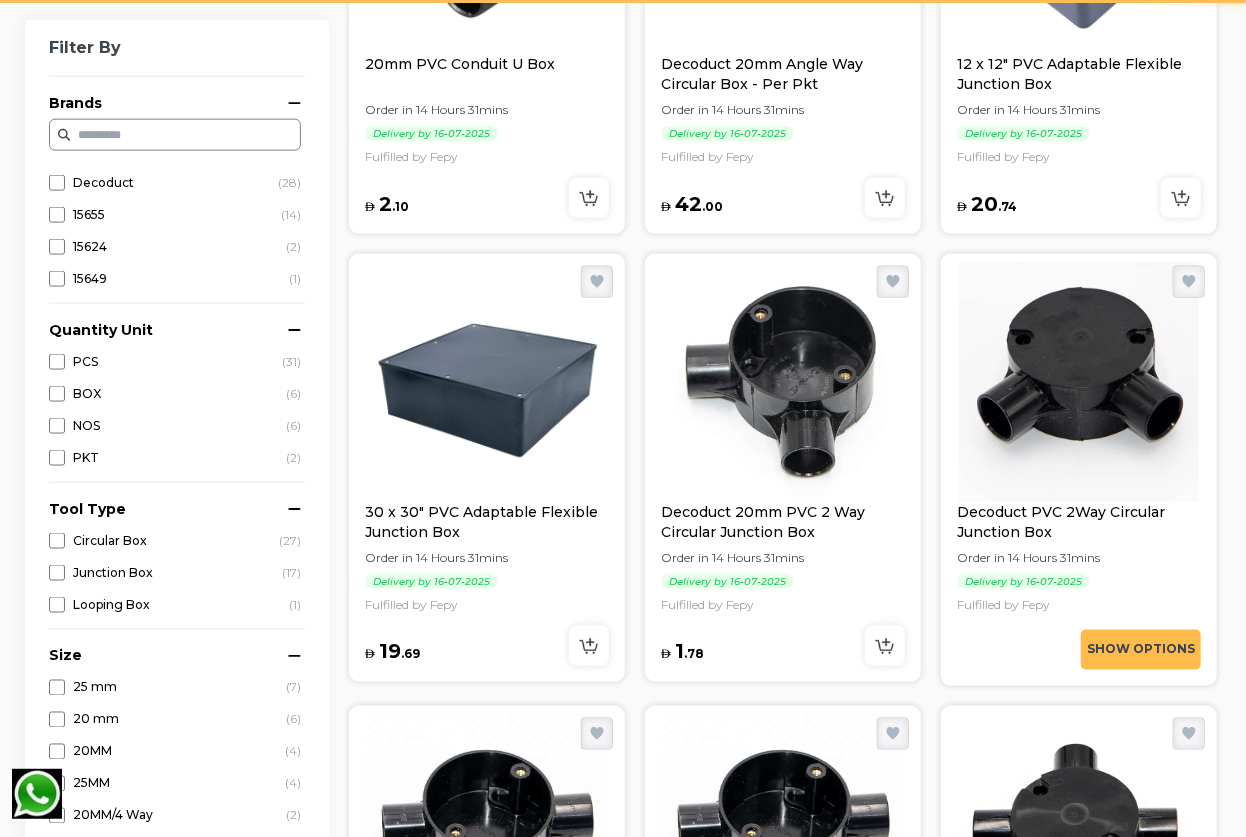 scroll, scrollTop: 0, scrollLeft: 0, axis: both 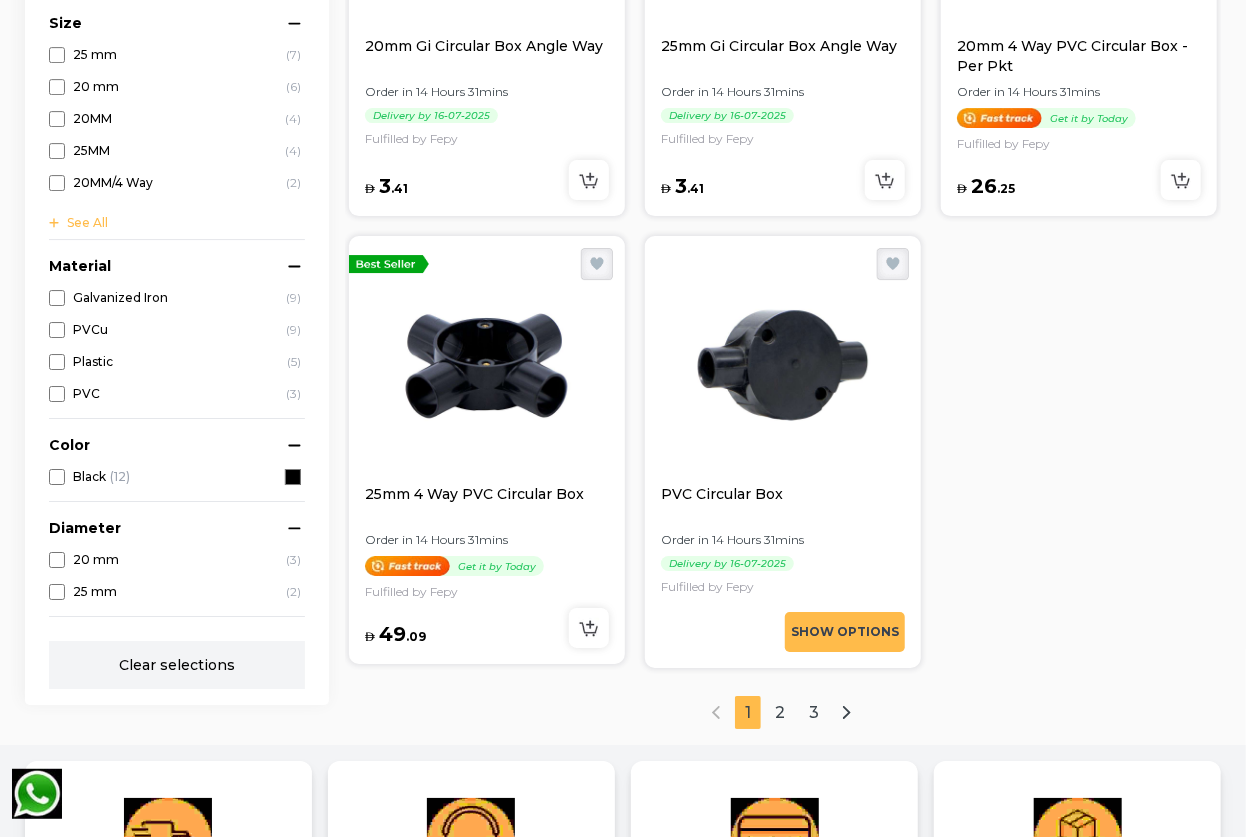 click on "**********" at bounding box center (623, -996) 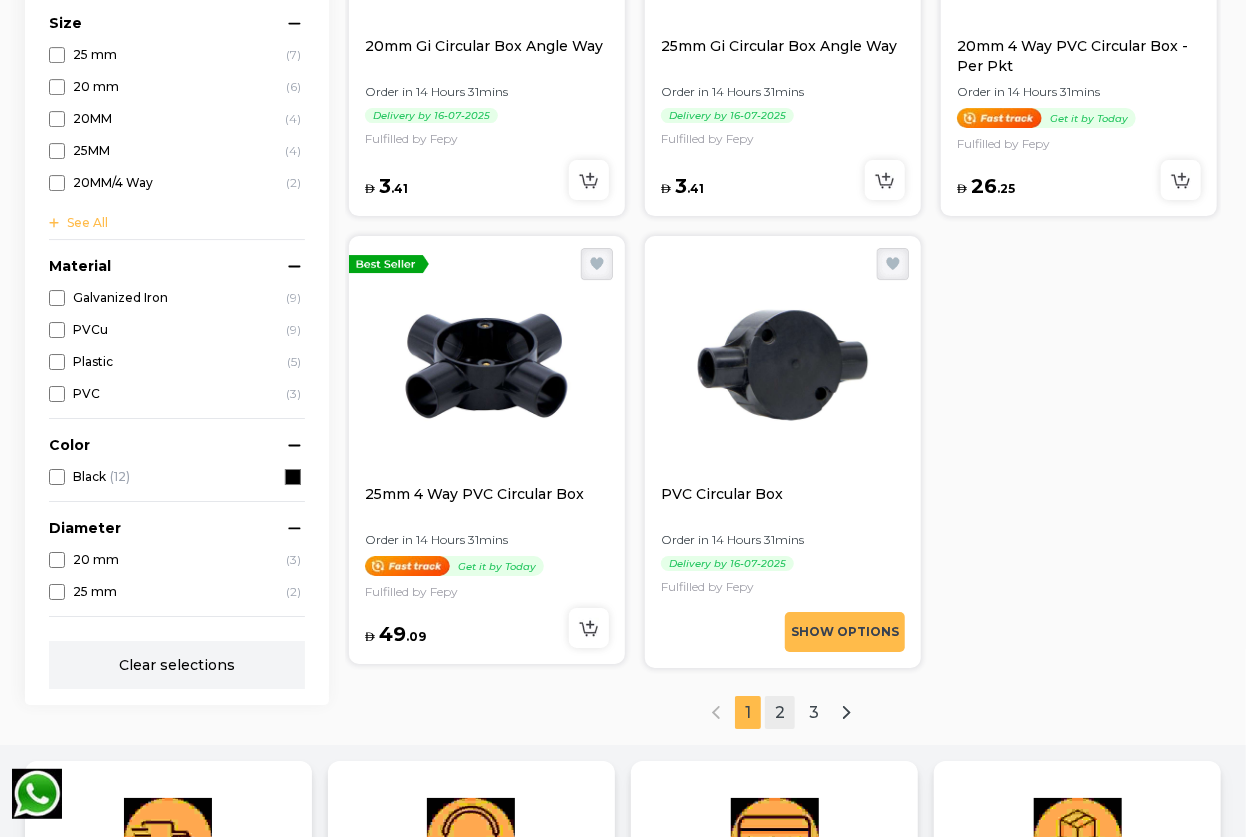 click on "2" at bounding box center [780, 712] 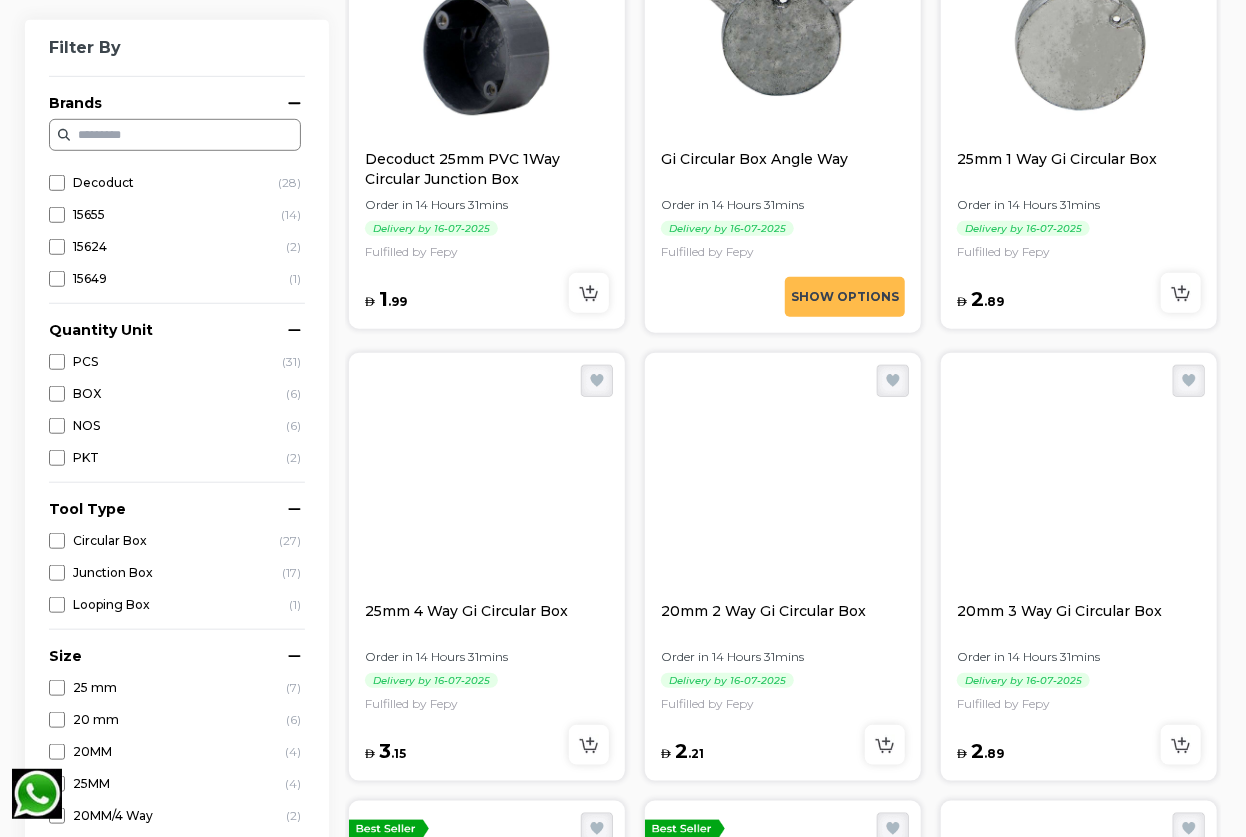 scroll, scrollTop: 550, scrollLeft: 0, axis: vertical 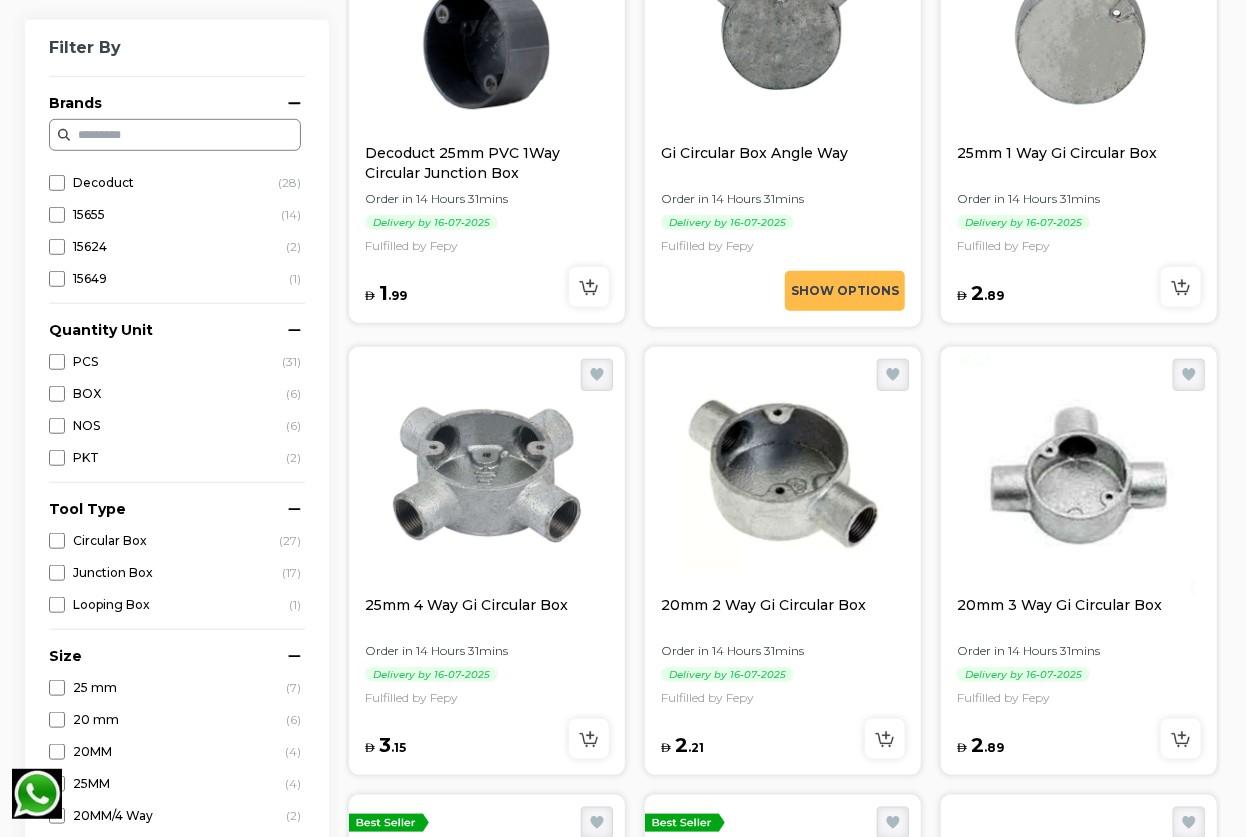 click at bounding box center (487, 475) 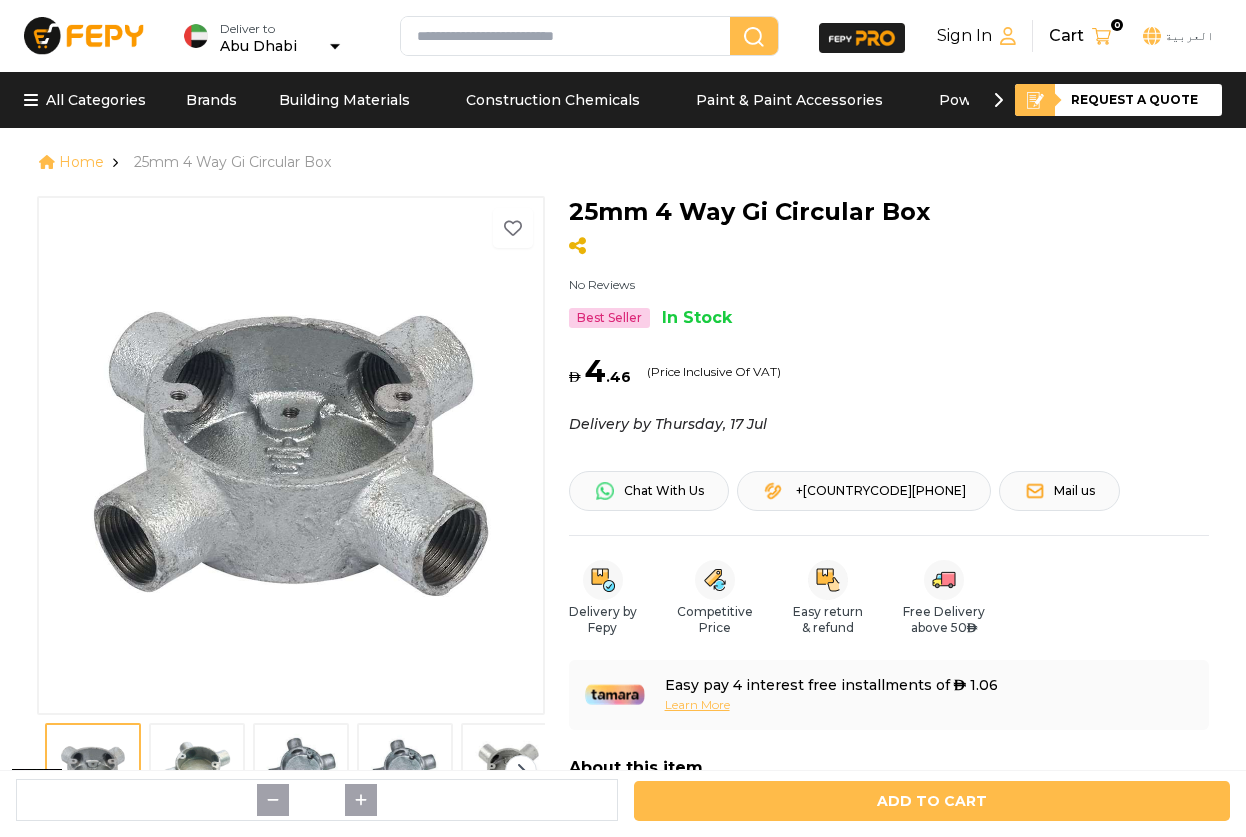 scroll, scrollTop: 0, scrollLeft: 0, axis: both 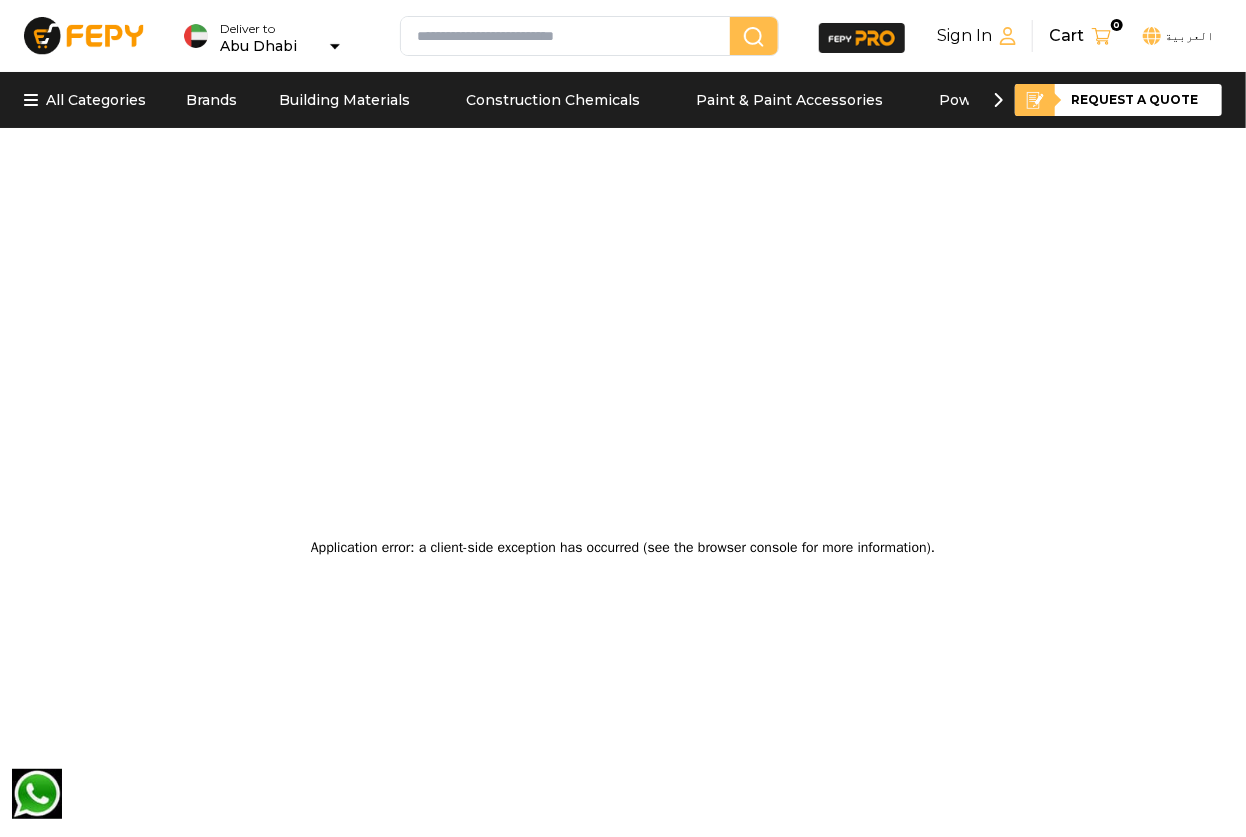 click on "Application error: a client-side exception has occurred (see the browser console for more information) ." at bounding box center [623, 546] 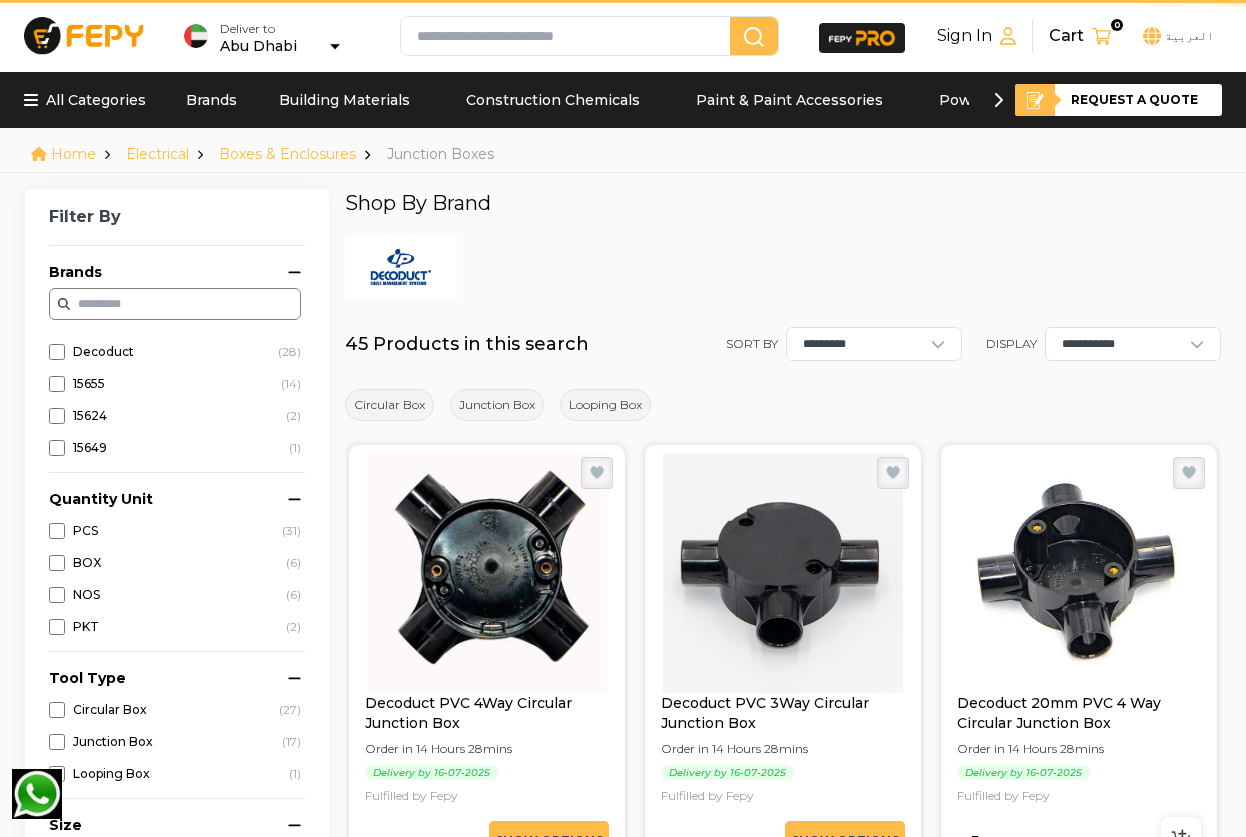 scroll, scrollTop: 86, scrollLeft: 0, axis: vertical 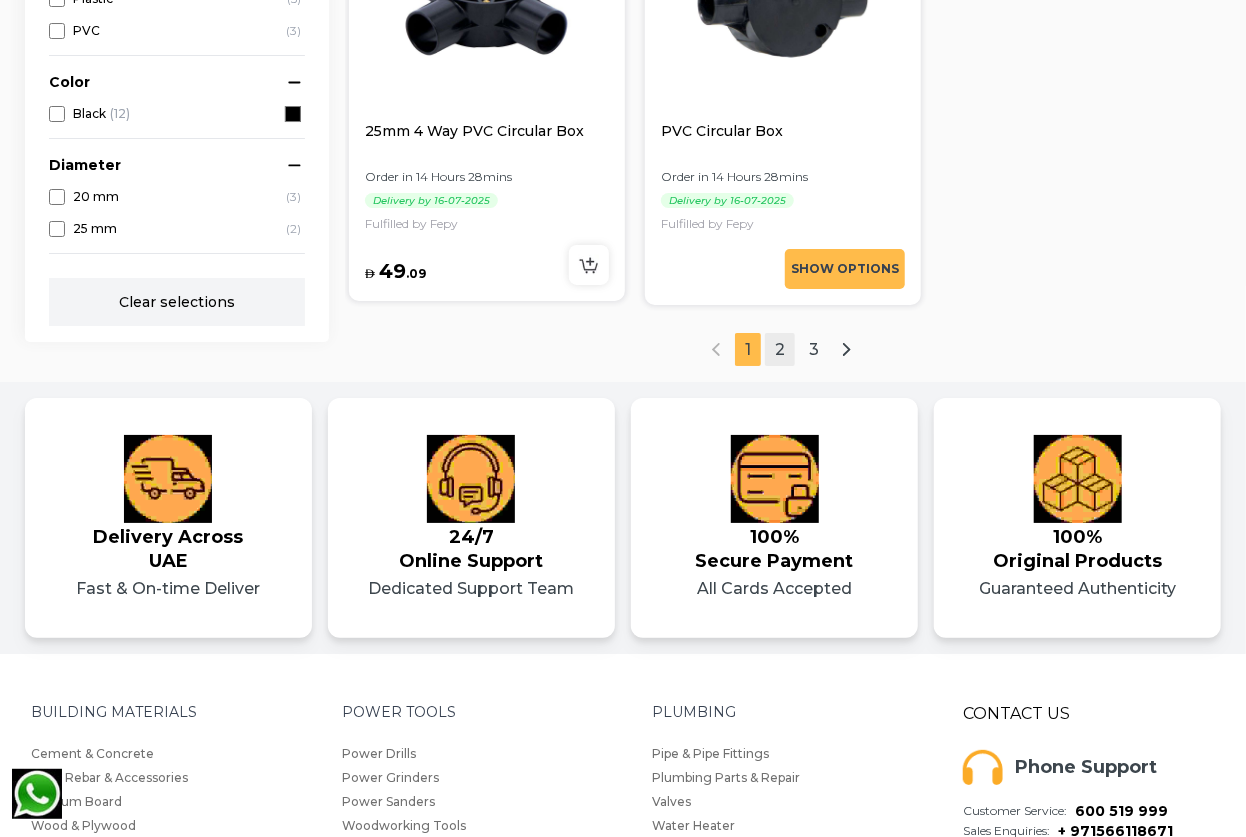 click on "2" at bounding box center [780, 349] 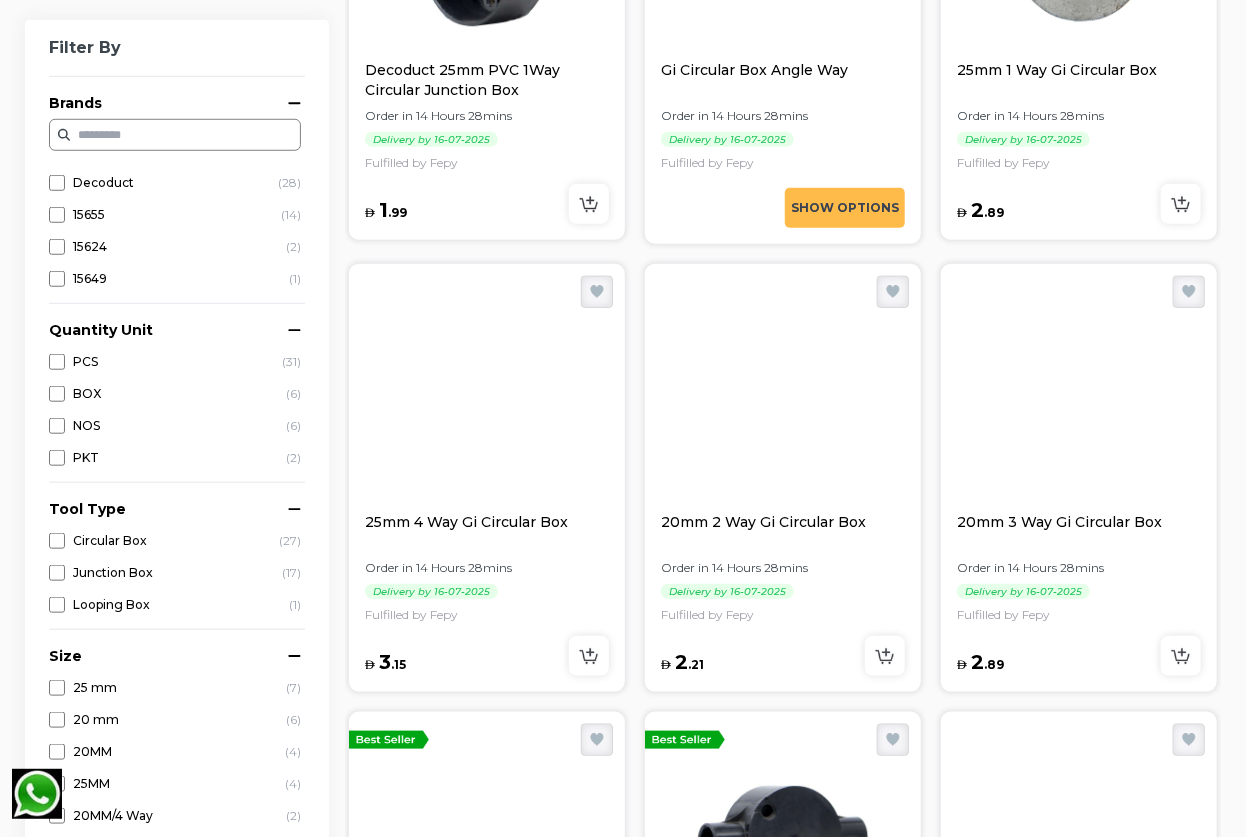 scroll, scrollTop: 636, scrollLeft: 0, axis: vertical 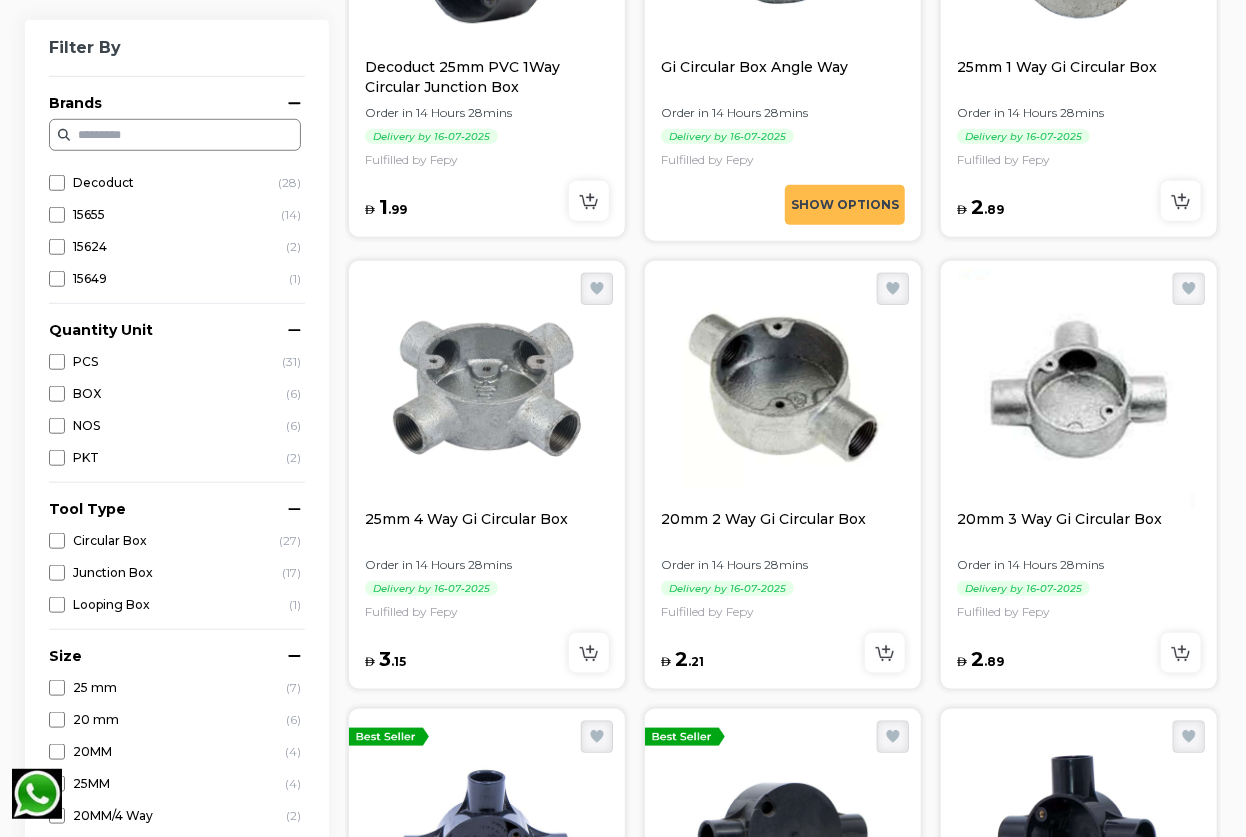 click at bounding box center (487, 389) 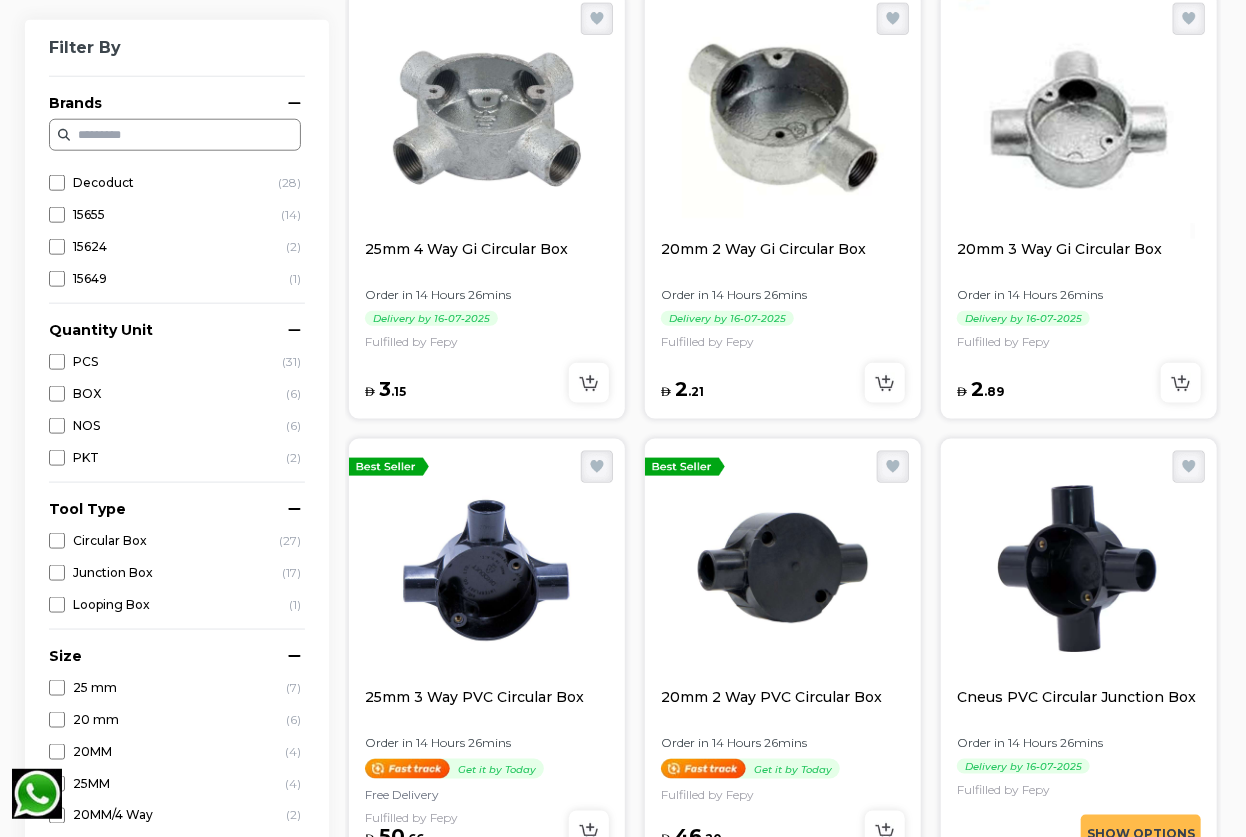scroll, scrollTop: 909, scrollLeft: 0, axis: vertical 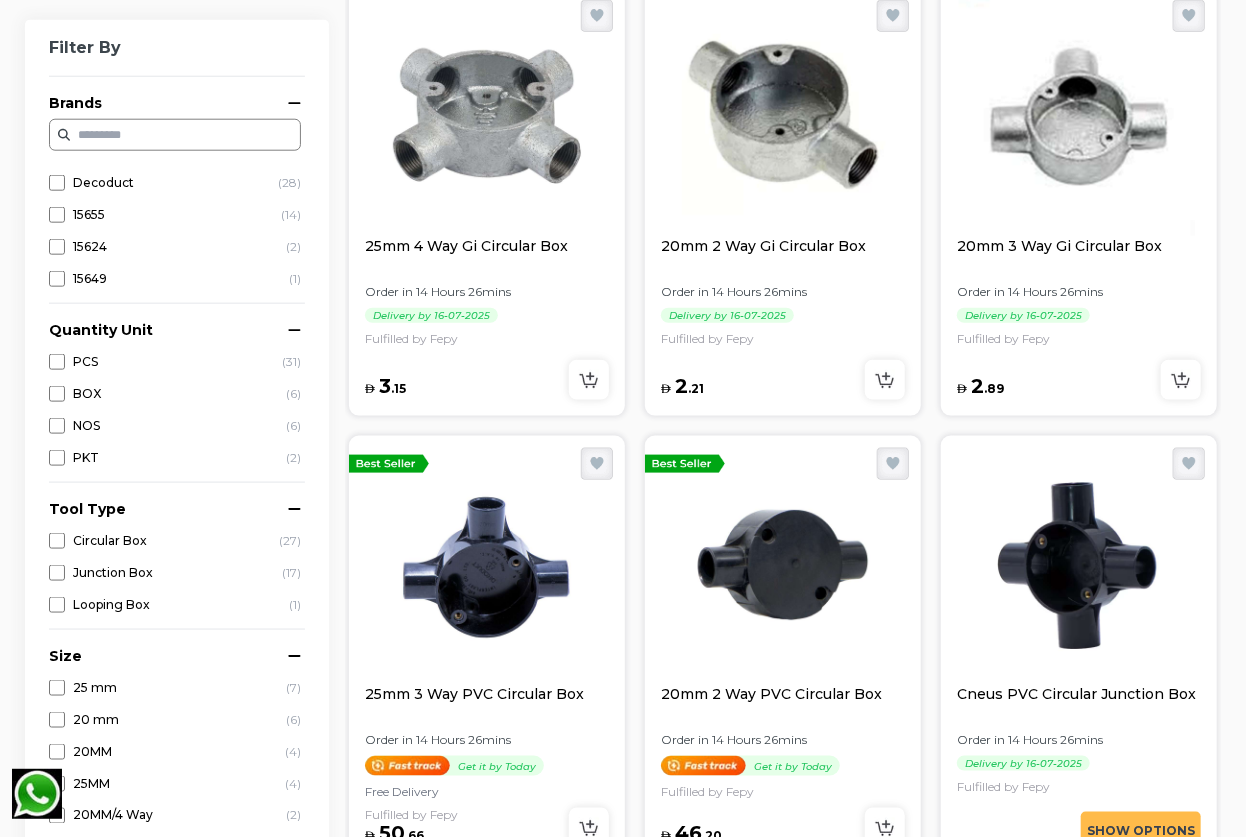 click at bounding box center (783, 116) 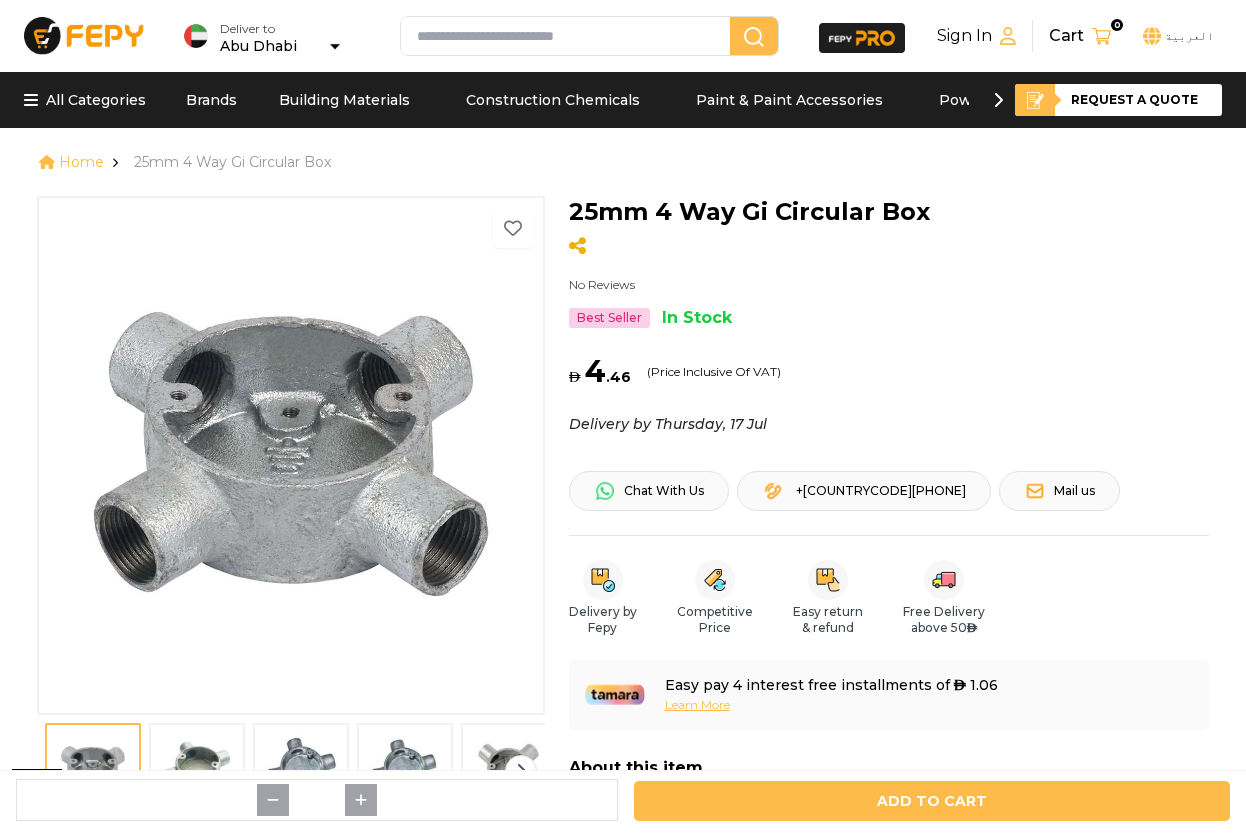 scroll, scrollTop: 0, scrollLeft: 0, axis: both 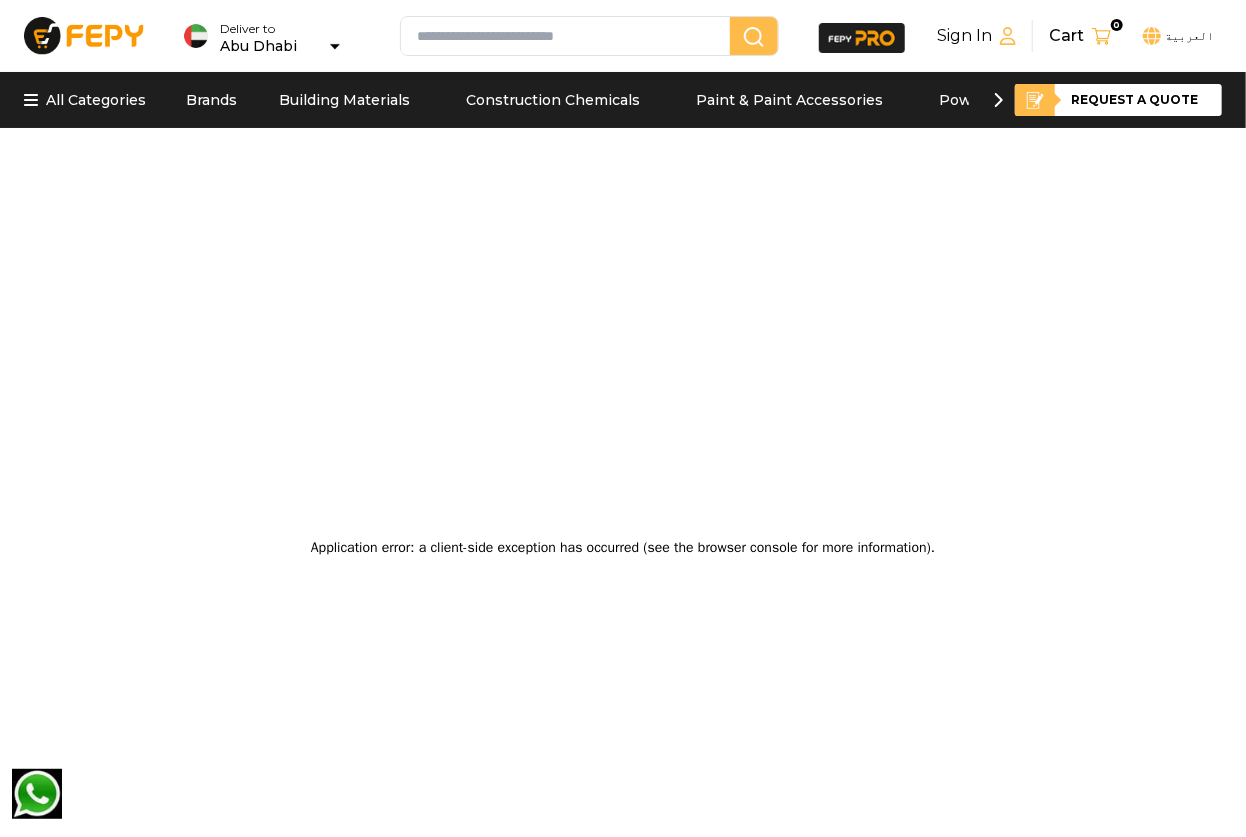 click on "Application error: a client-side exception has occurred (see the browser console for more information) ." at bounding box center [623, 546] 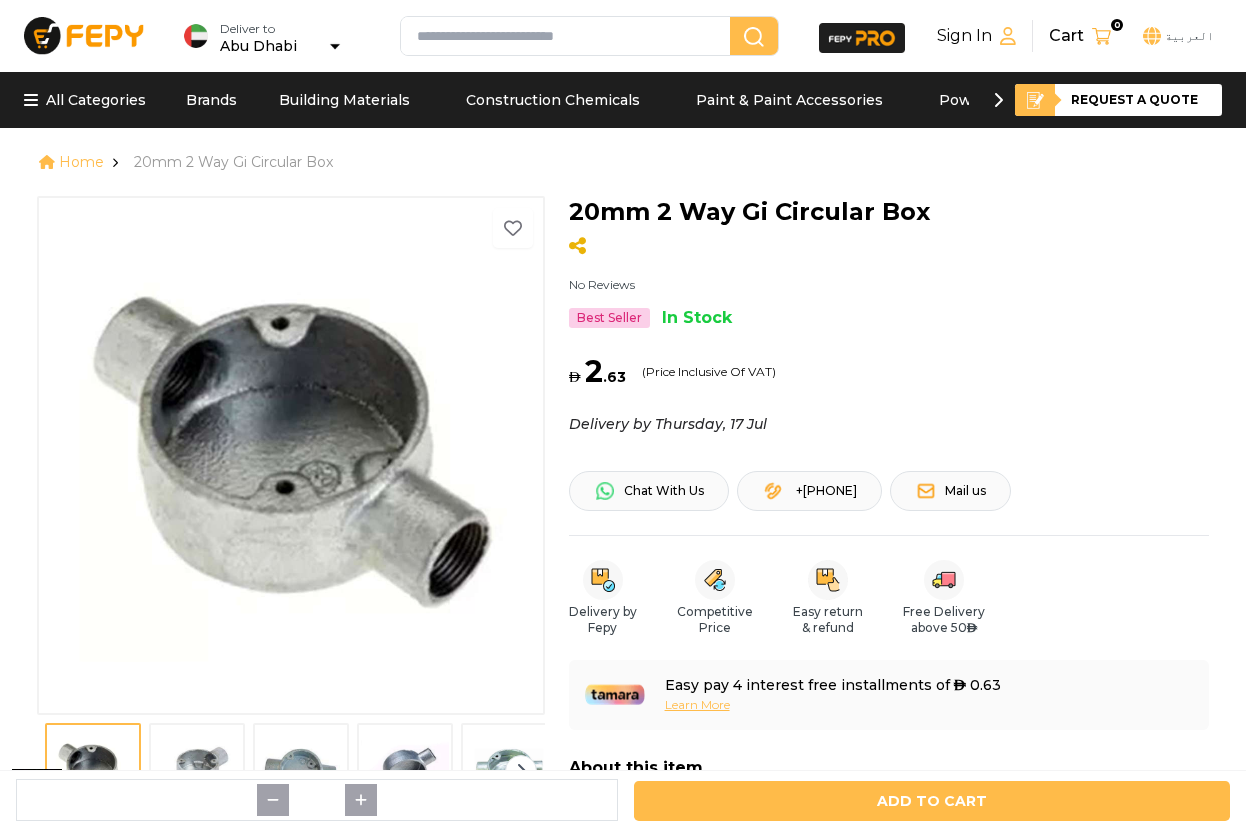 scroll, scrollTop: 0, scrollLeft: 0, axis: both 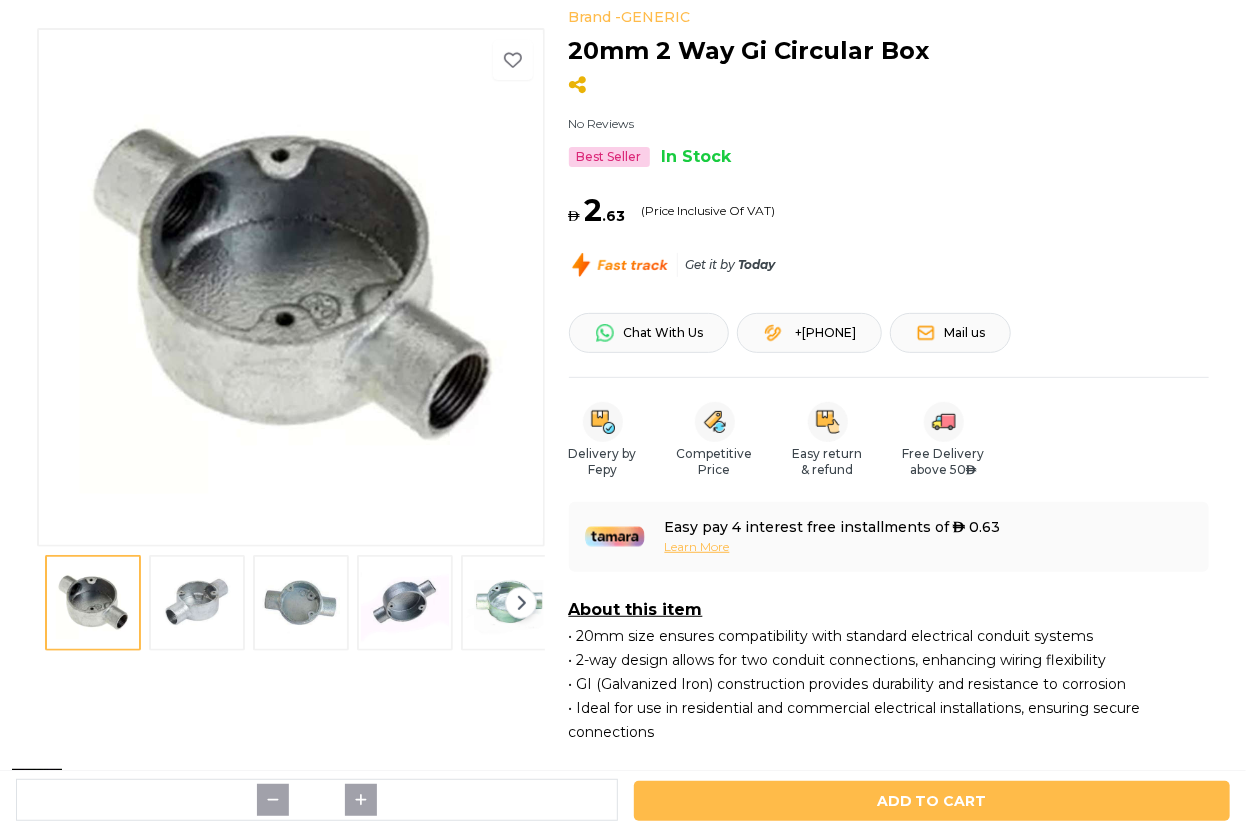 click at bounding box center (197, 603) 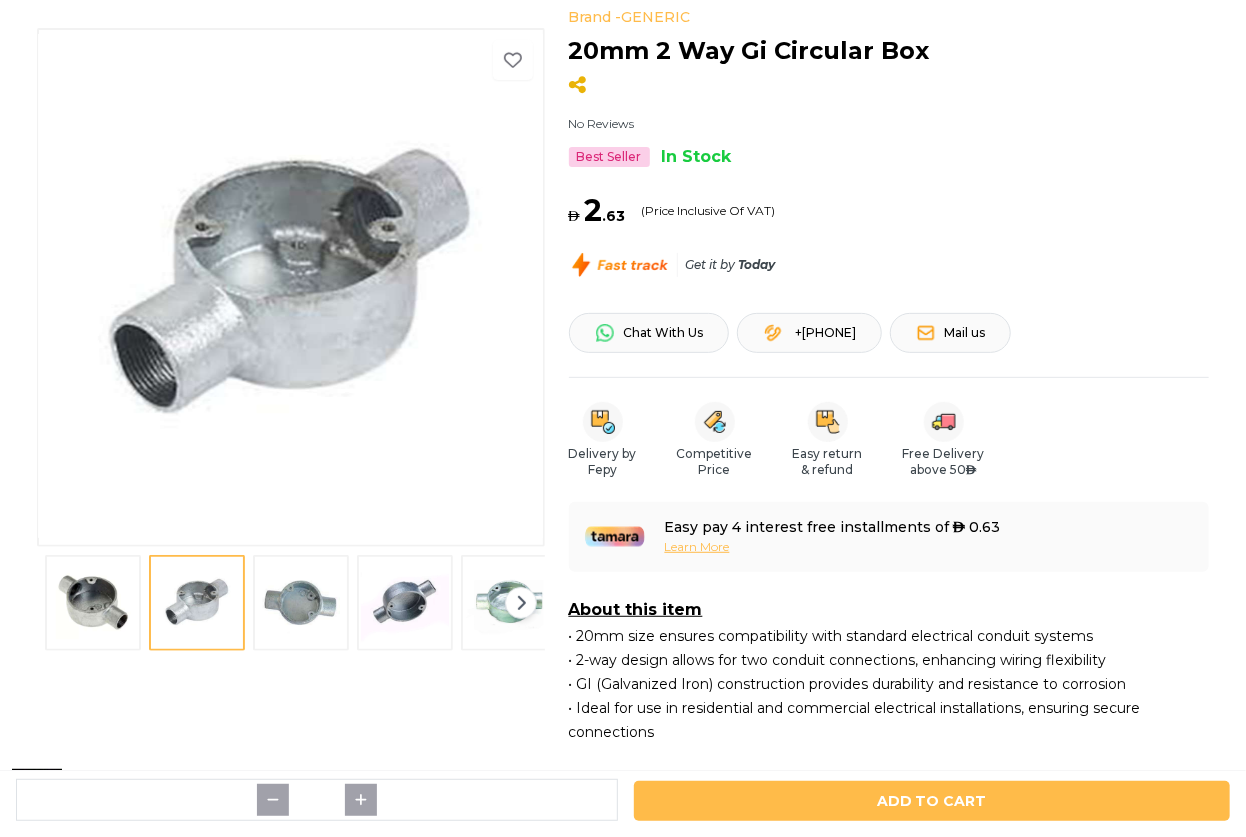 click at bounding box center (405, 603) 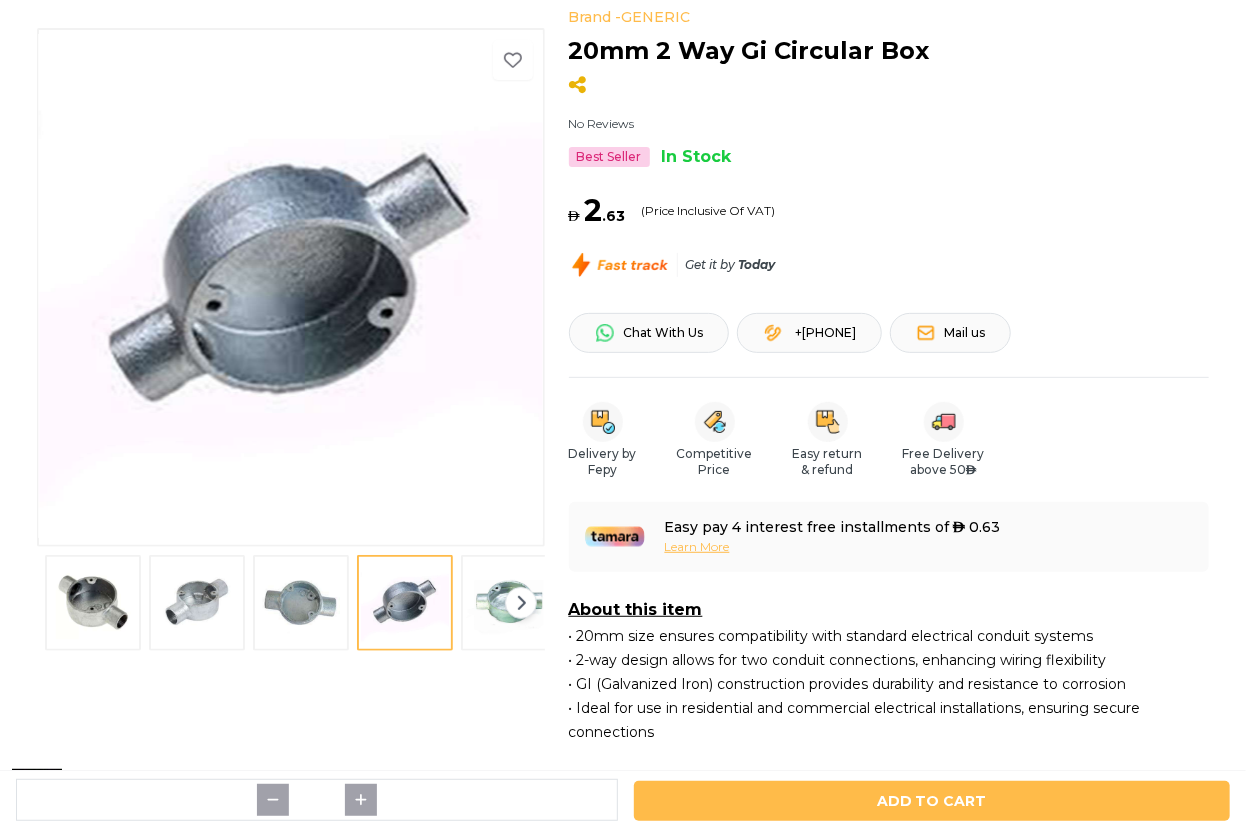 click at bounding box center (889, 87) 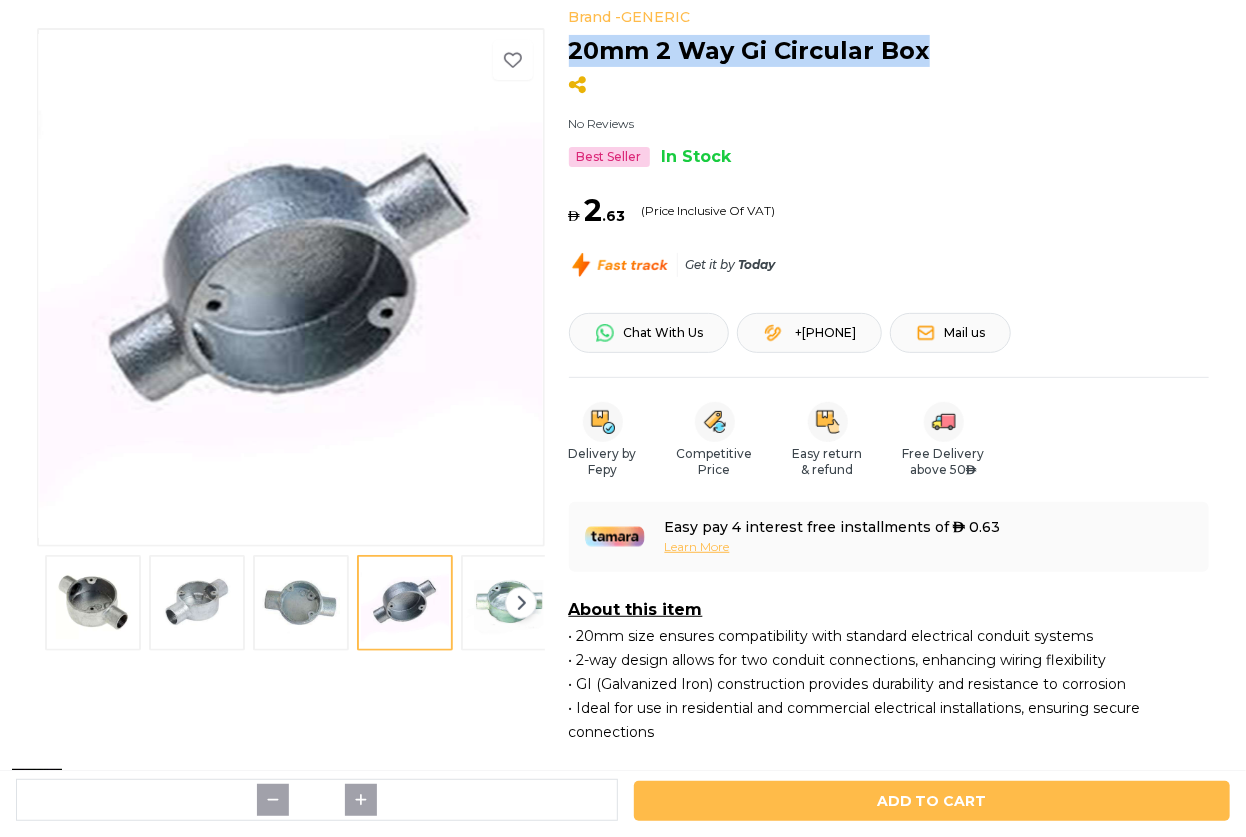drag, startPoint x: 973, startPoint y: 36, endPoint x: 572, endPoint y: 50, distance: 401.24432 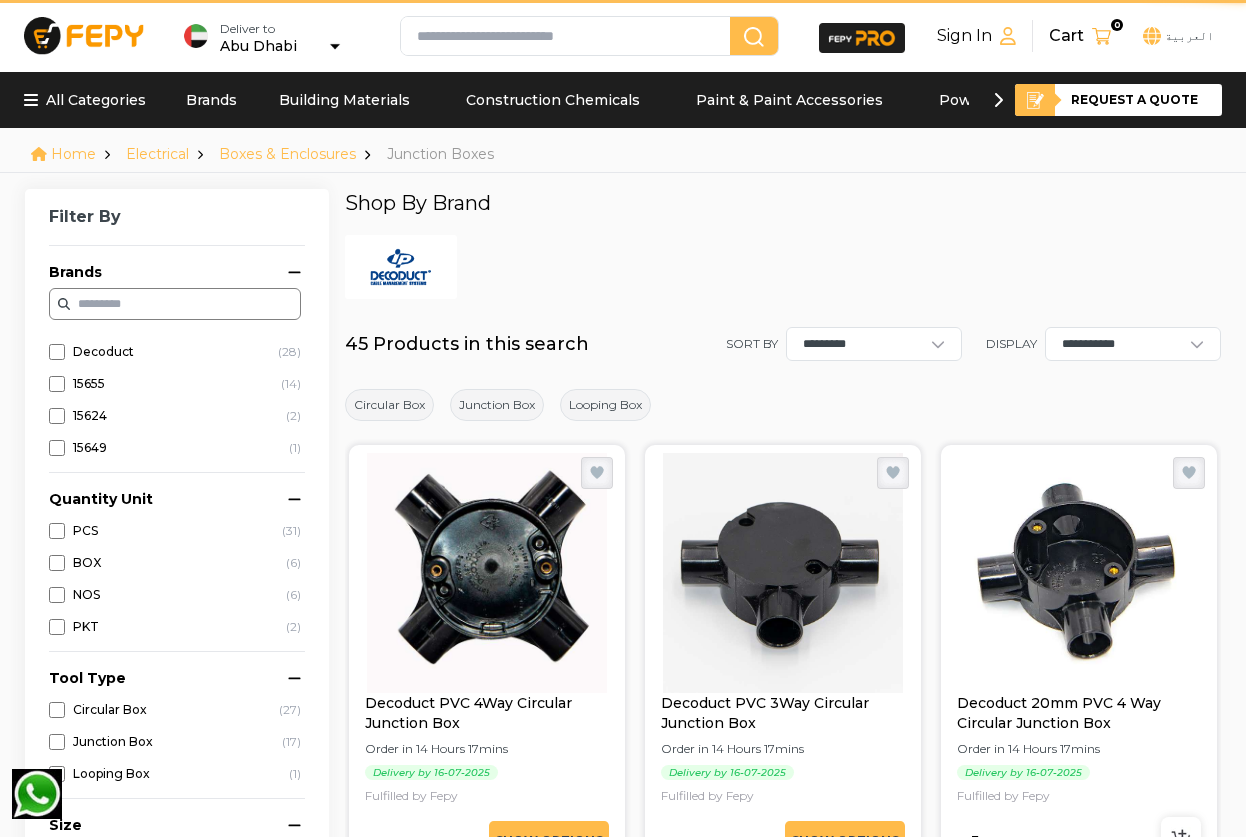 scroll, scrollTop: 0, scrollLeft: 0, axis: both 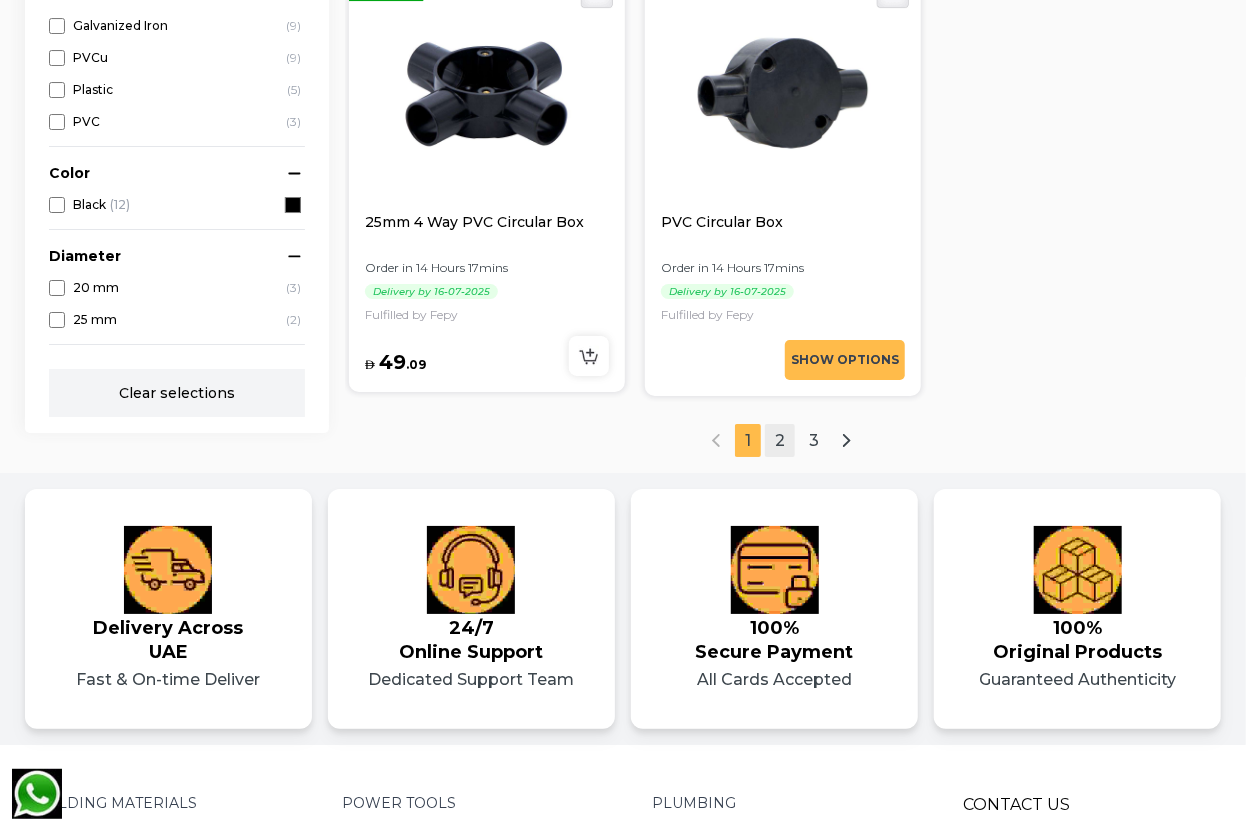 click on "2" at bounding box center [780, 440] 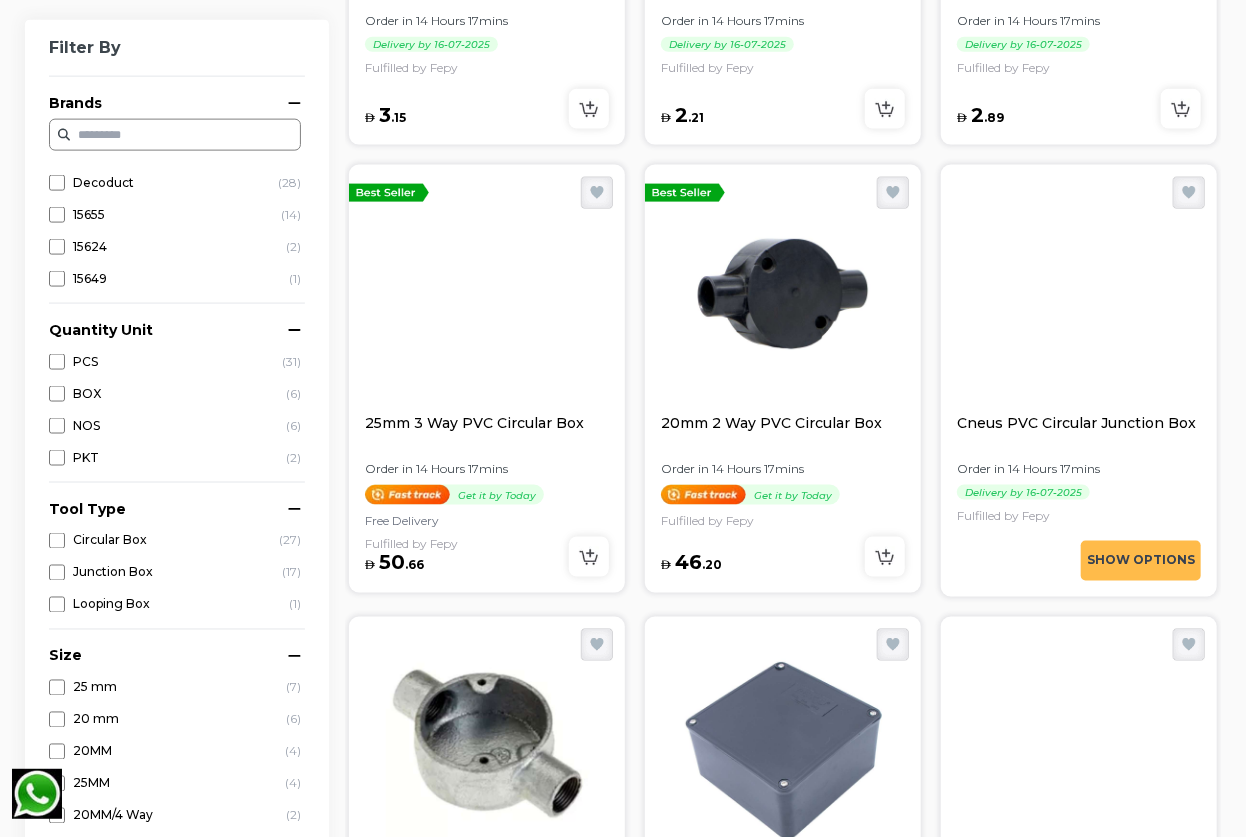 scroll, scrollTop: 1181, scrollLeft: 0, axis: vertical 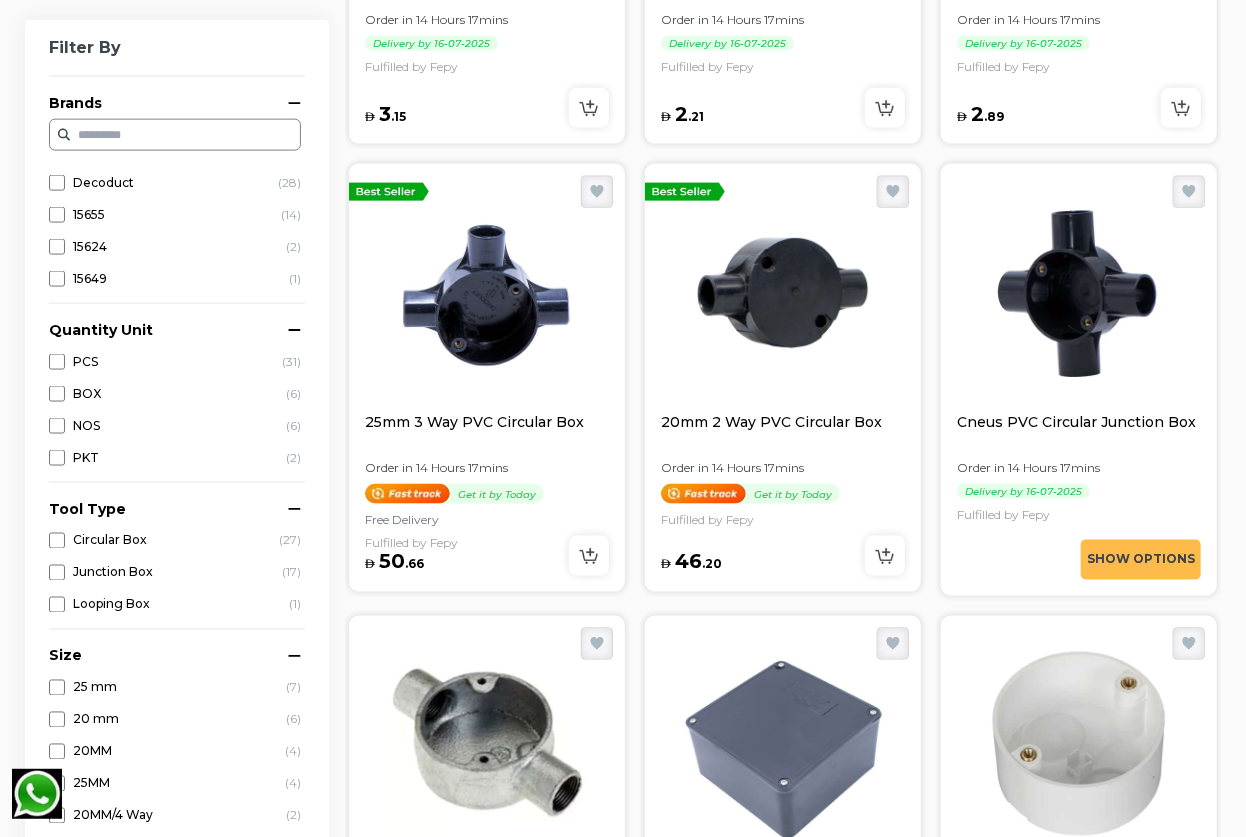 click at bounding box center (487, 292) 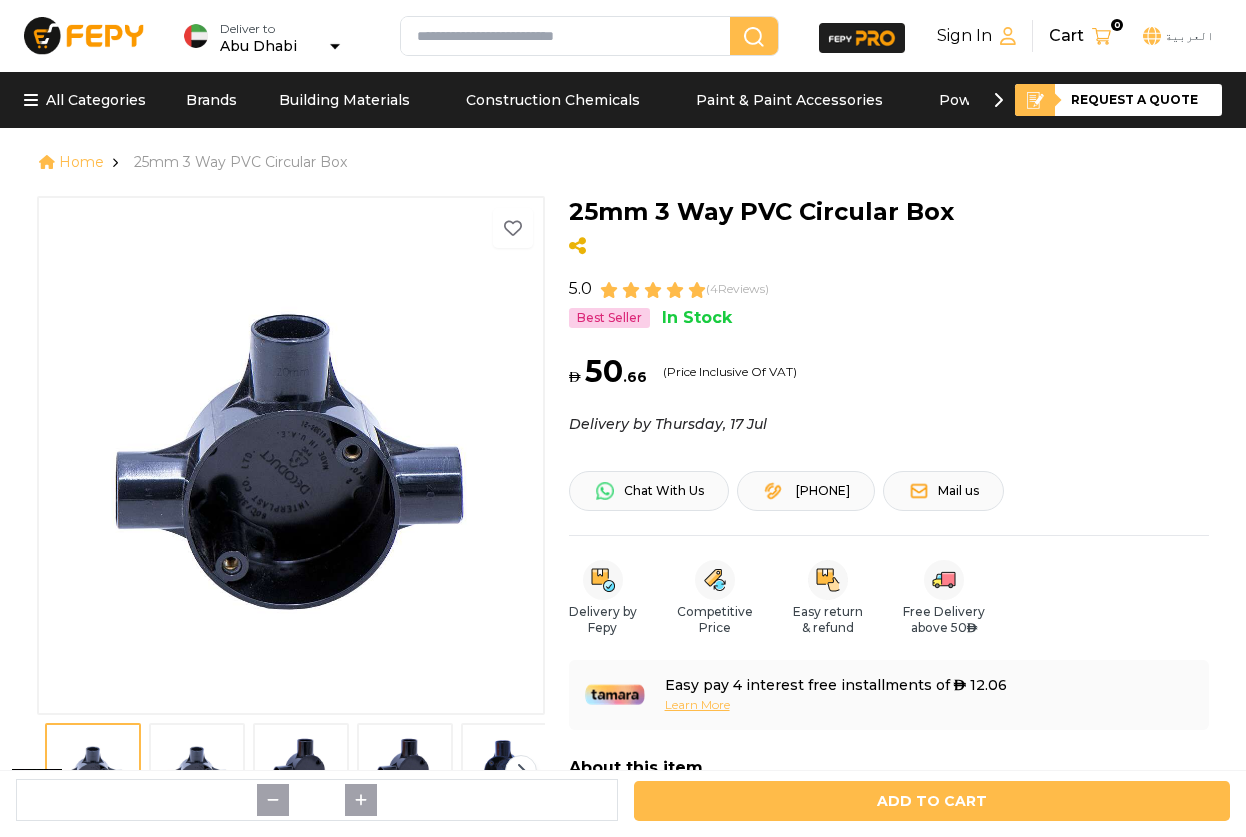 scroll, scrollTop: 0, scrollLeft: 0, axis: both 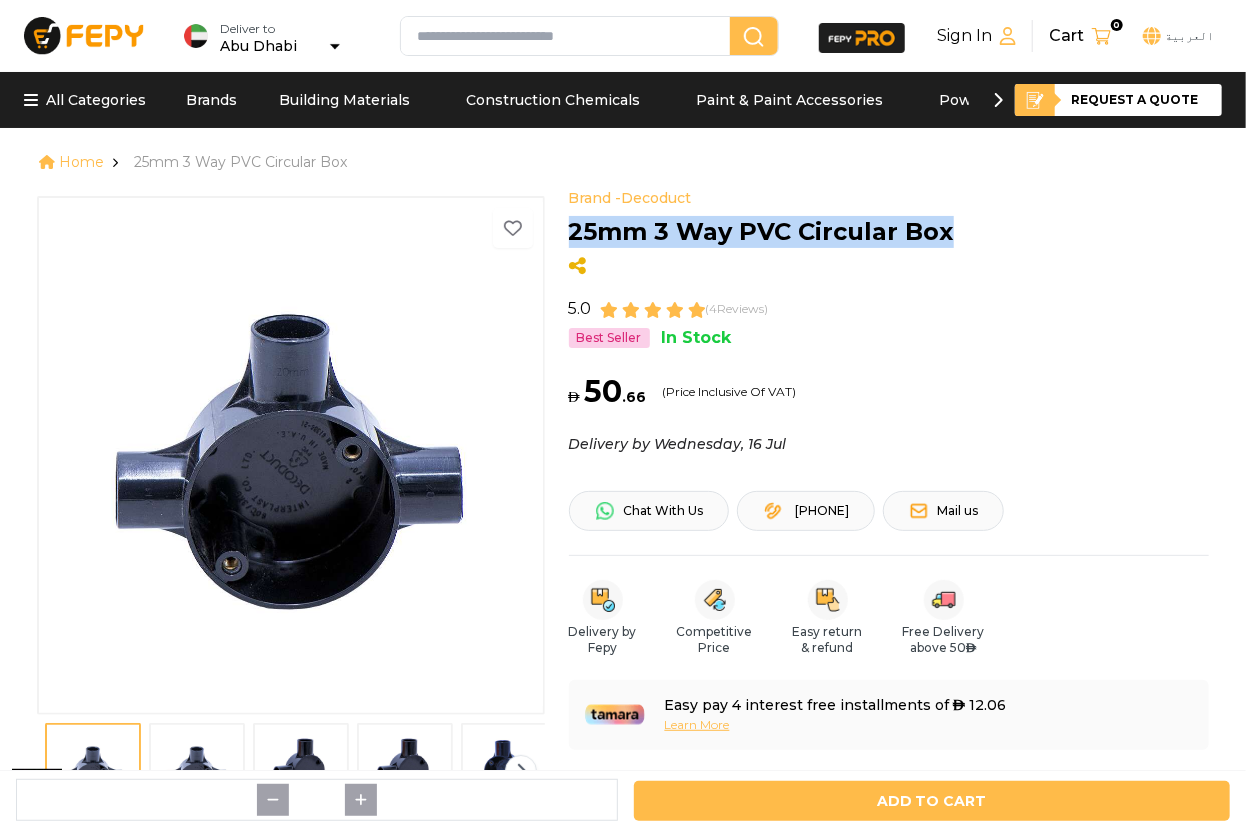 drag, startPoint x: 964, startPoint y: 208, endPoint x: 571, endPoint y: 233, distance: 393.79437 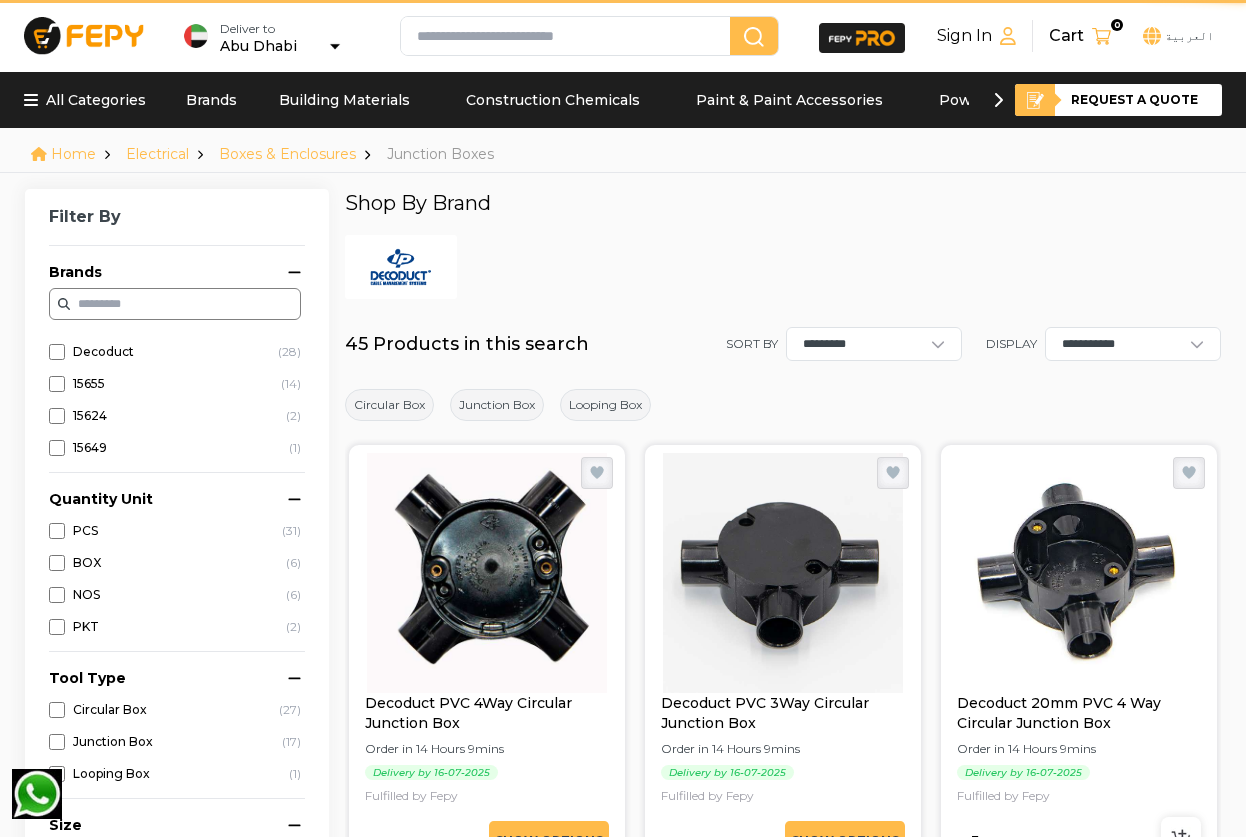 scroll, scrollTop: 1181, scrollLeft: 0, axis: vertical 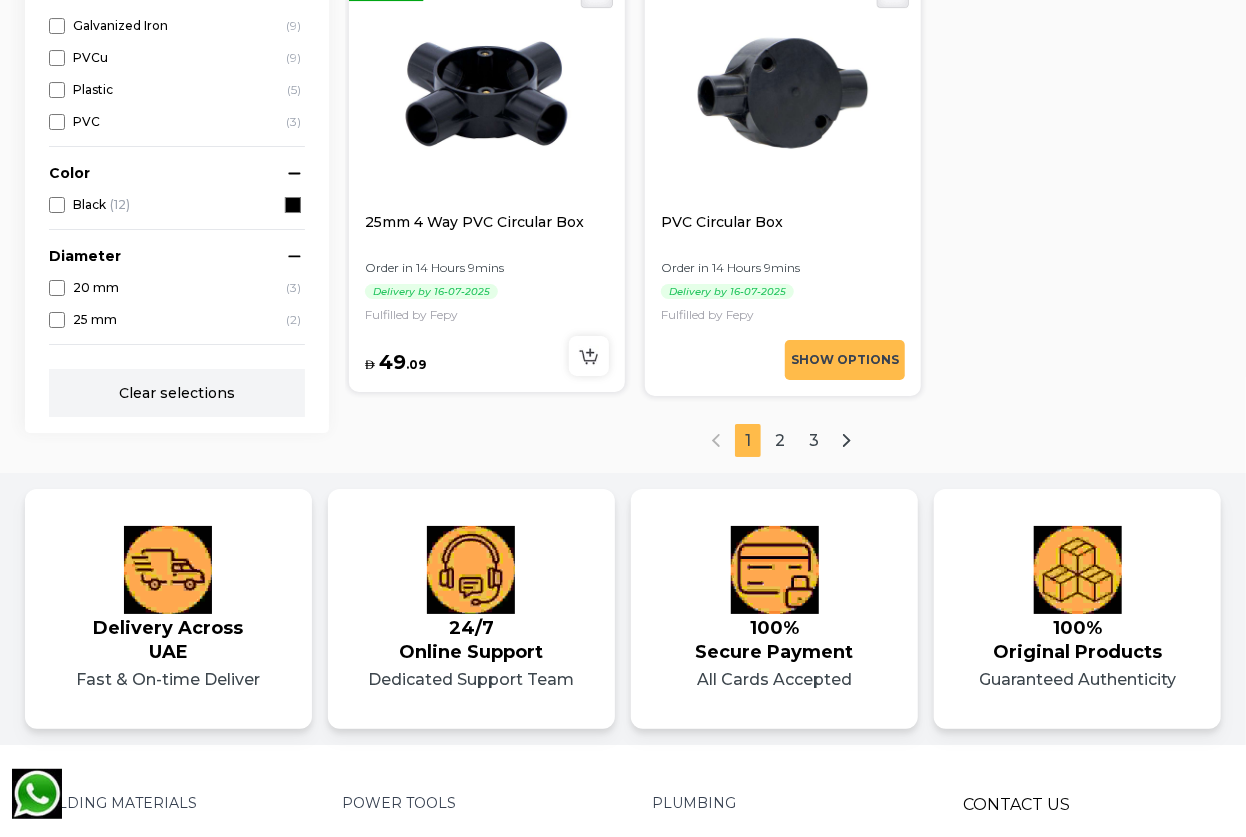click on "**********" at bounding box center [623, -1268] 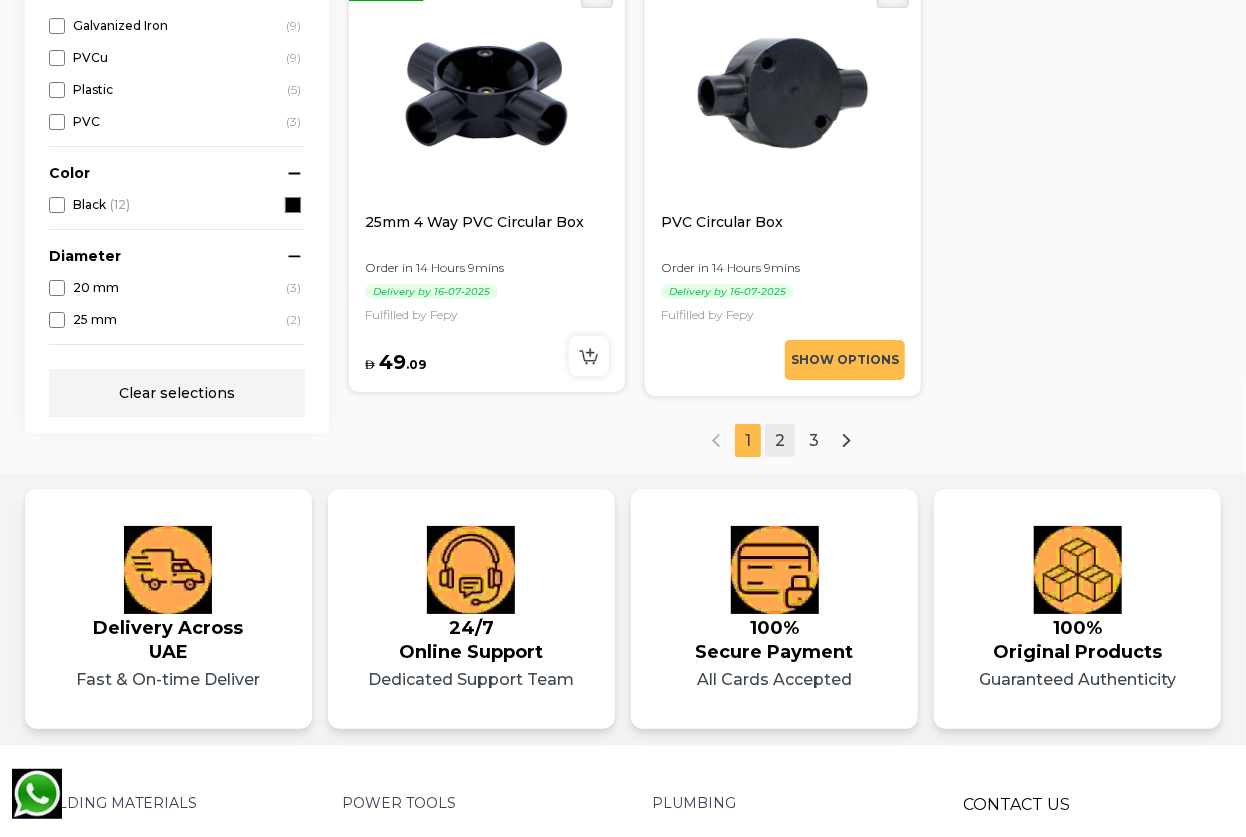 click on "2" at bounding box center [780, 440] 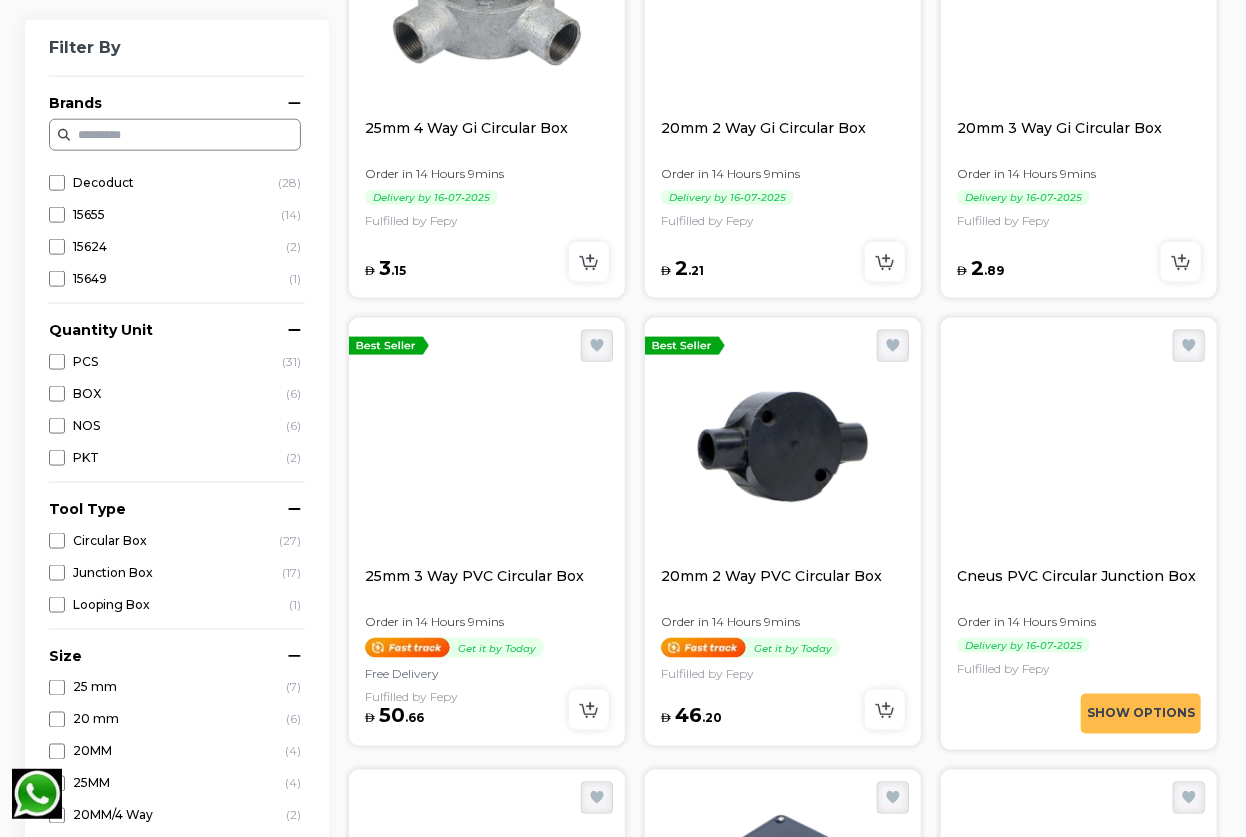 scroll, scrollTop: 1272, scrollLeft: 0, axis: vertical 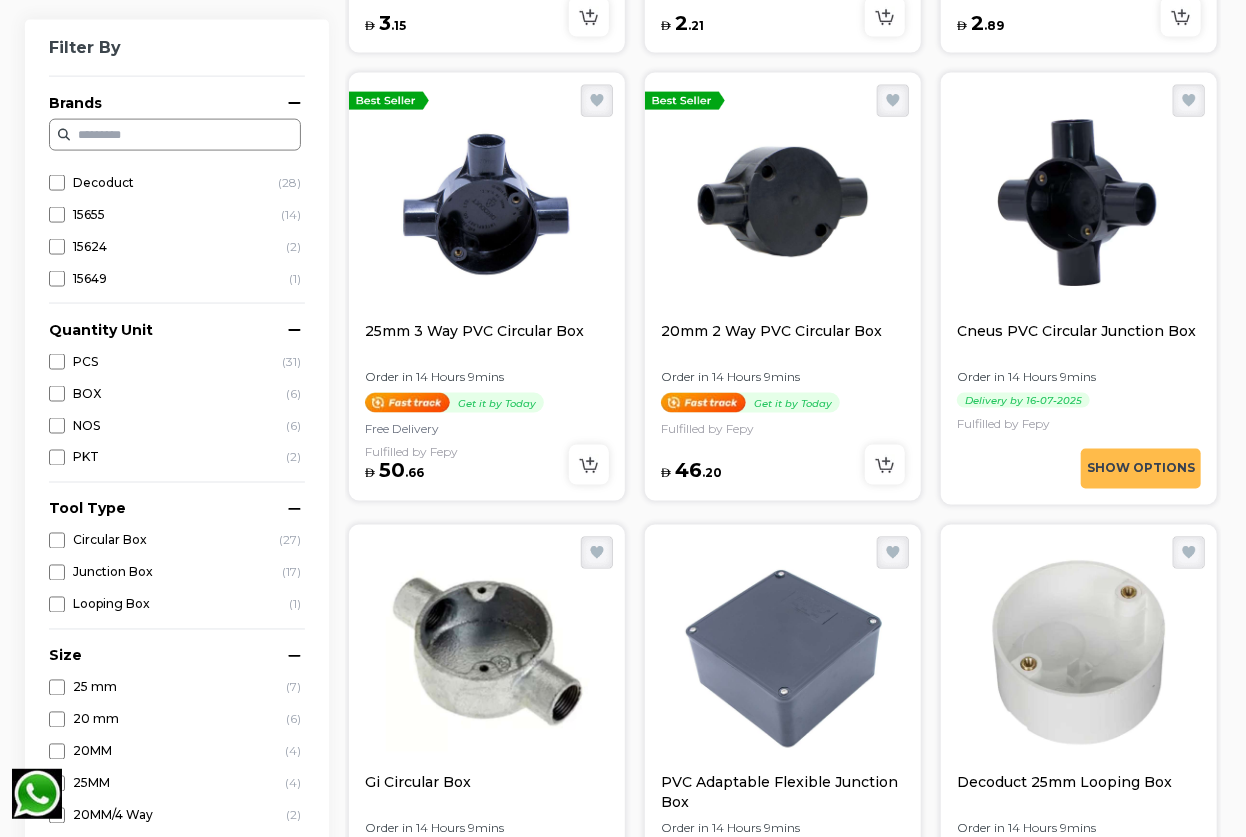 click at bounding box center (783, 201) 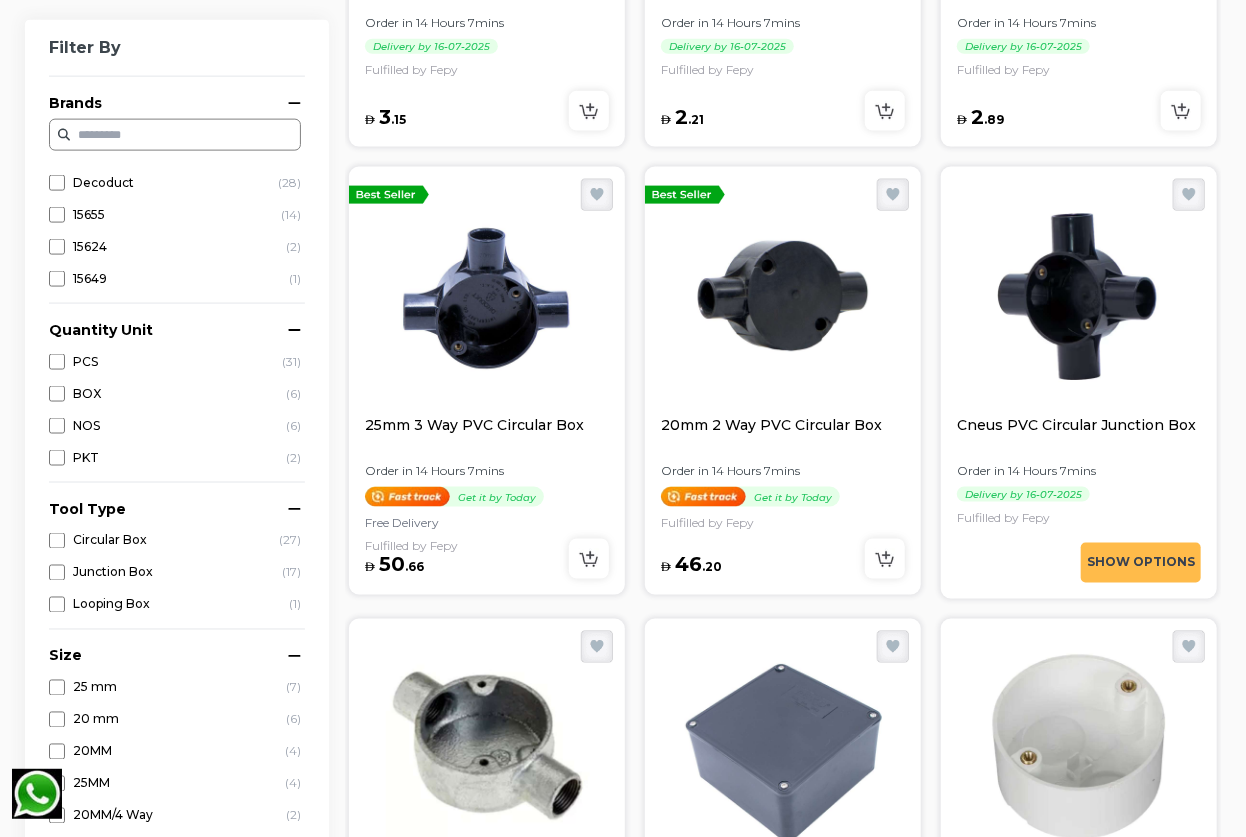scroll, scrollTop: 1181, scrollLeft: 0, axis: vertical 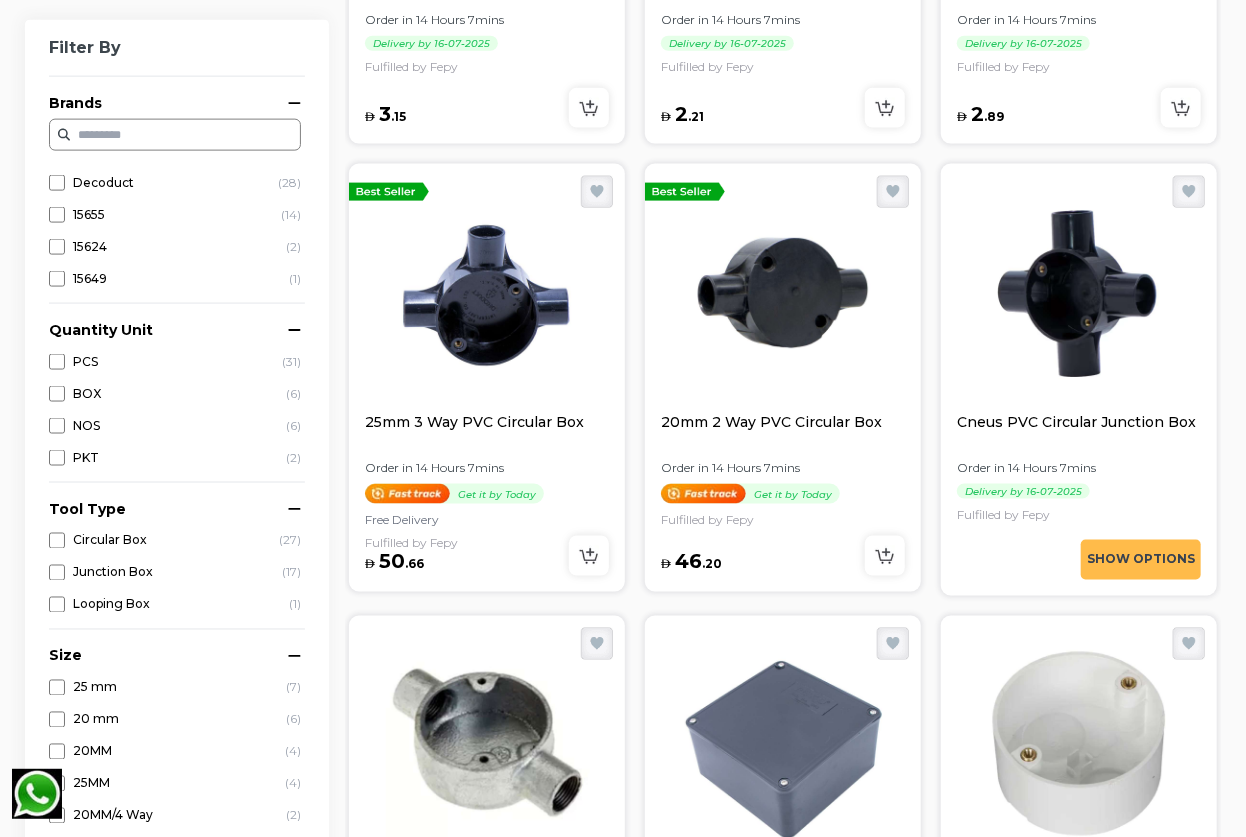 click at bounding box center (1079, 292) 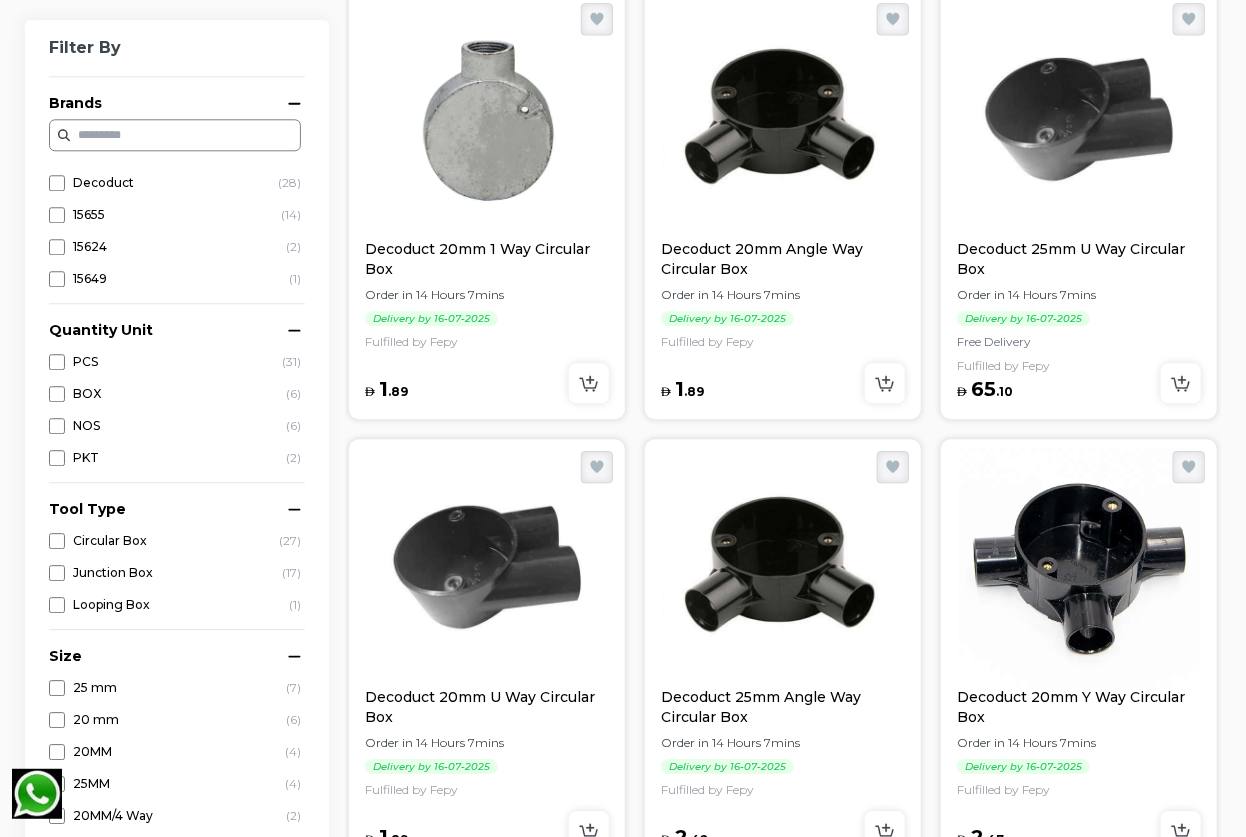 scroll, scrollTop: 2272, scrollLeft: 0, axis: vertical 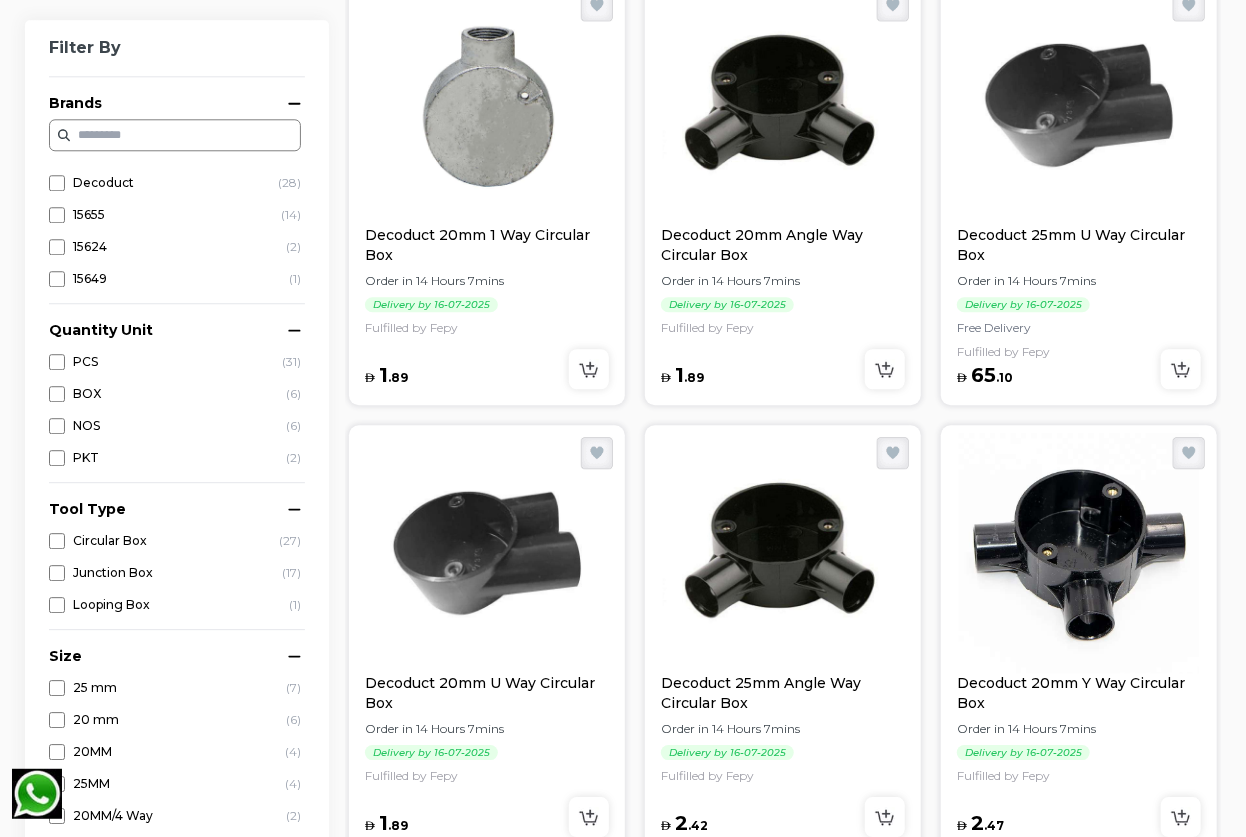 click at bounding box center (1079, 105) 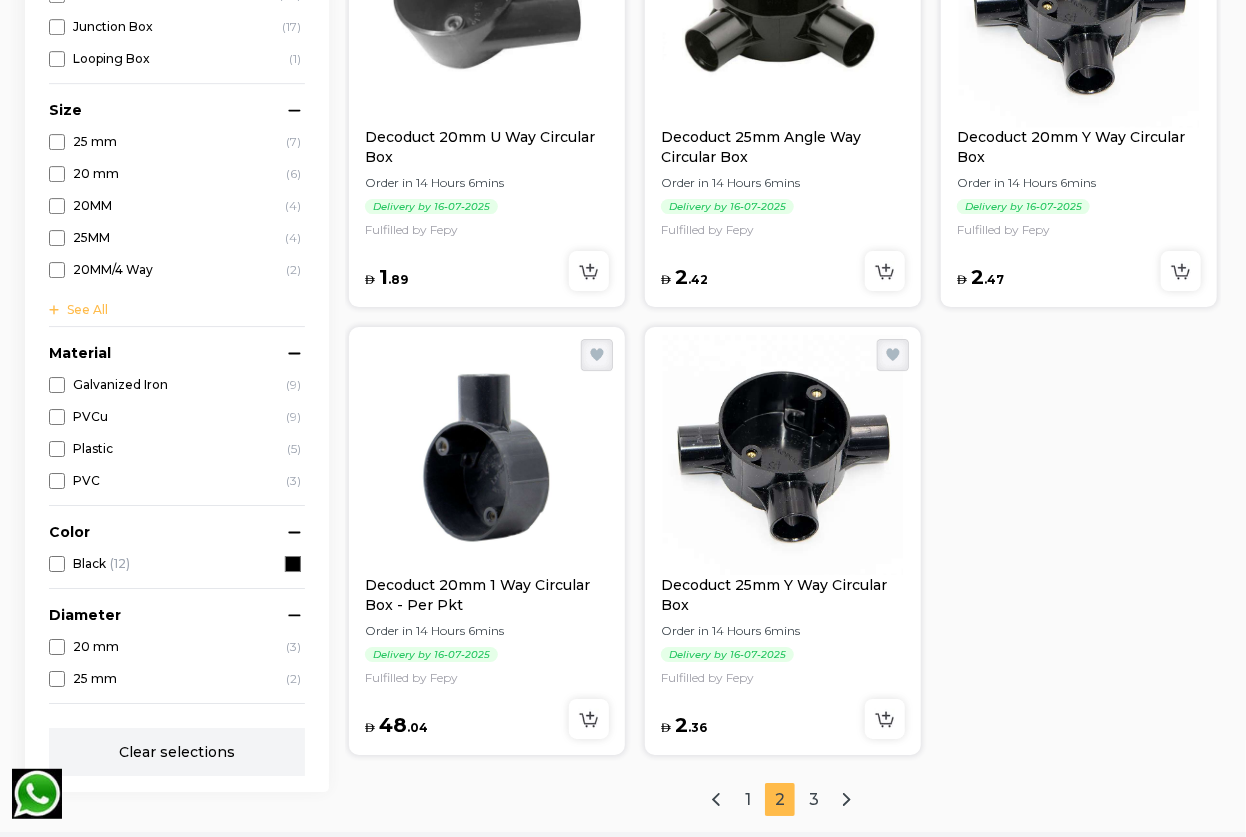 scroll, scrollTop: 3000, scrollLeft: 0, axis: vertical 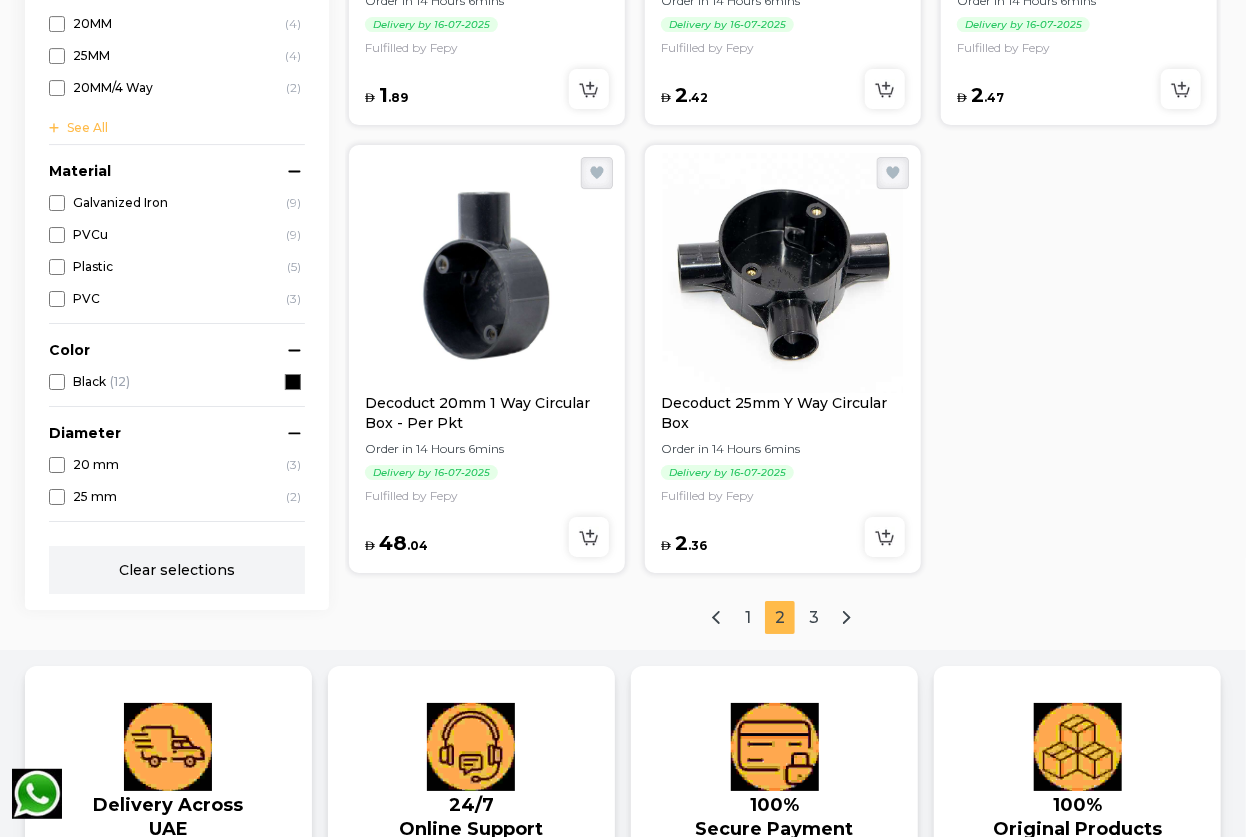 click at bounding box center [487, 273] 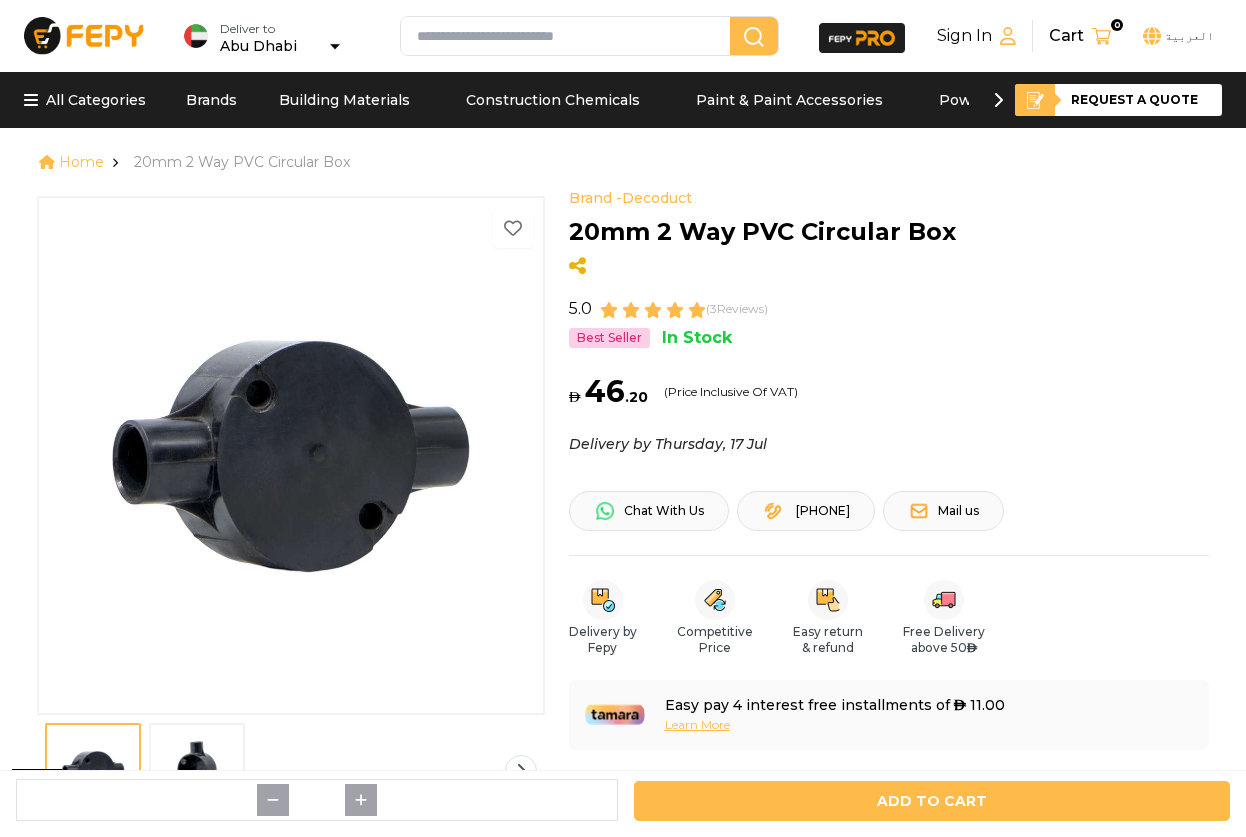 scroll, scrollTop: 0, scrollLeft: 0, axis: both 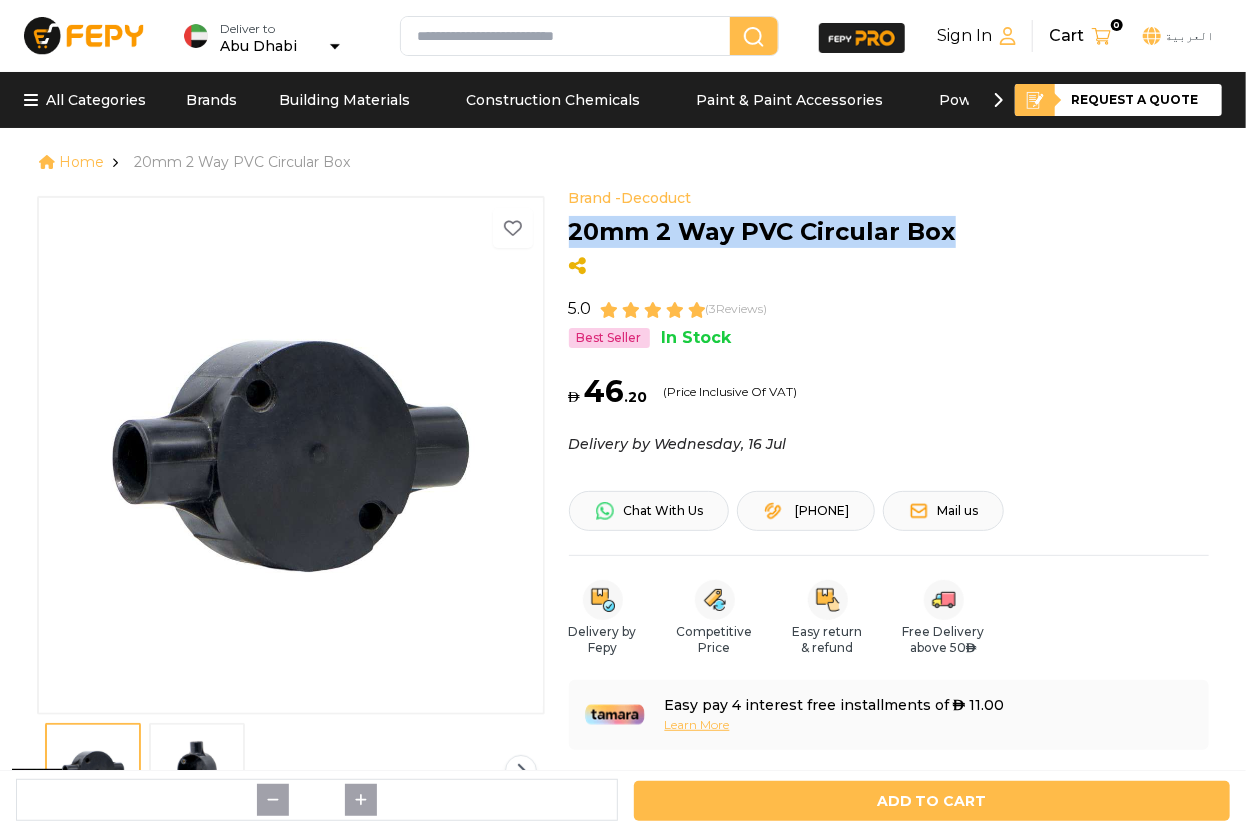 drag, startPoint x: 948, startPoint y: 229, endPoint x: 560, endPoint y: 230, distance: 388.00128 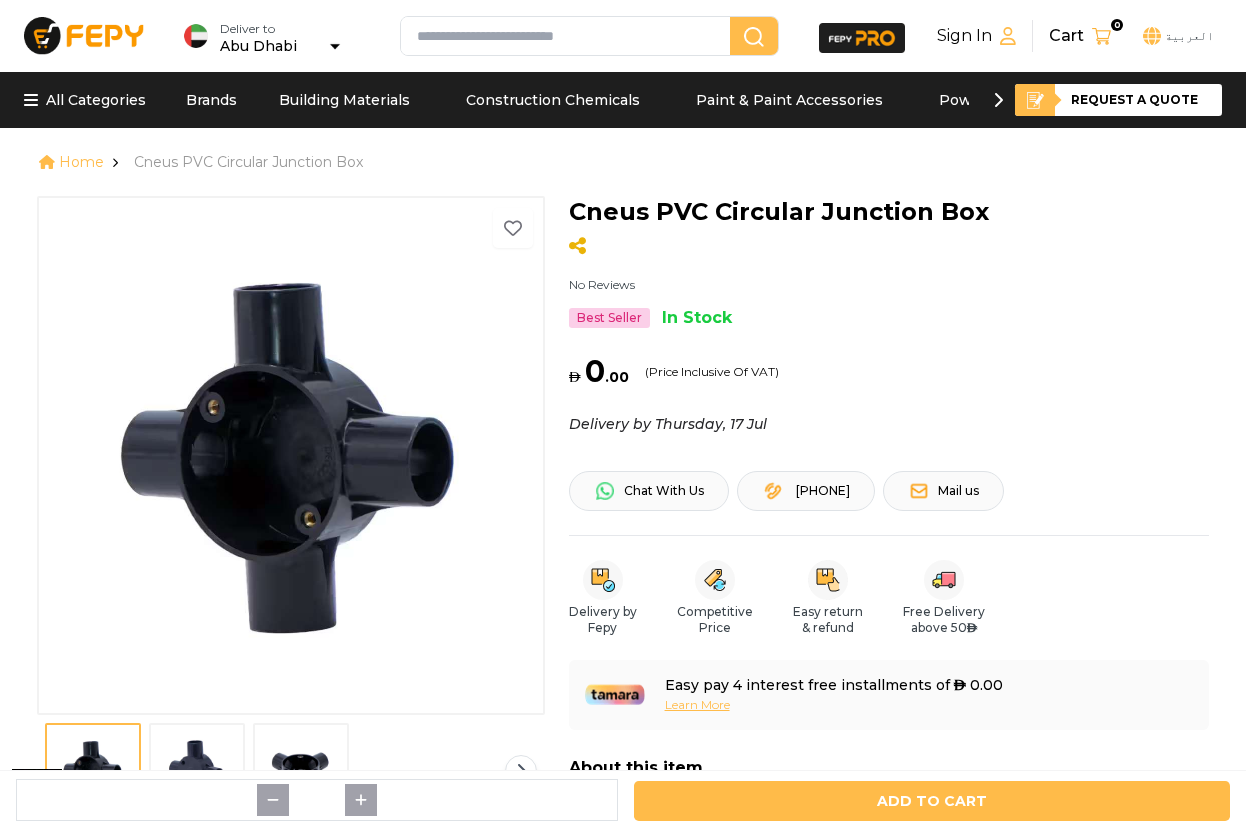 scroll, scrollTop: 0, scrollLeft: 0, axis: both 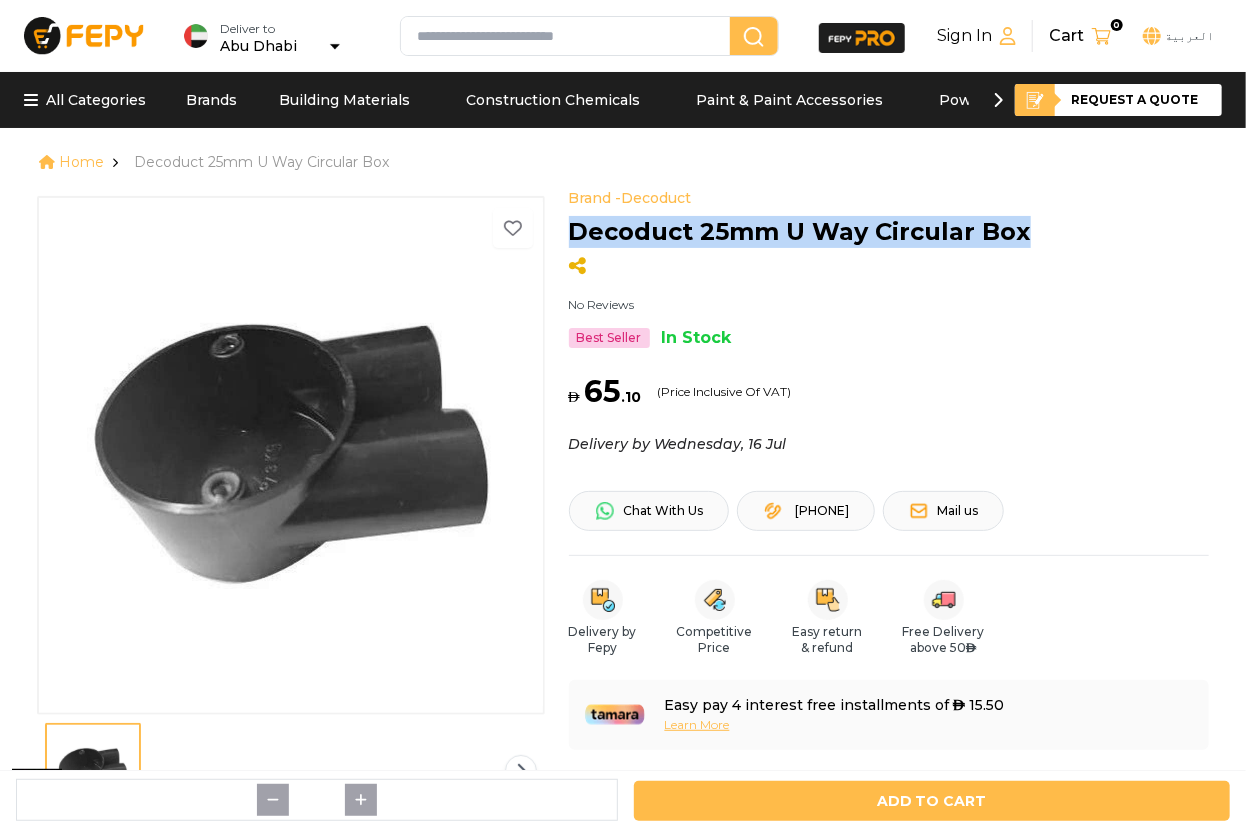 drag, startPoint x: 1027, startPoint y: 234, endPoint x: 560, endPoint y: 229, distance: 467.02676 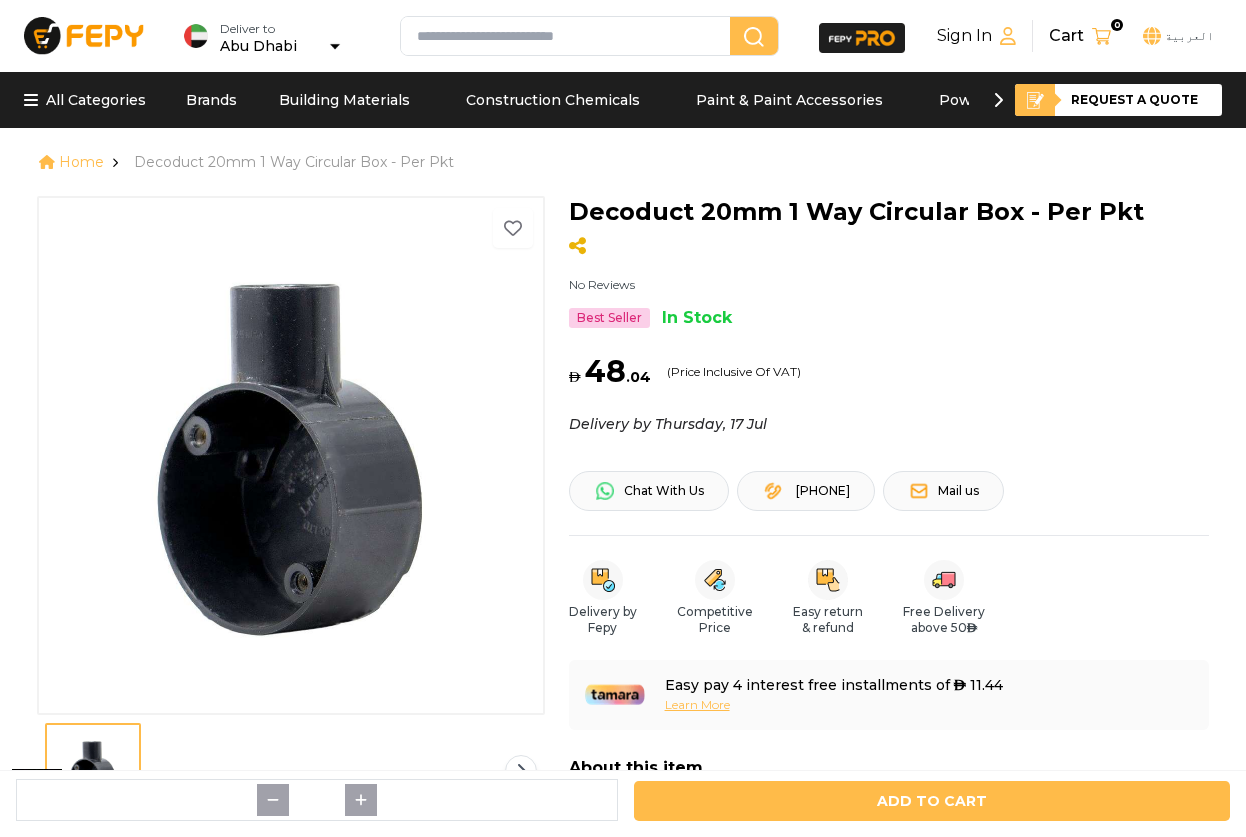 scroll, scrollTop: 0, scrollLeft: 0, axis: both 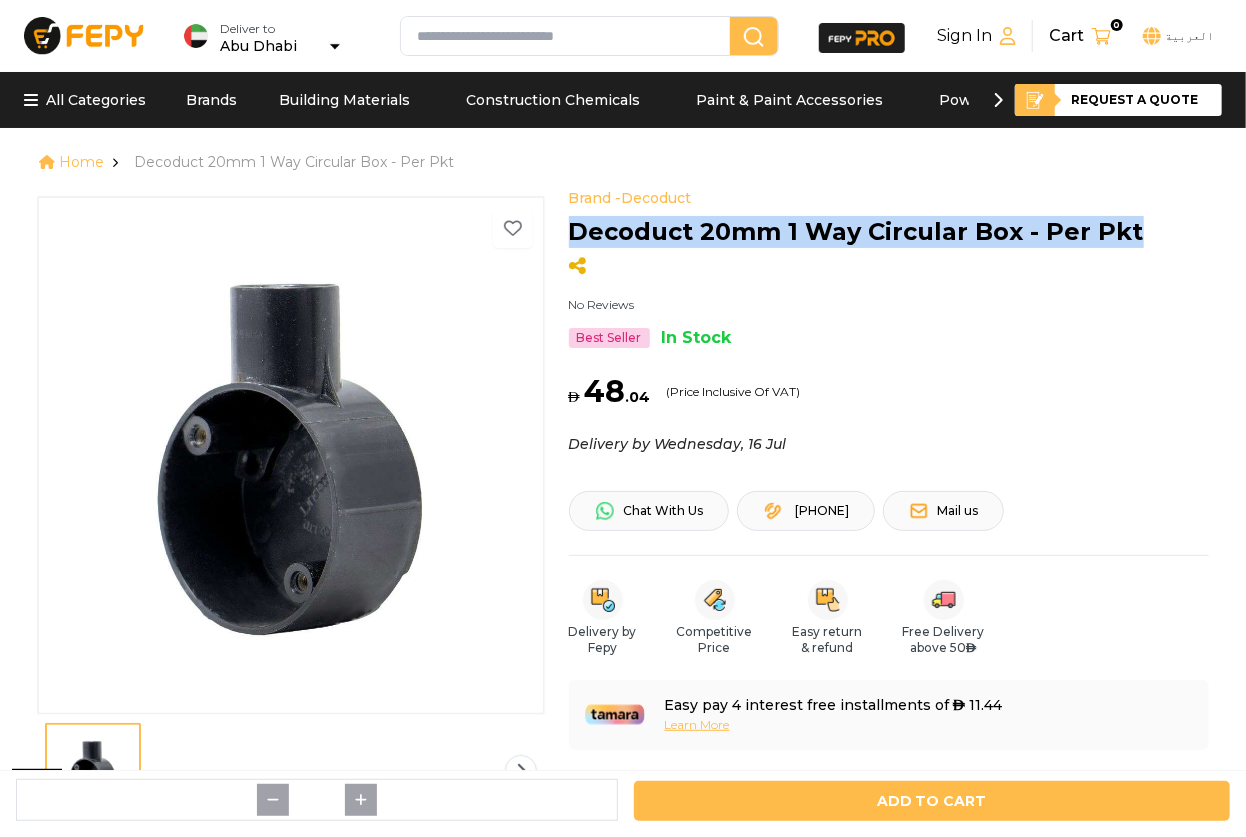 drag, startPoint x: 1129, startPoint y: 236, endPoint x: 574, endPoint y: 215, distance: 555.39716 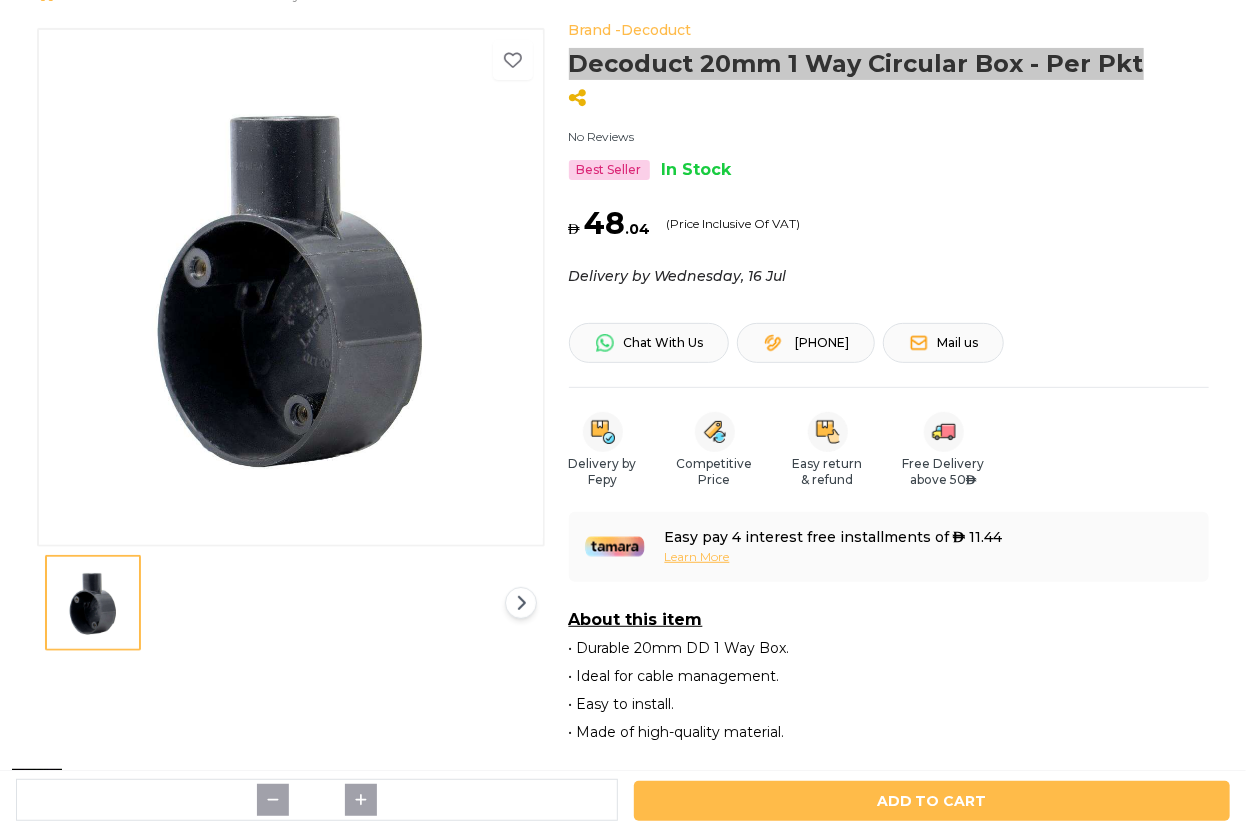 scroll, scrollTop: 363, scrollLeft: 0, axis: vertical 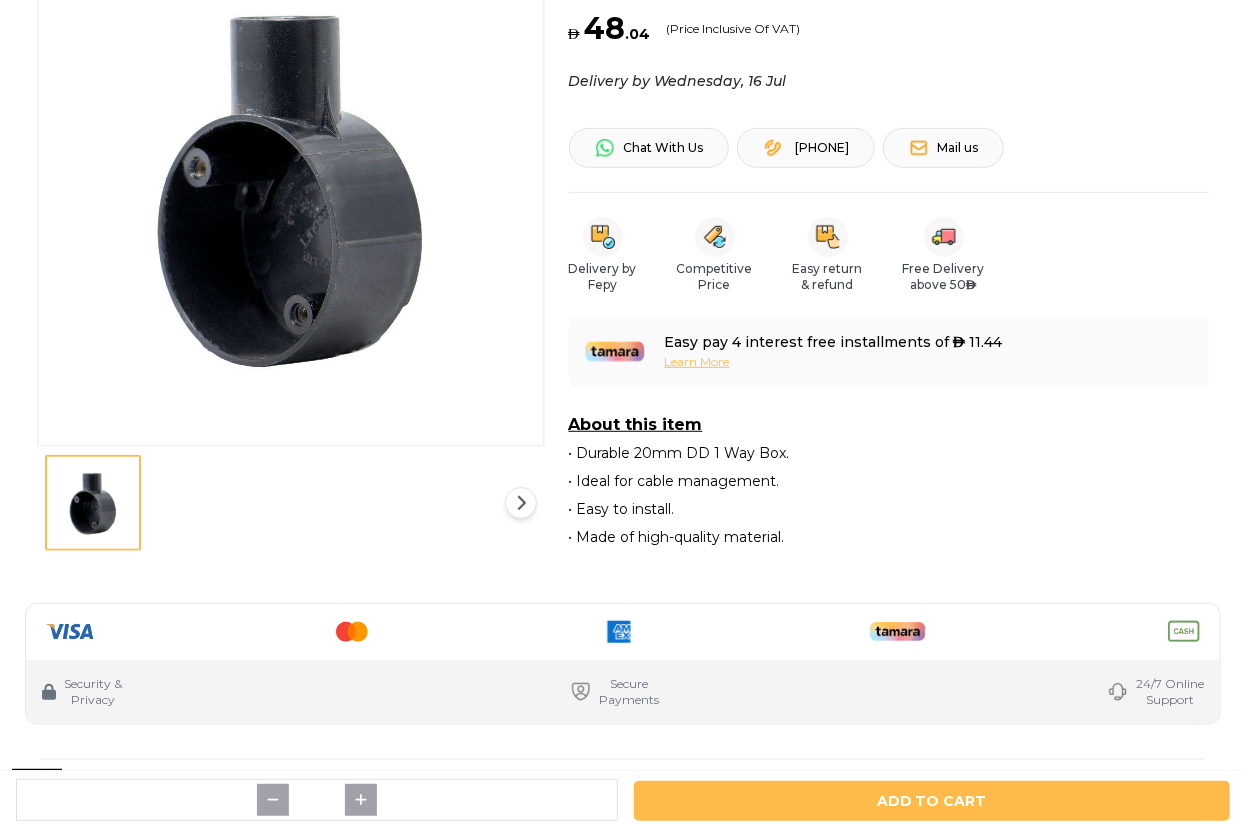 click at bounding box center (291, 186) 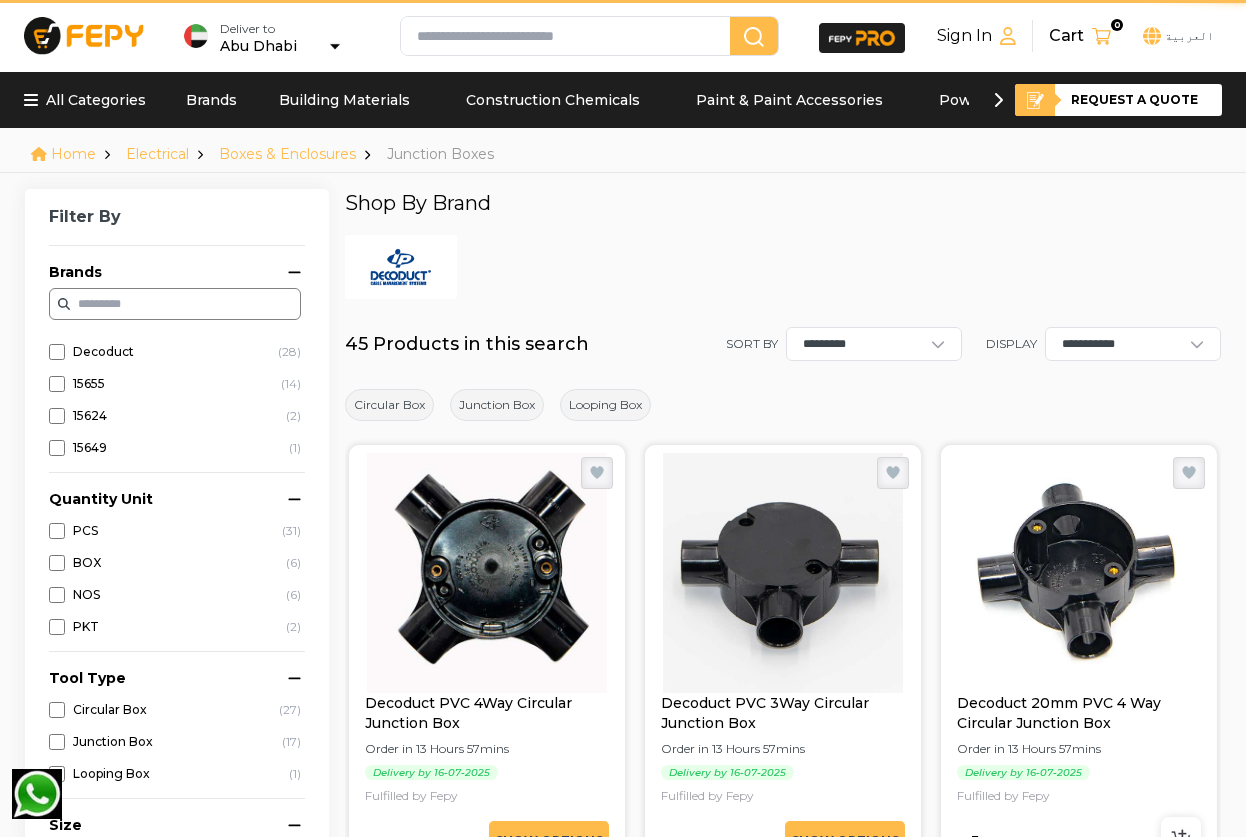 scroll, scrollTop: 3000, scrollLeft: 0, axis: vertical 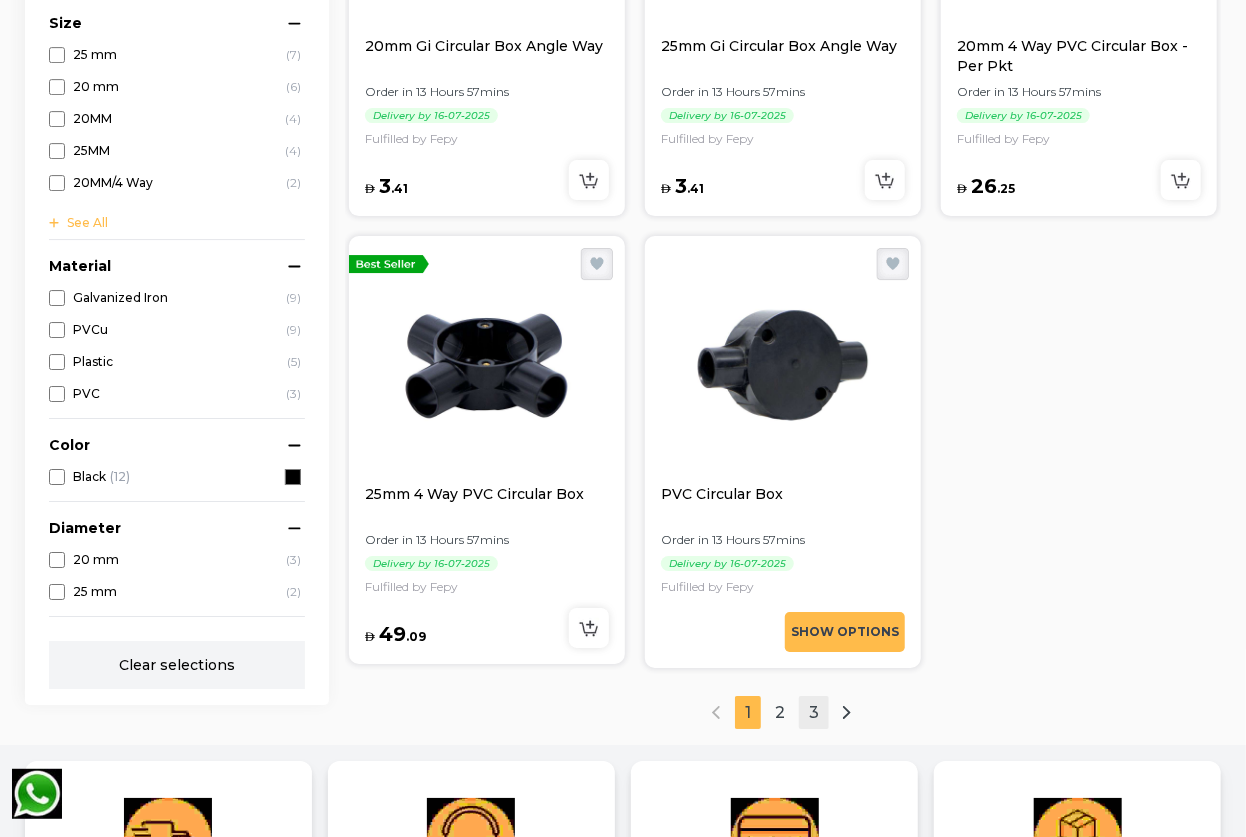 click on "3" at bounding box center [814, 712] 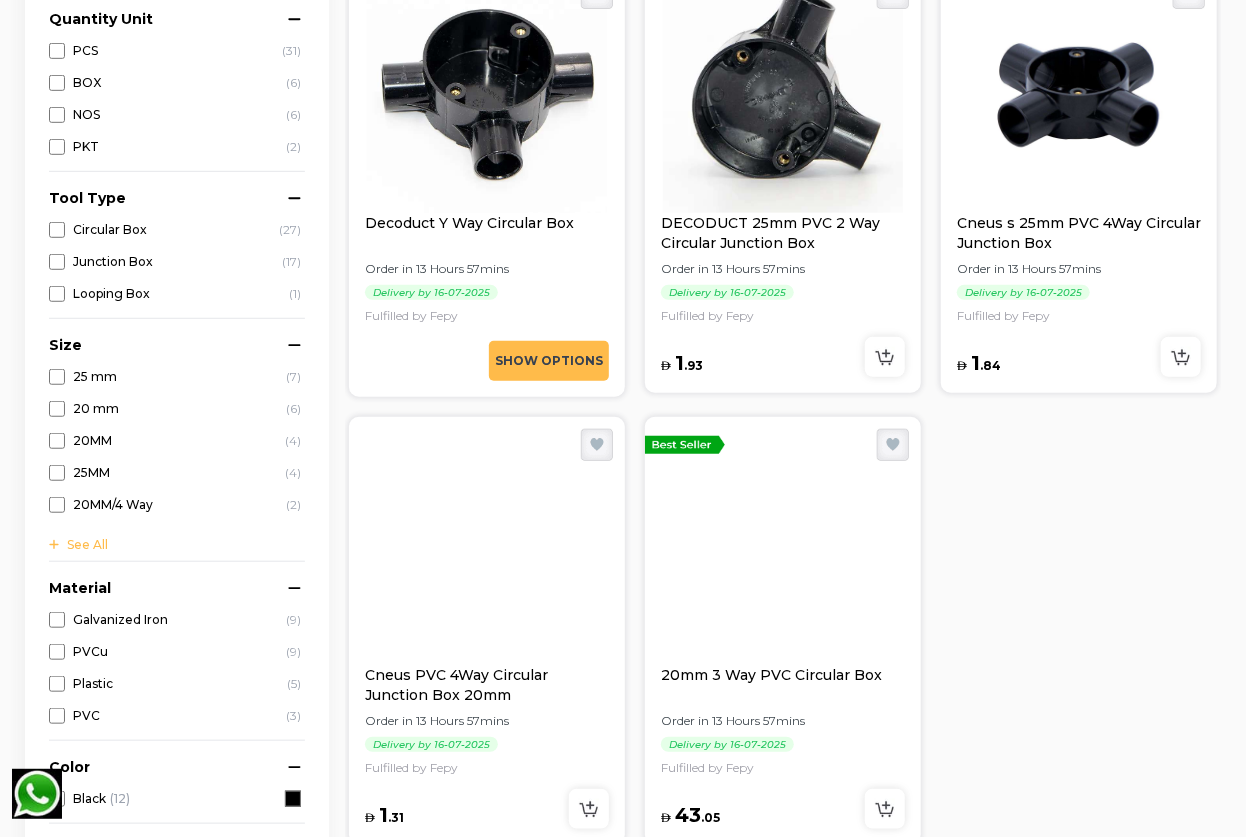 scroll, scrollTop: 570, scrollLeft: 0, axis: vertical 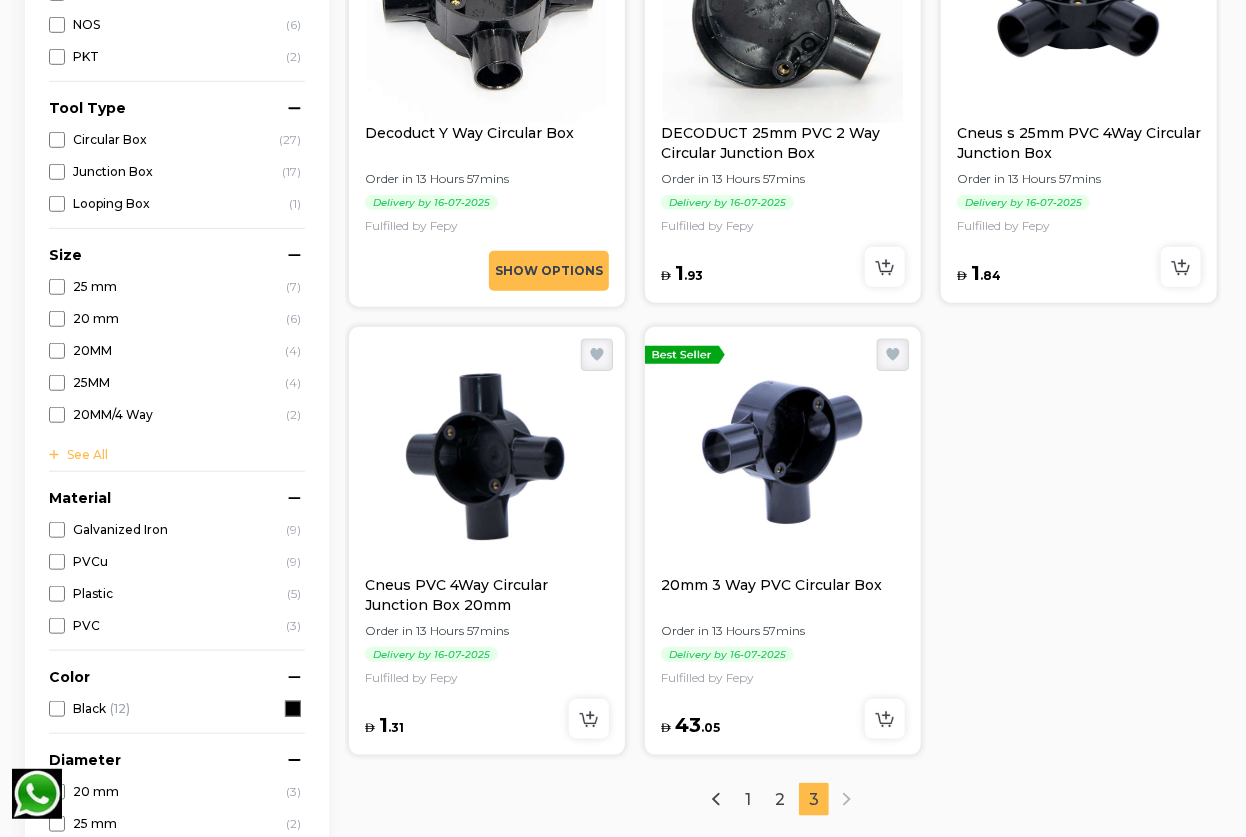 click at bounding box center [783, 455] 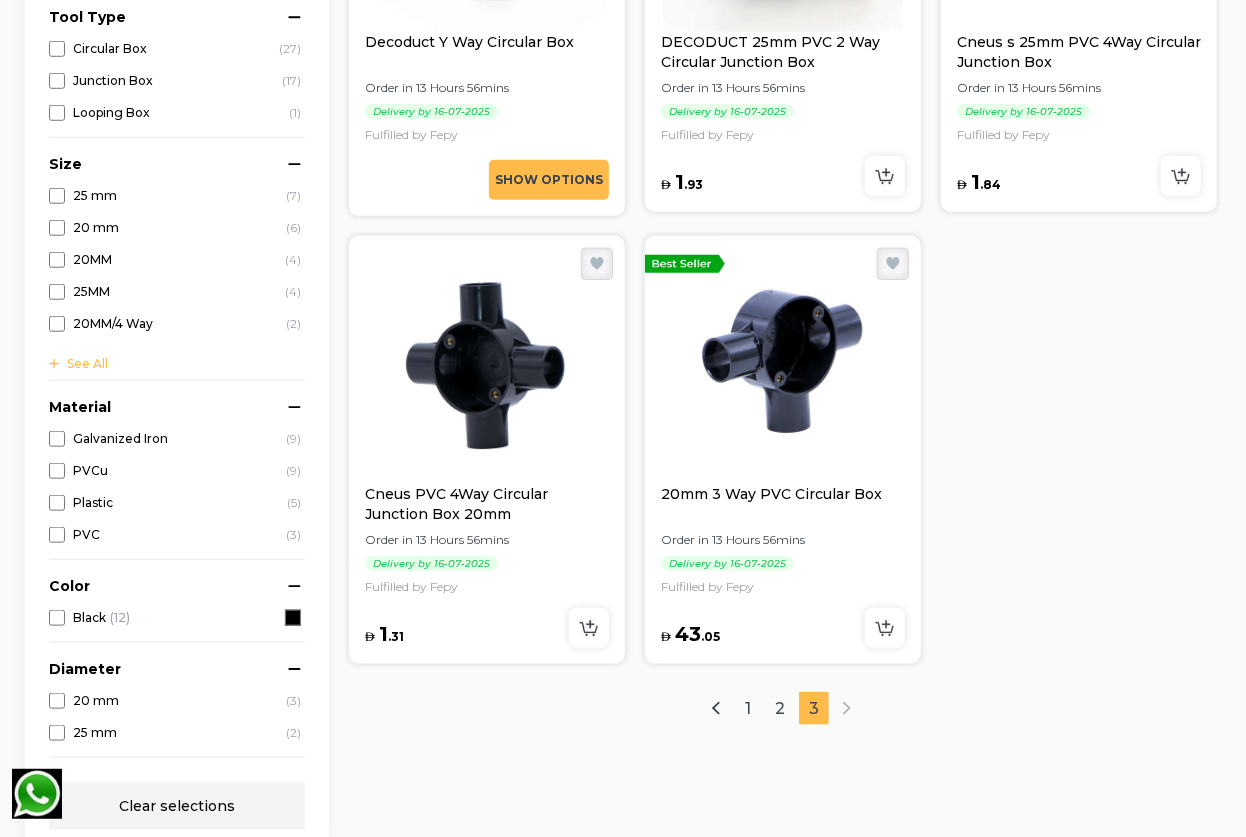 scroll, scrollTop: 298, scrollLeft: 0, axis: vertical 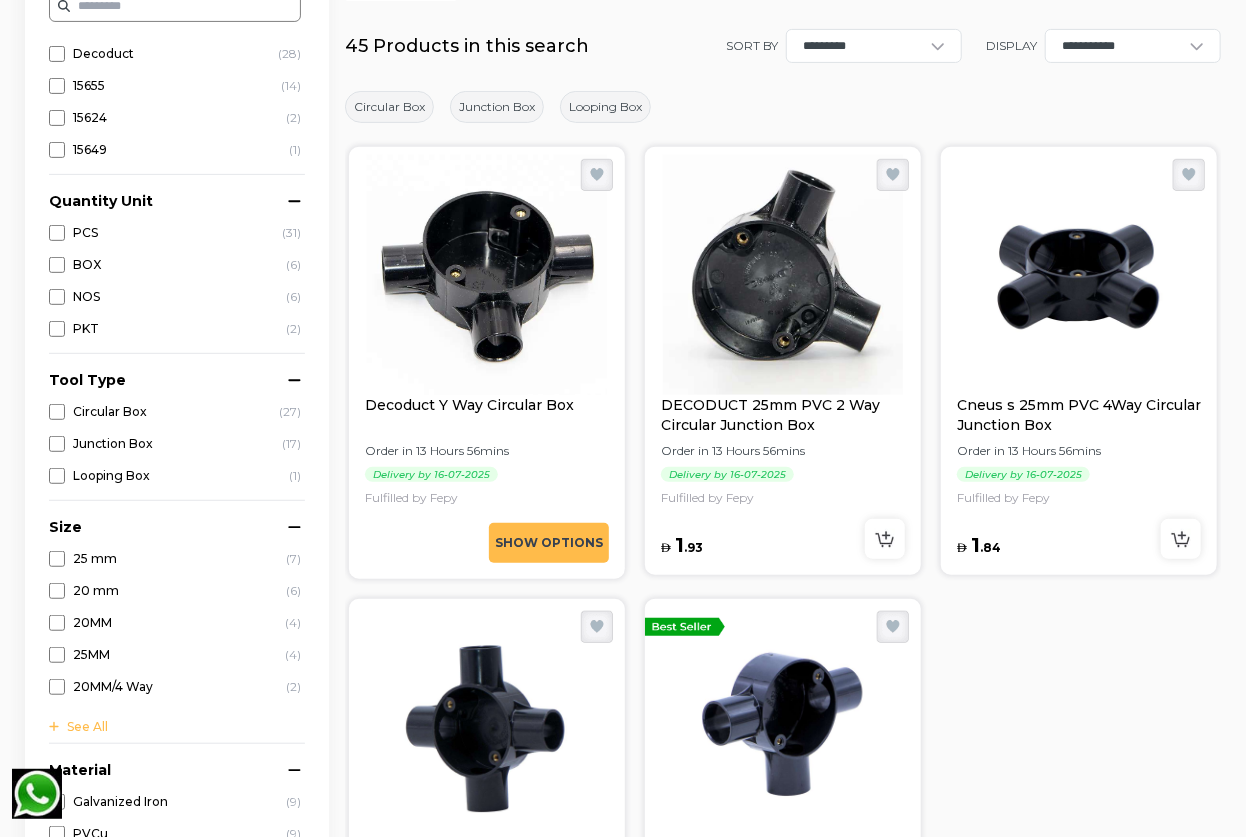 click at bounding box center (1079, 275) 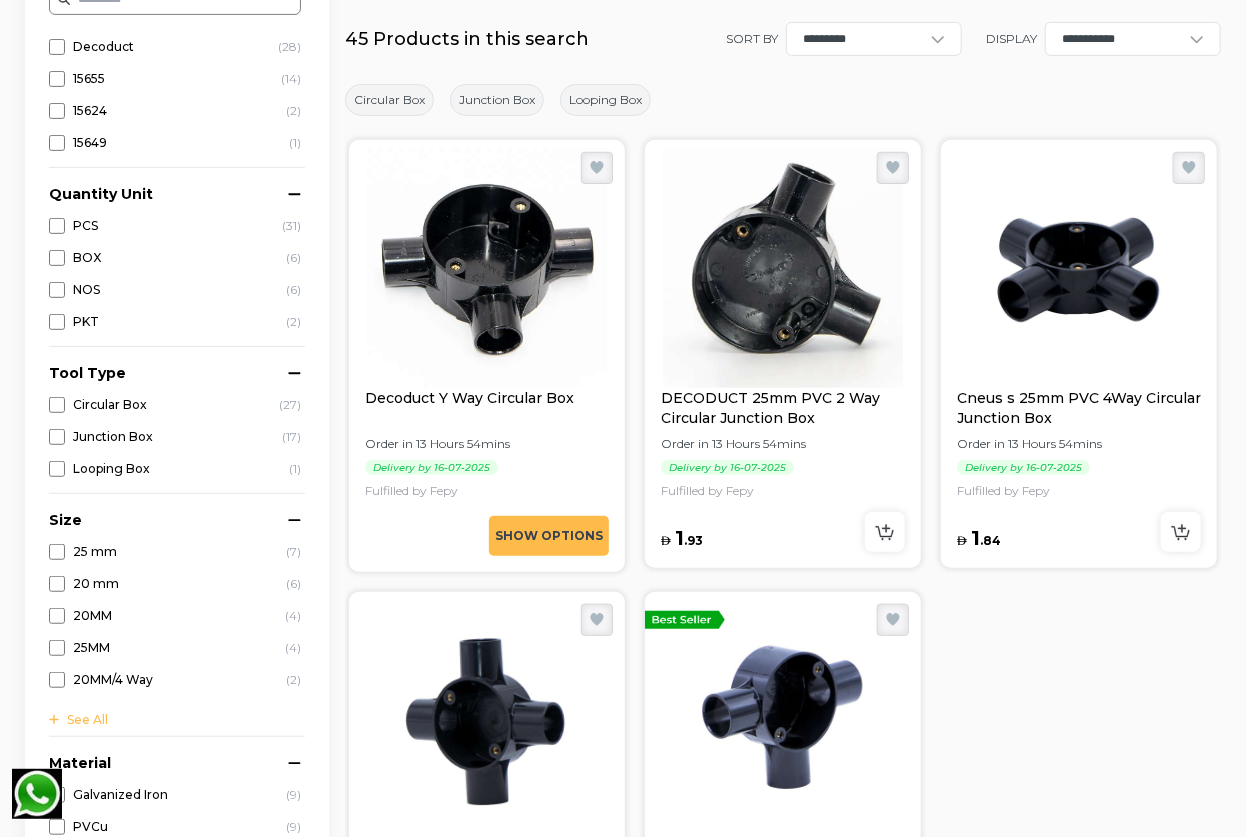 scroll, scrollTop: 298, scrollLeft: 0, axis: vertical 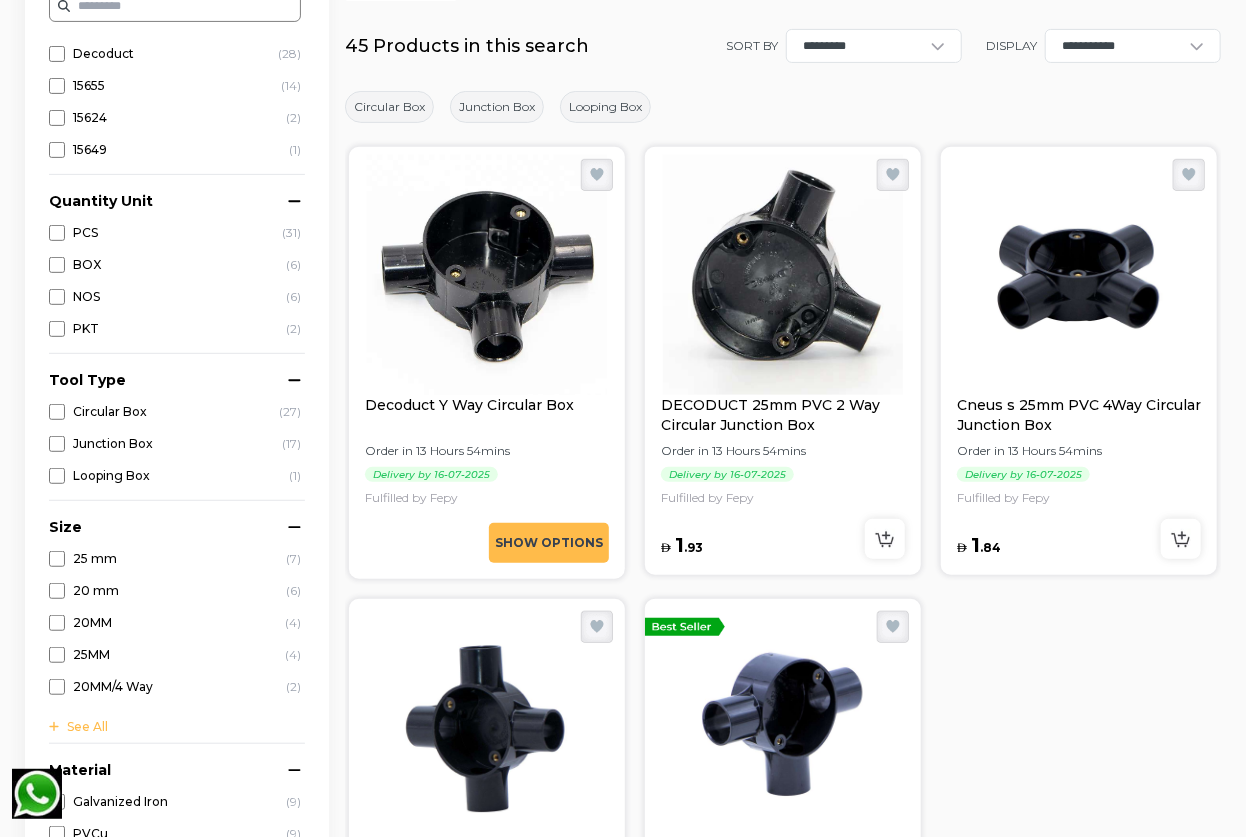 click at bounding box center (487, 275) 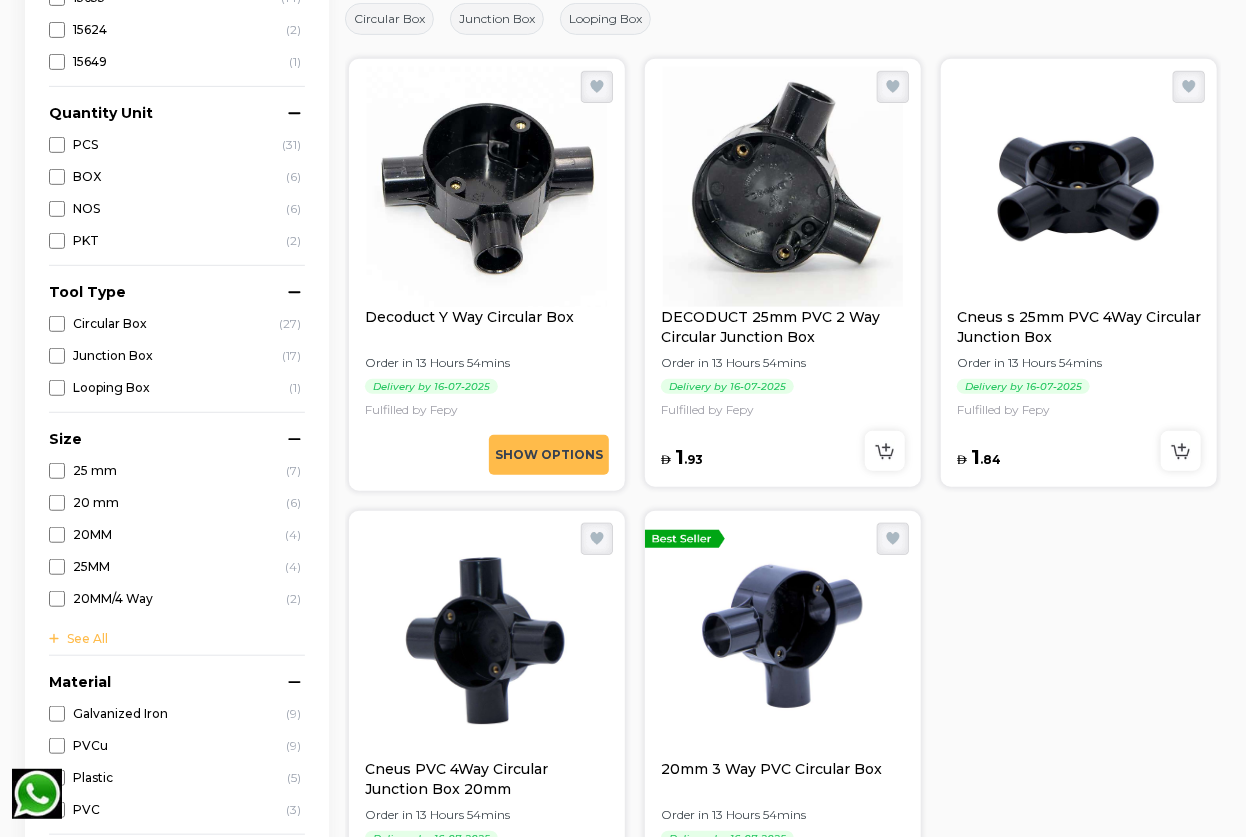 scroll, scrollTop: 570, scrollLeft: 0, axis: vertical 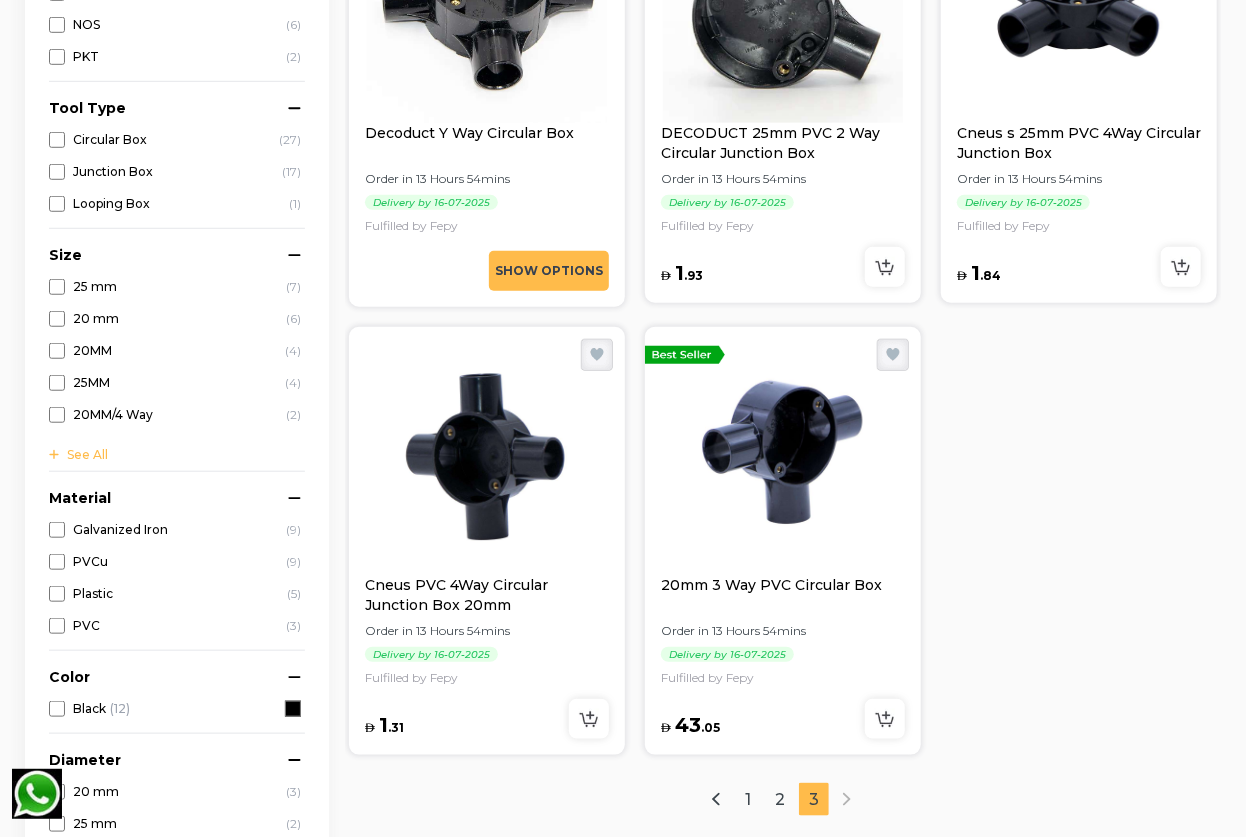 click at bounding box center [487, 455] 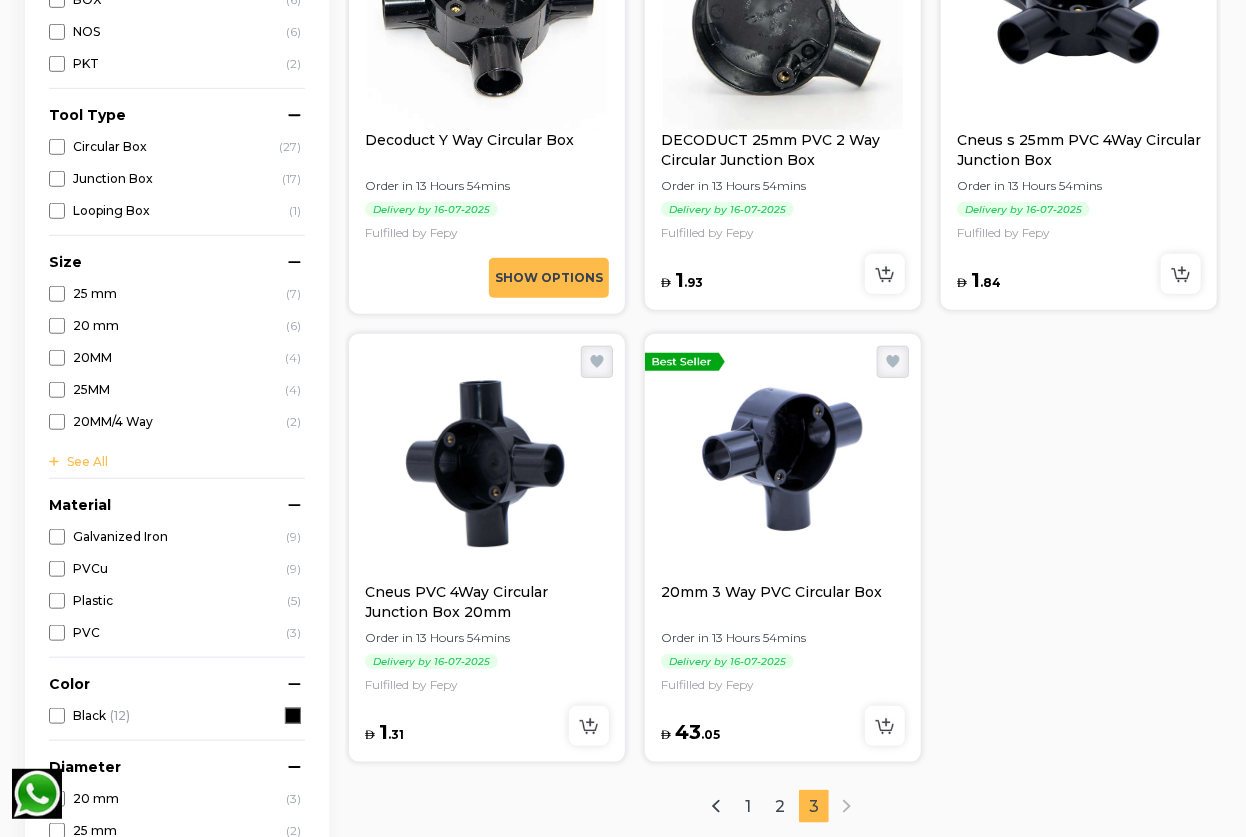 scroll, scrollTop: 570, scrollLeft: 0, axis: vertical 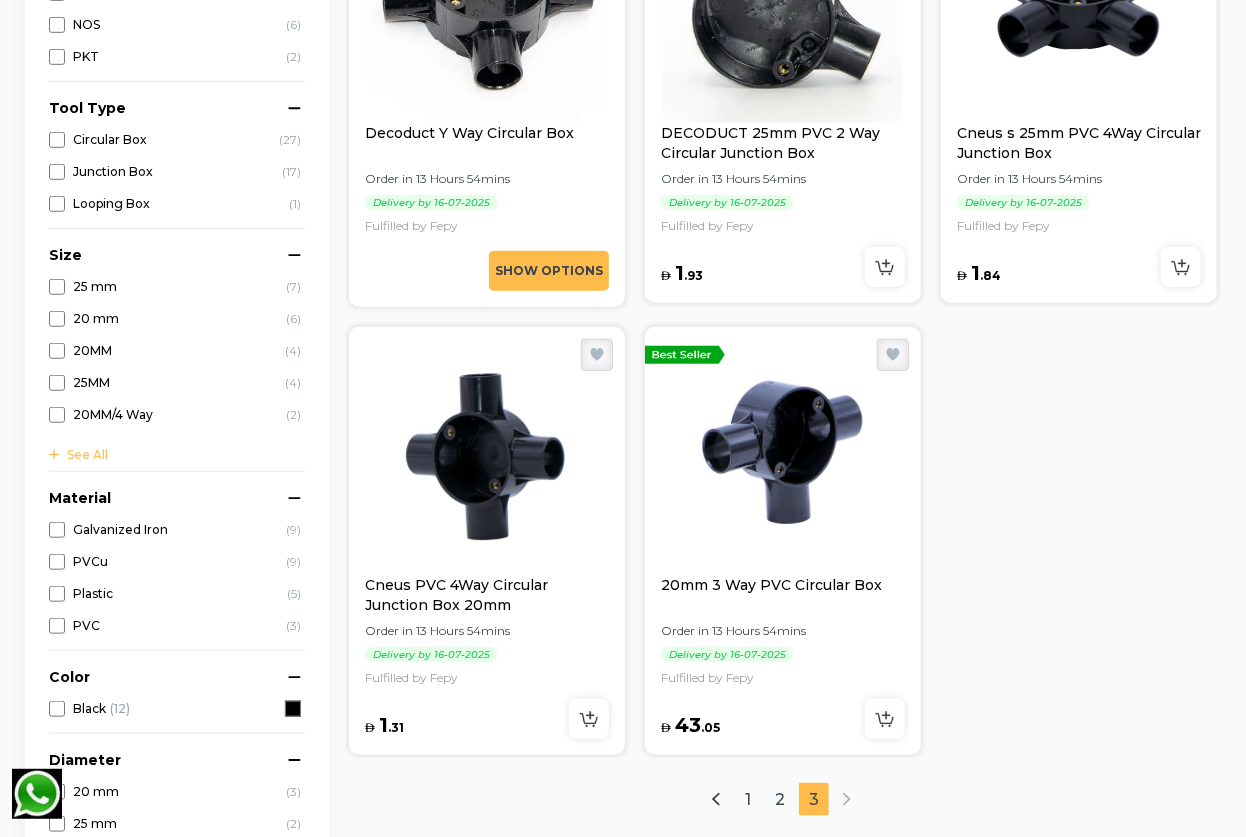 click at bounding box center [487, 455] 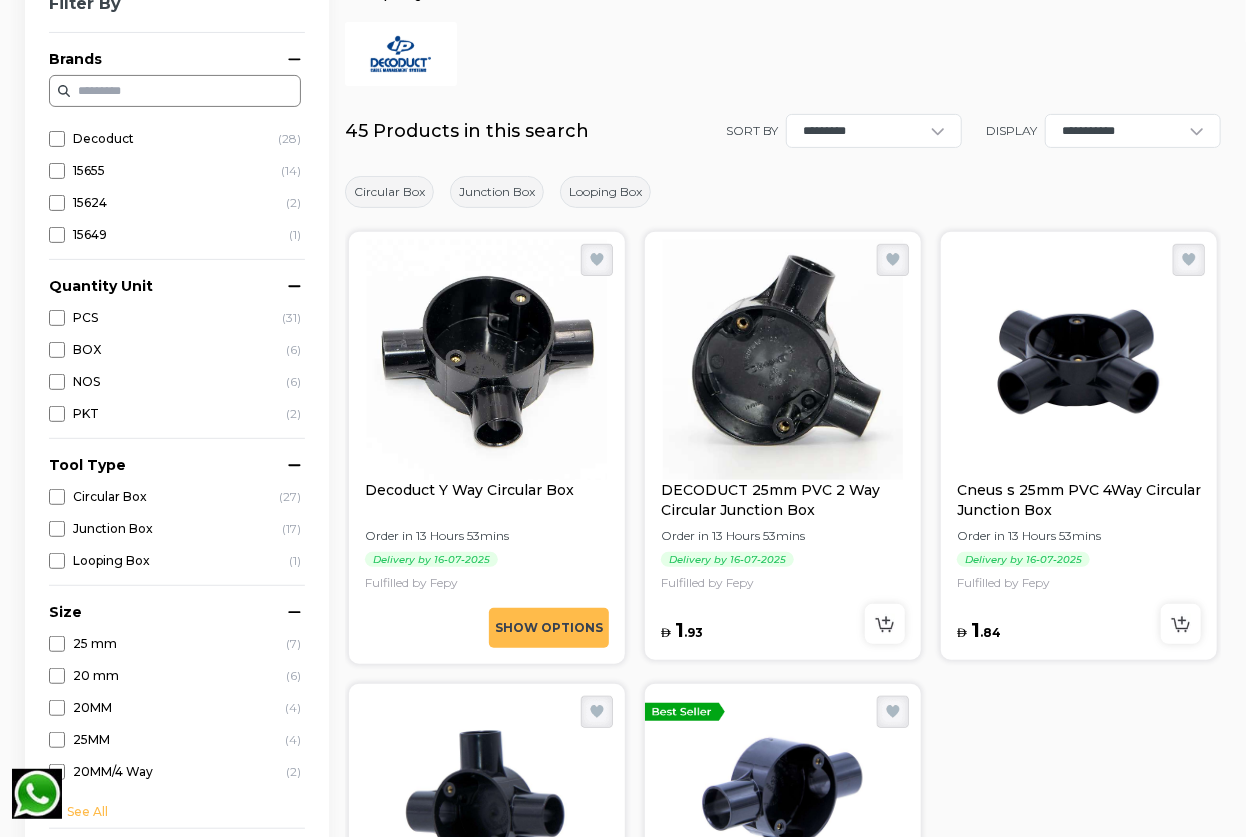 scroll, scrollTop: 207, scrollLeft: 0, axis: vertical 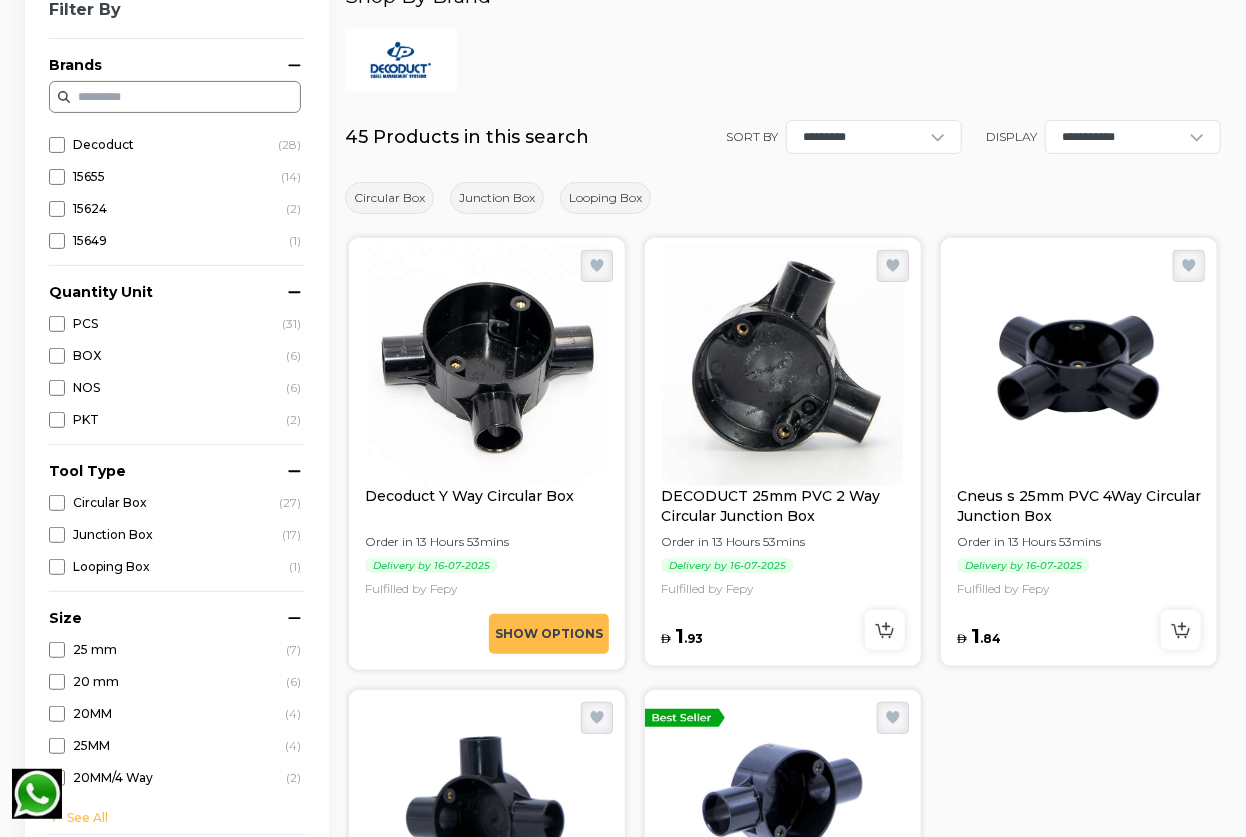 click at bounding box center [783, 366] 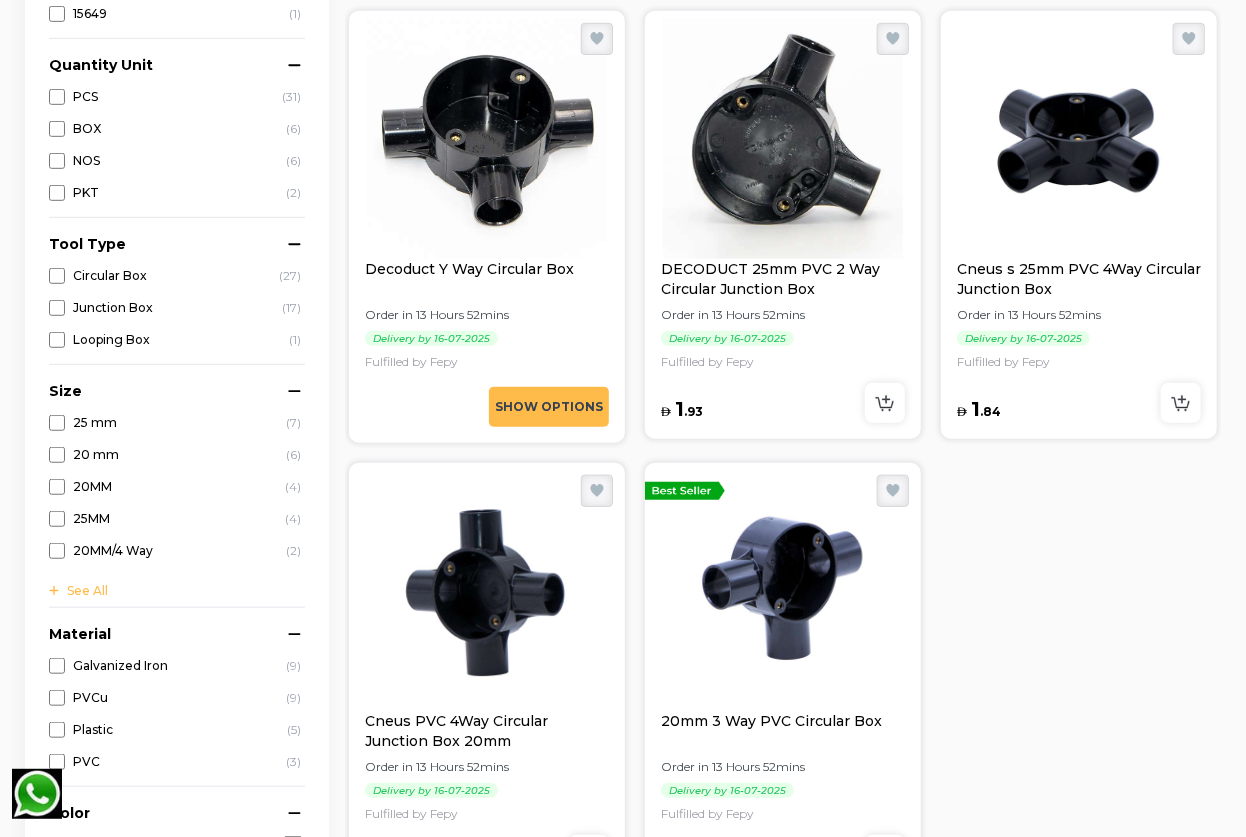 scroll, scrollTop: 570, scrollLeft: 0, axis: vertical 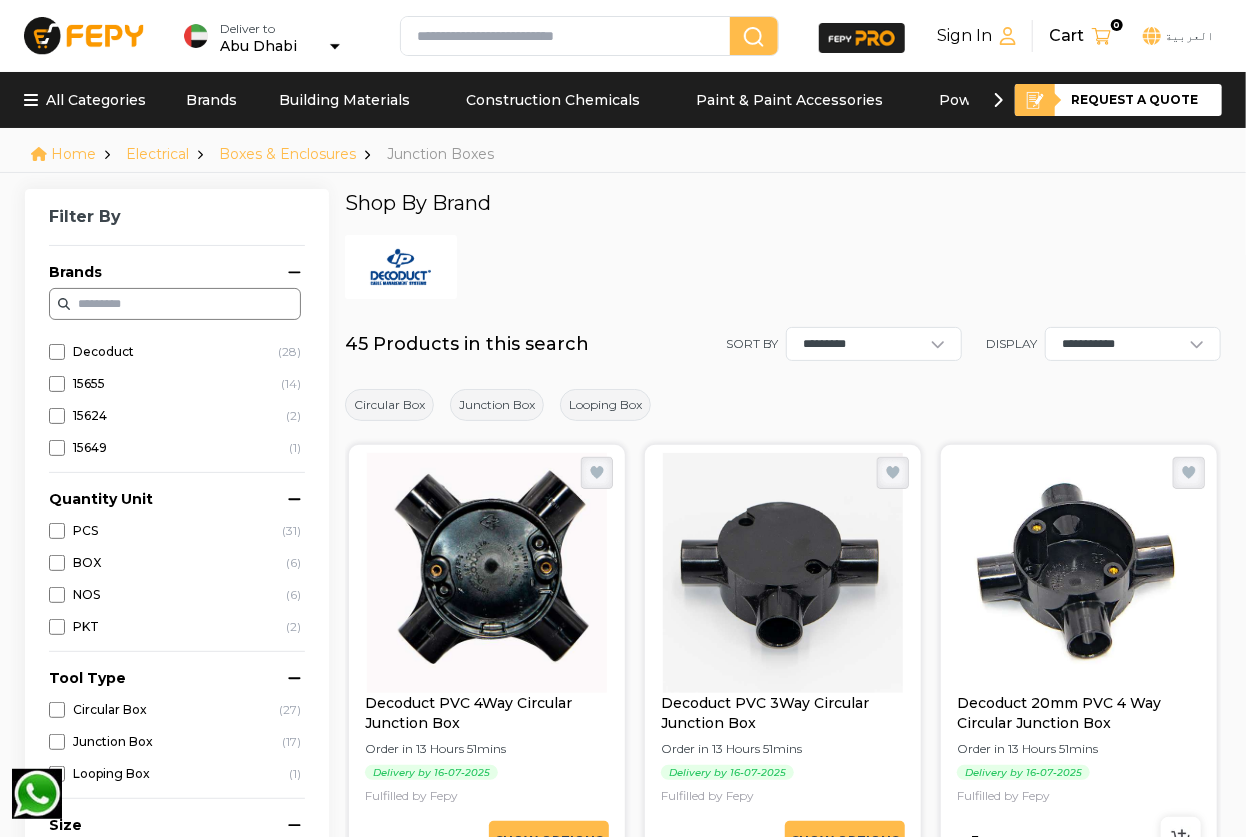 click on "Electrical" at bounding box center (157, 154) 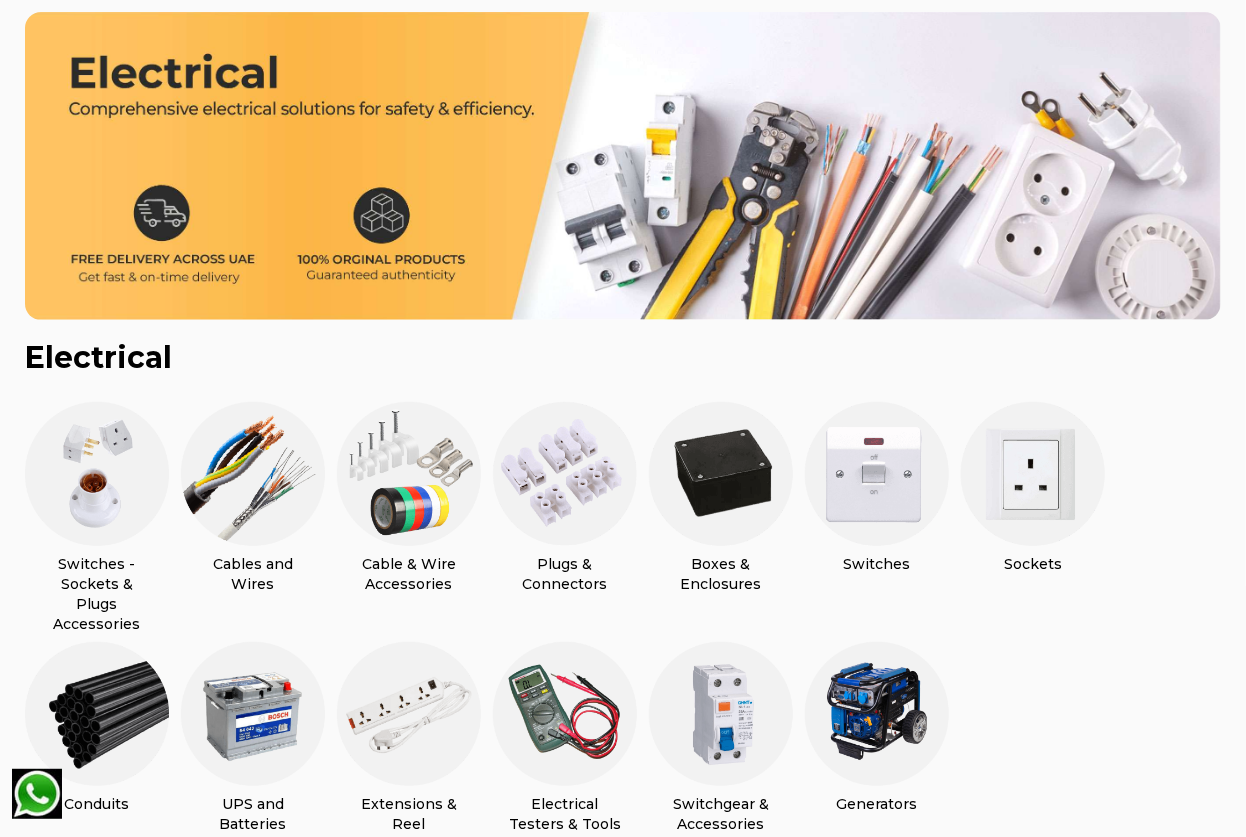 scroll, scrollTop: 454, scrollLeft: 0, axis: vertical 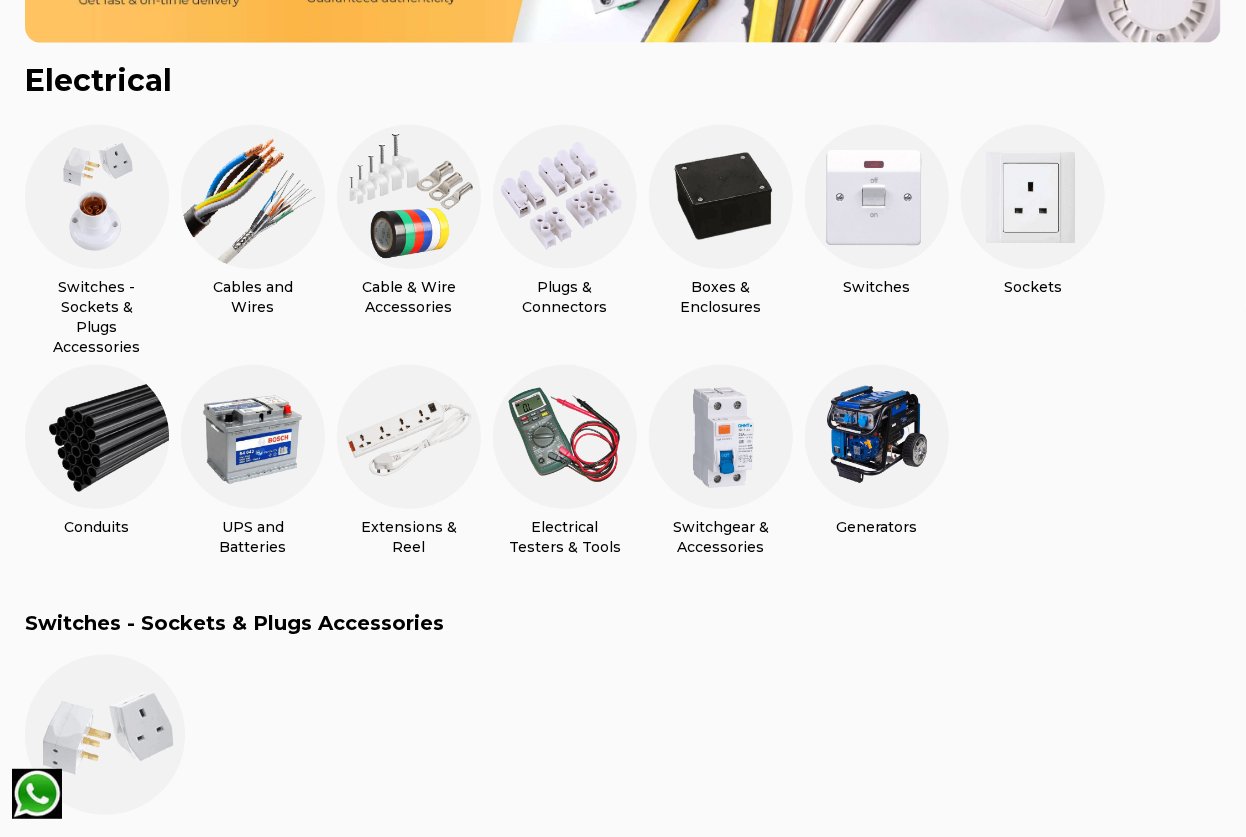 click at bounding box center (721, 197) 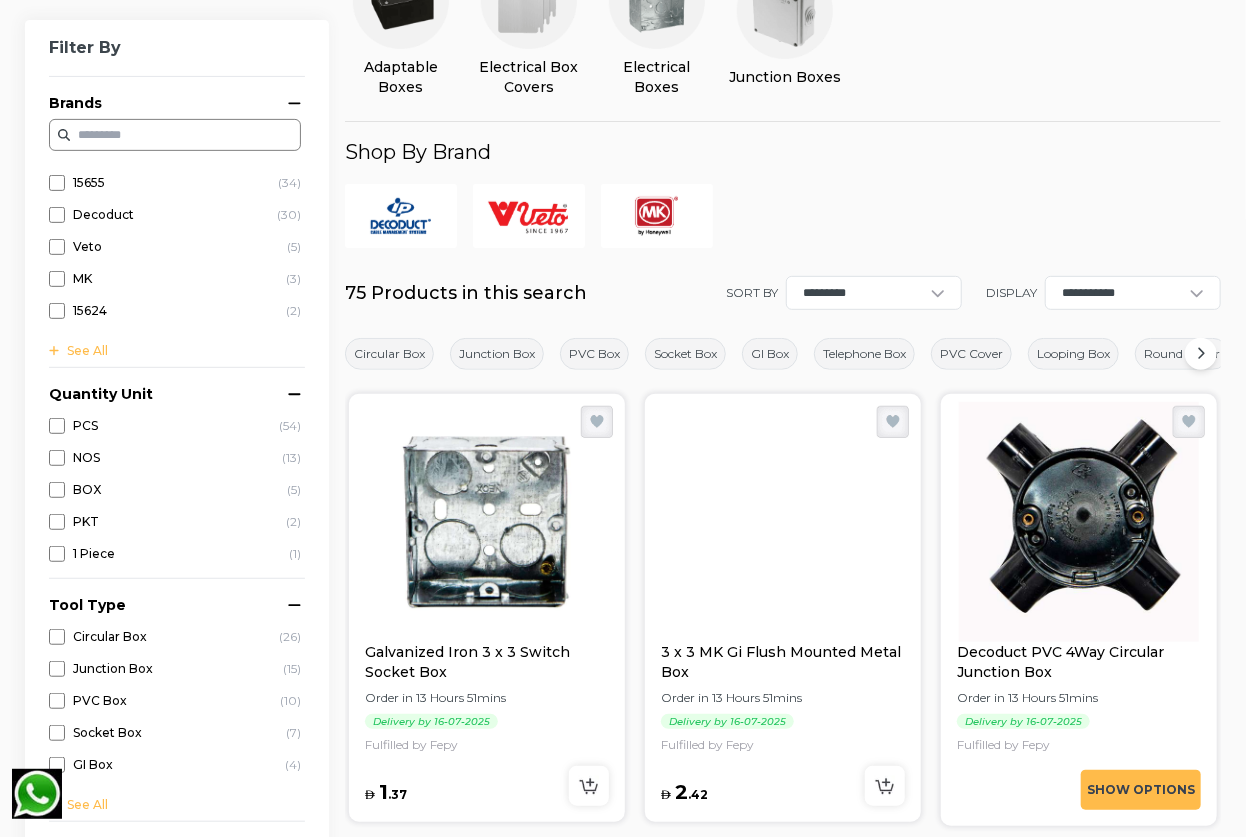 scroll, scrollTop: 90, scrollLeft: 0, axis: vertical 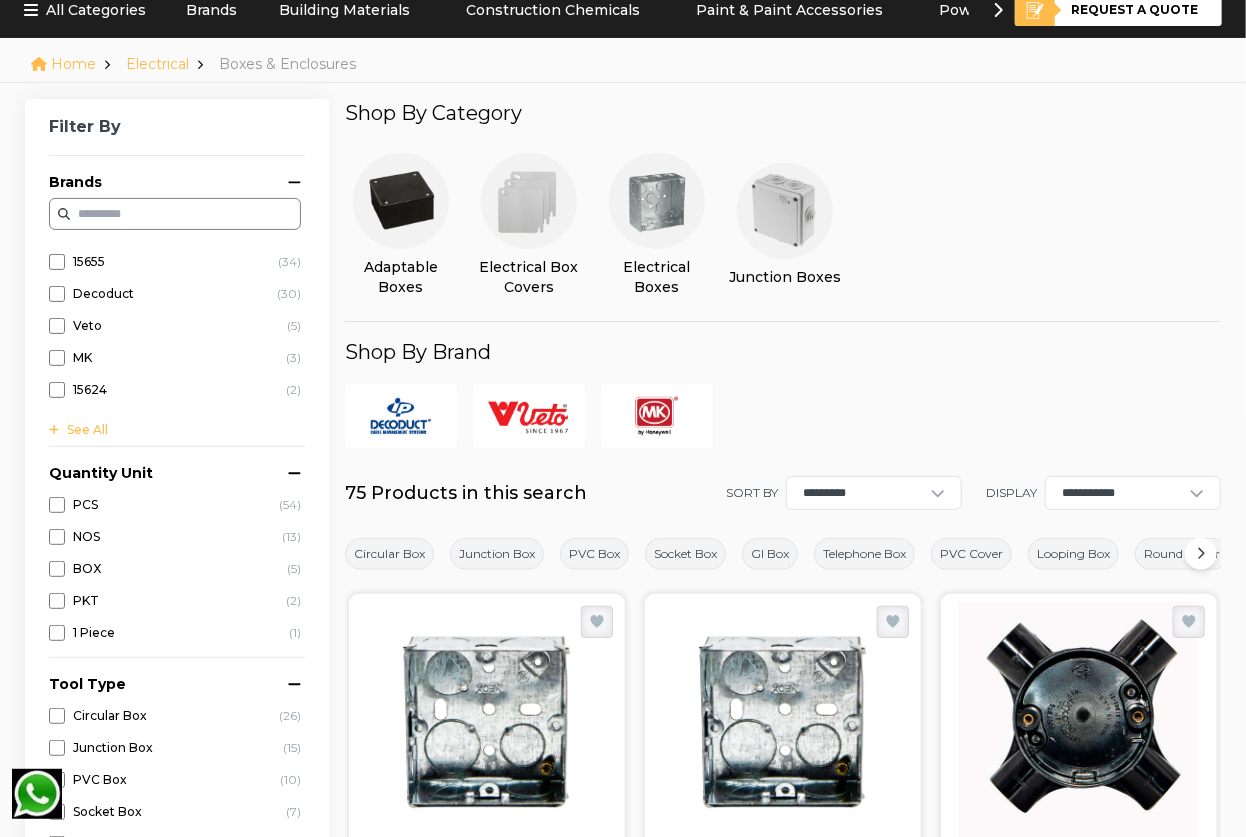 click at bounding box center [529, 201] 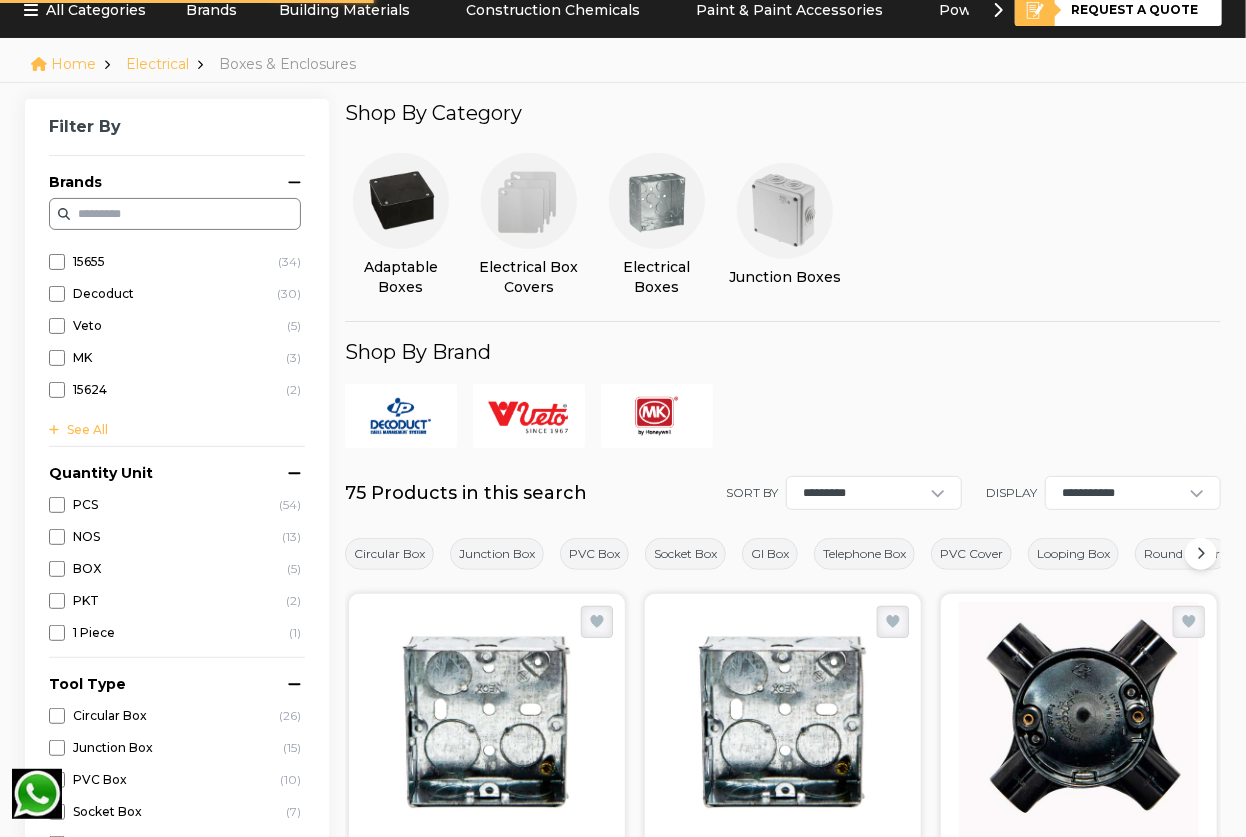 scroll, scrollTop: 0, scrollLeft: 0, axis: both 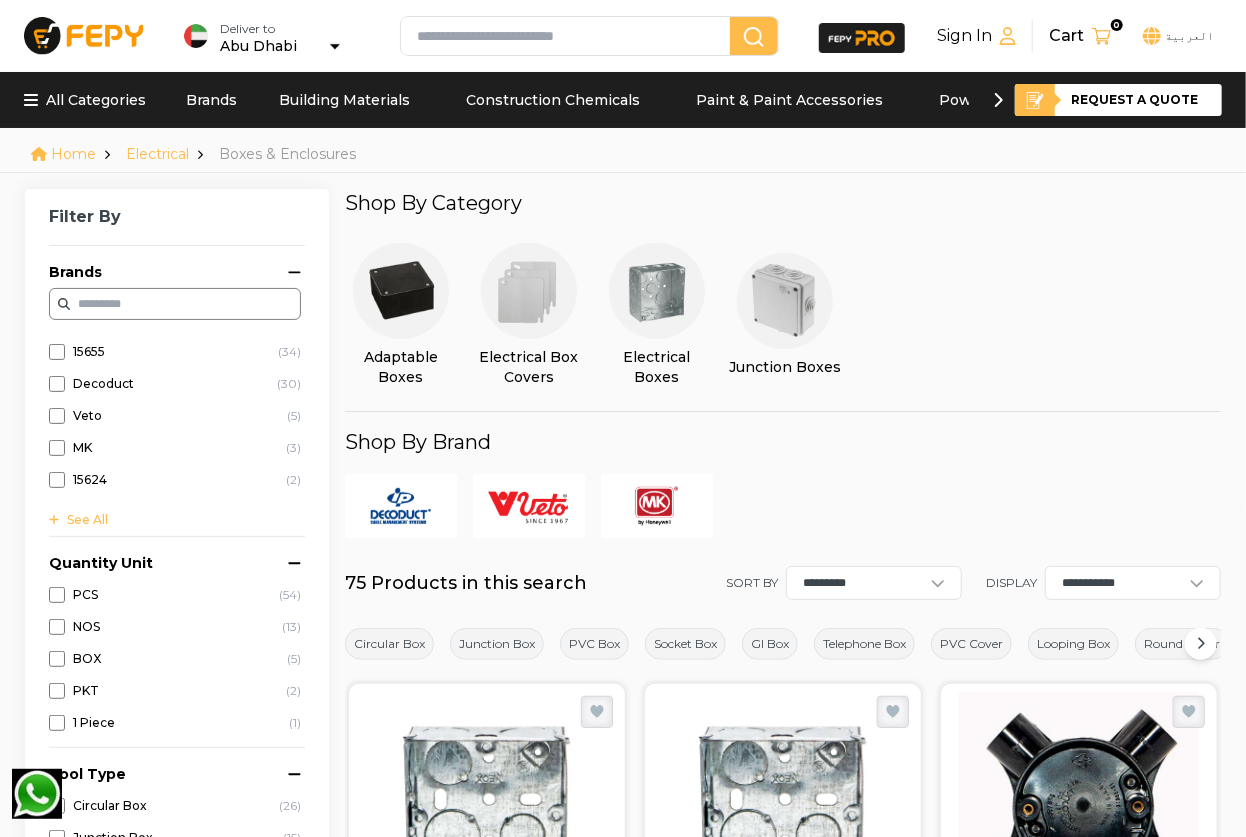 click at bounding box center [785, 301] 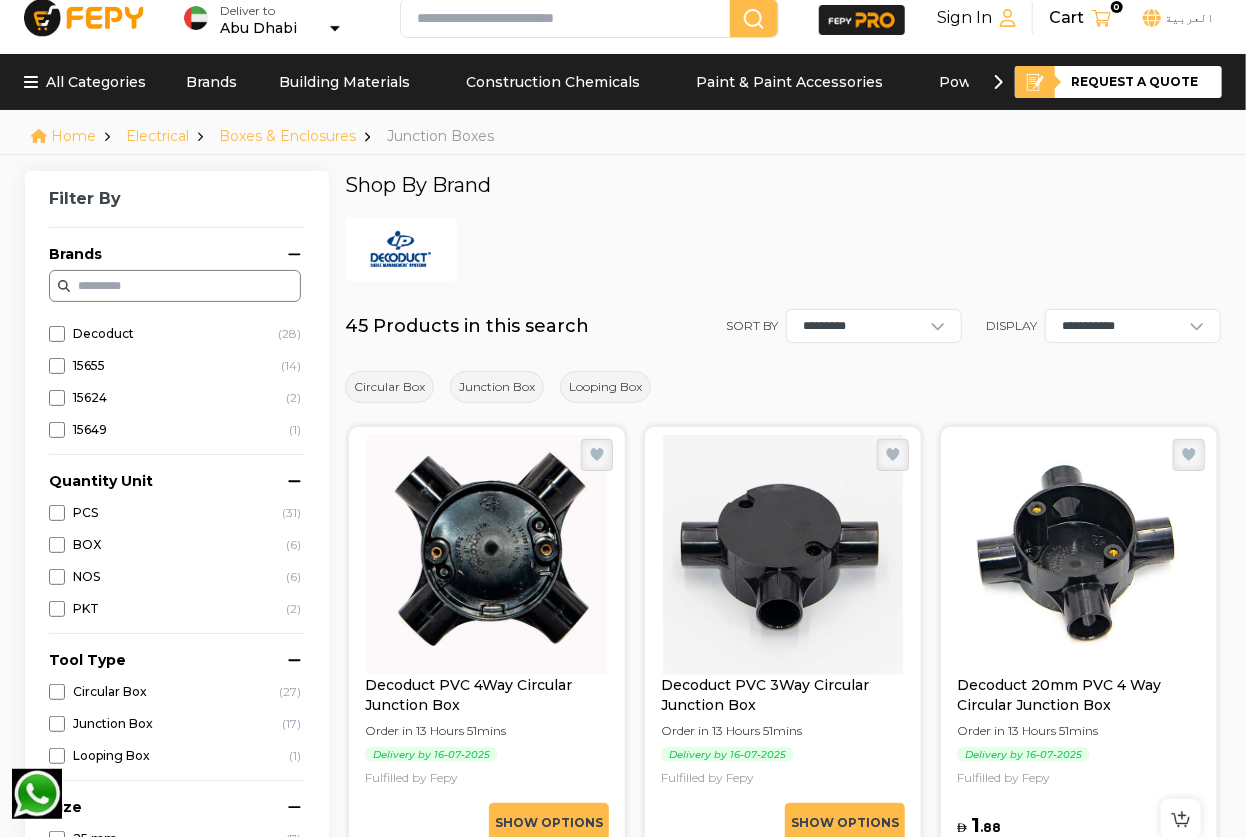 scroll, scrollTop: 0, scrollLeft: 0, axis: both 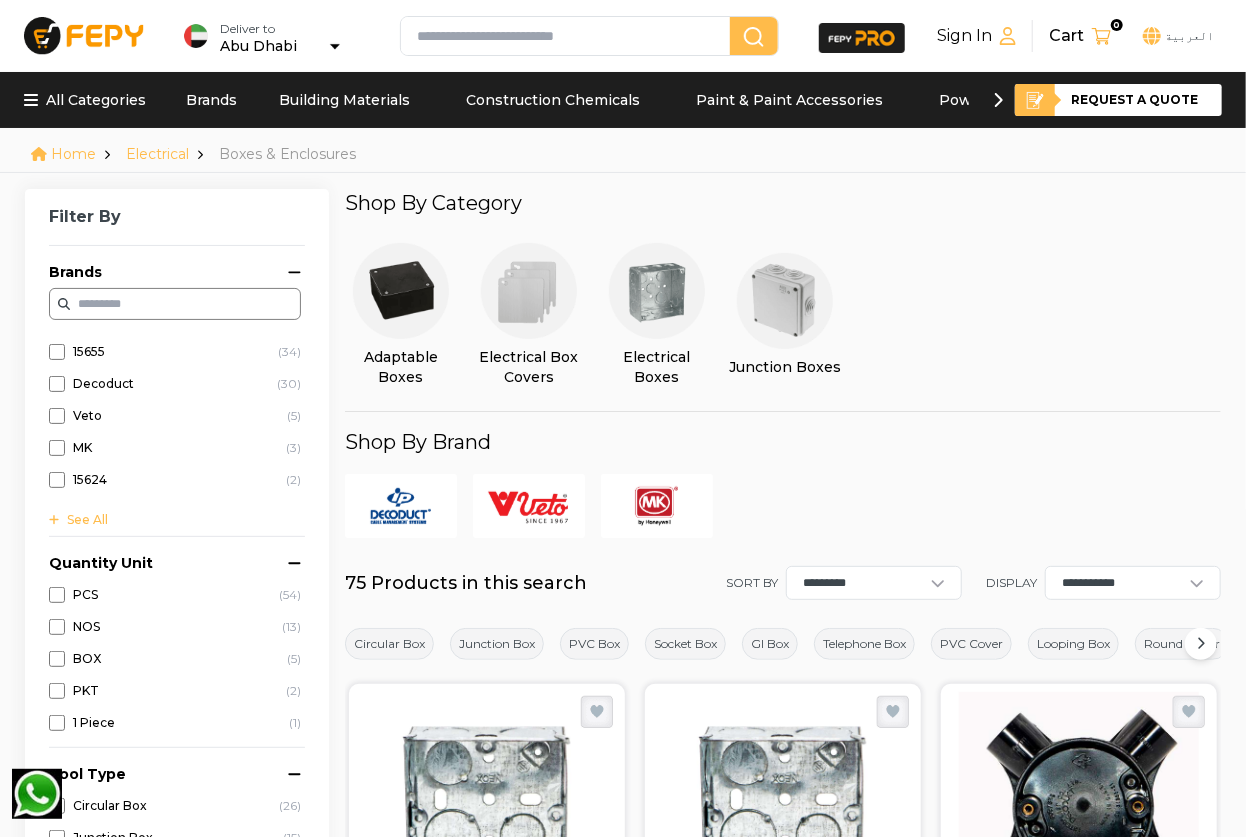 click at bounding box center [785, 301] 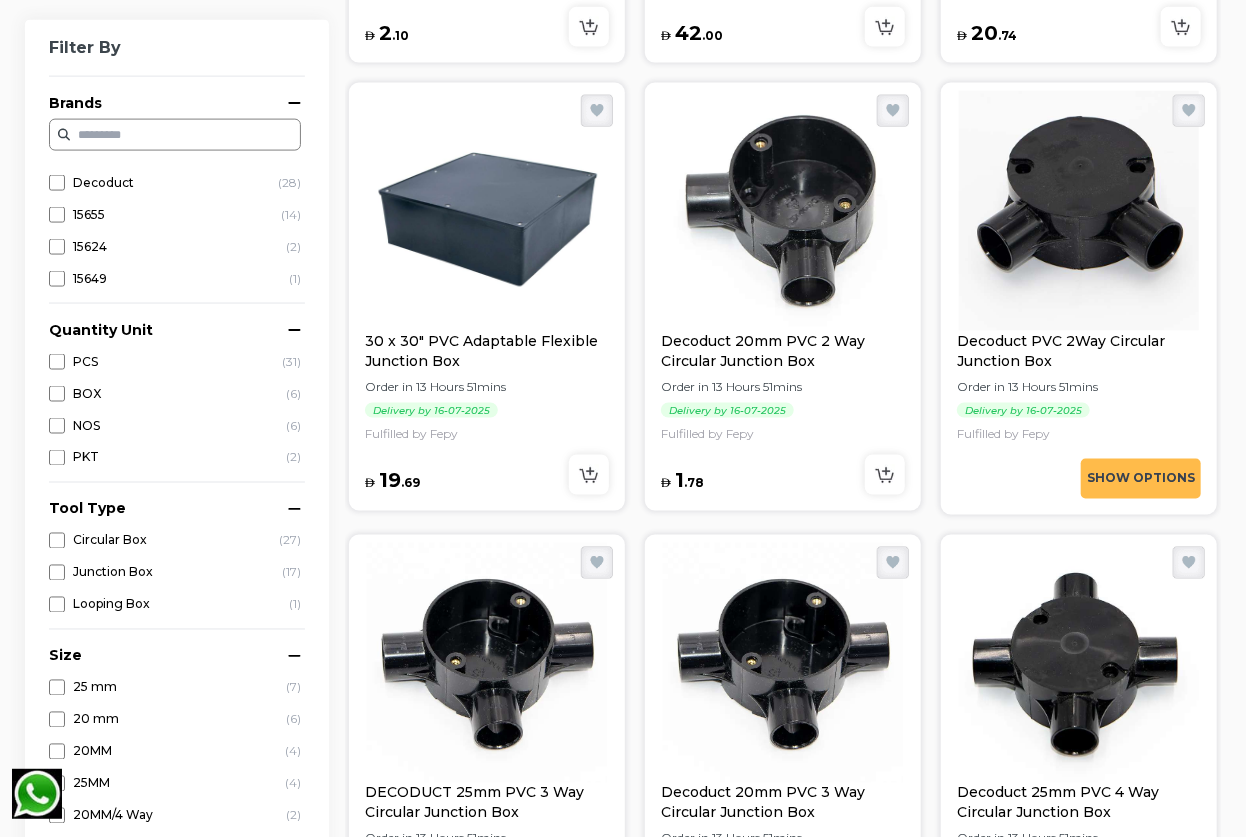 scroll, scrollTop: 1454, scrollLeft: 0, axis: vertical 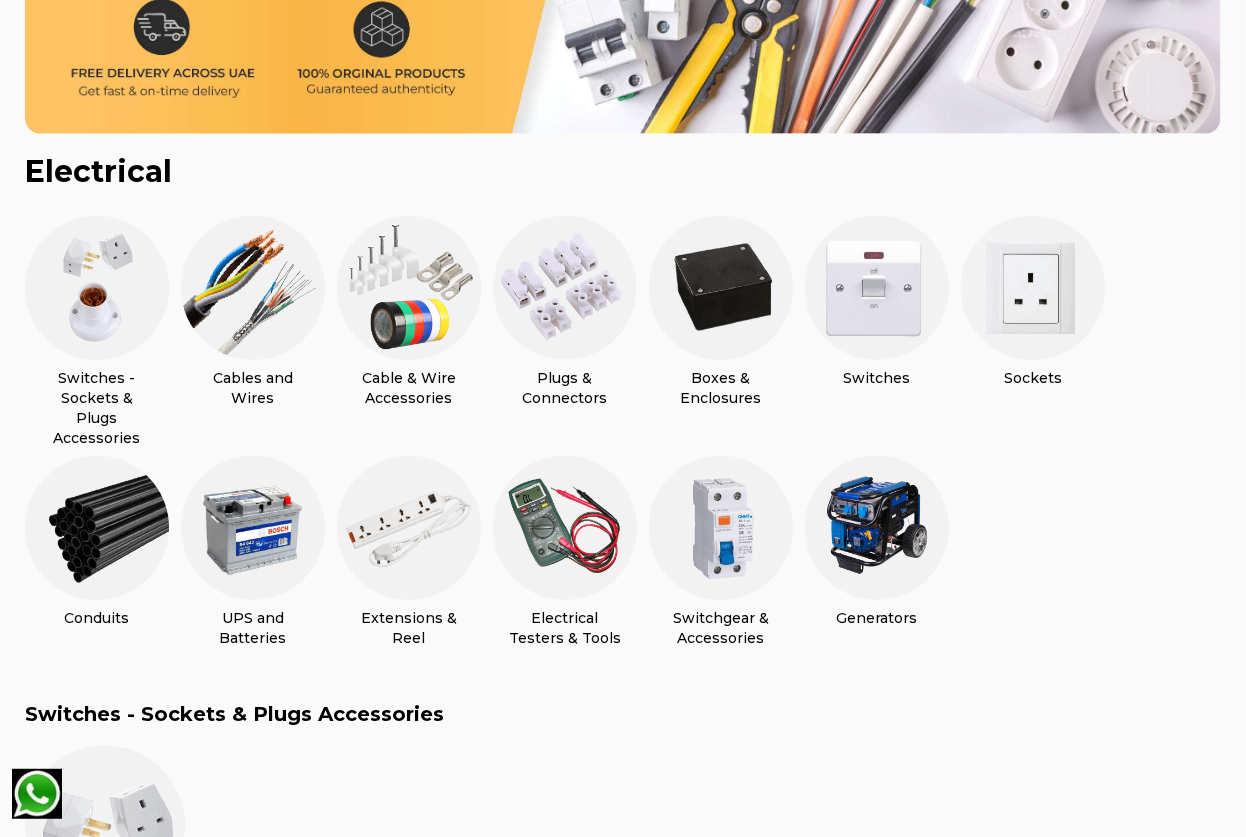 click at bounding box center (877, 288) 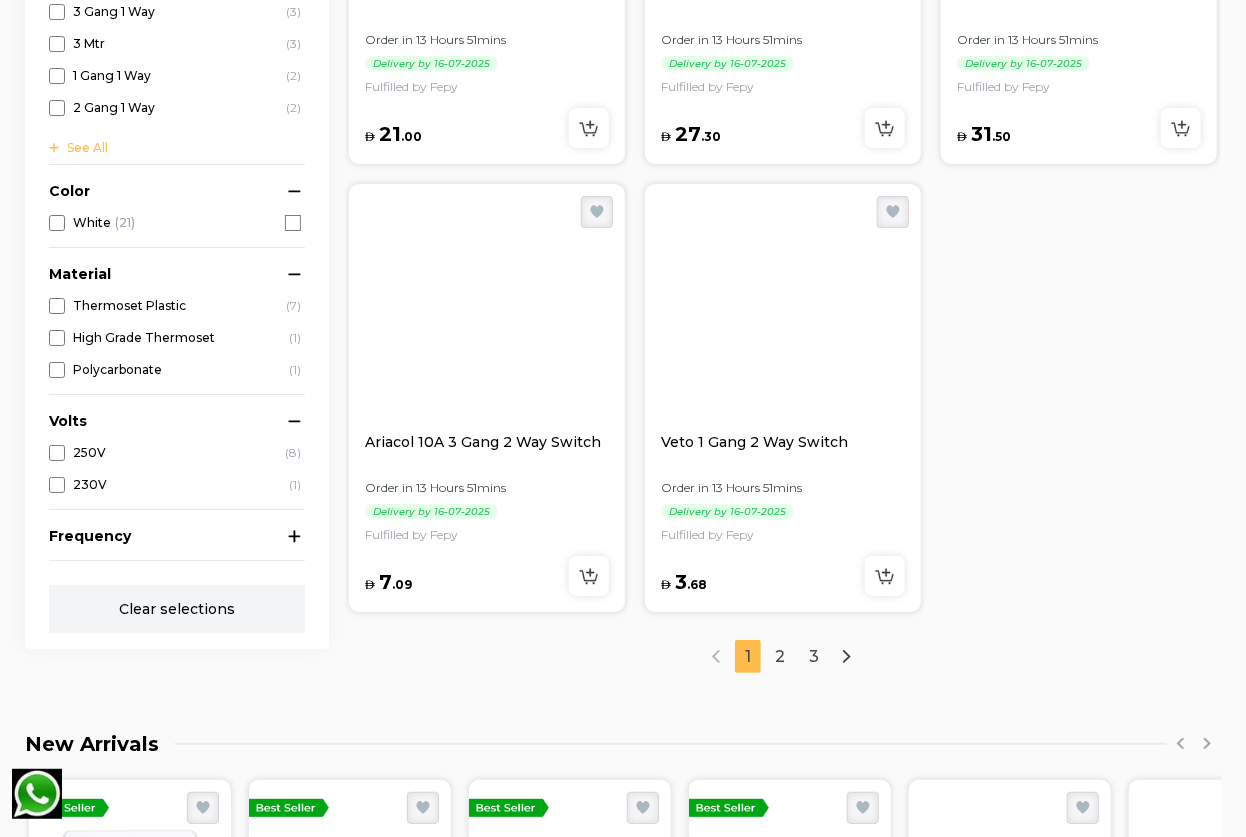 scroll, scrollTop: 3181, scrollLeft: 0, axis: vertical 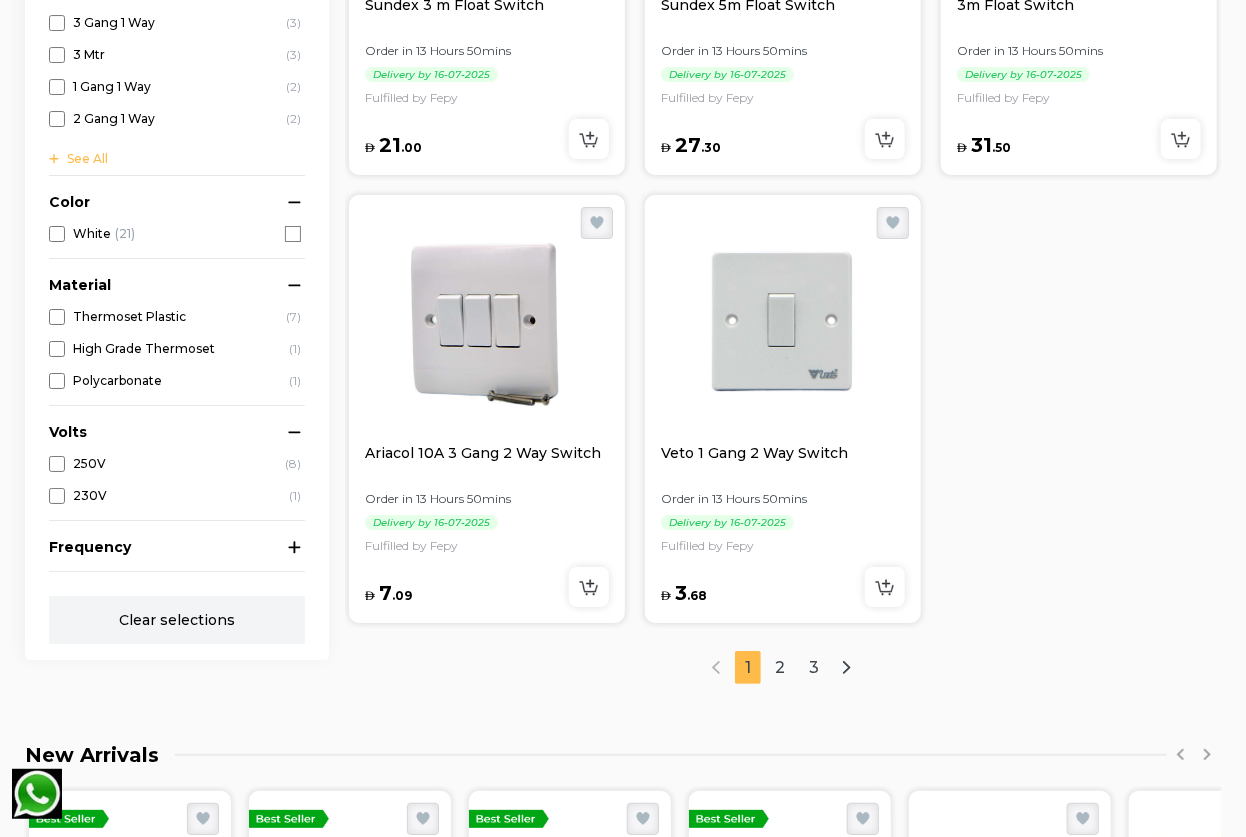 click on "**********" at bounding box center (623, -767) 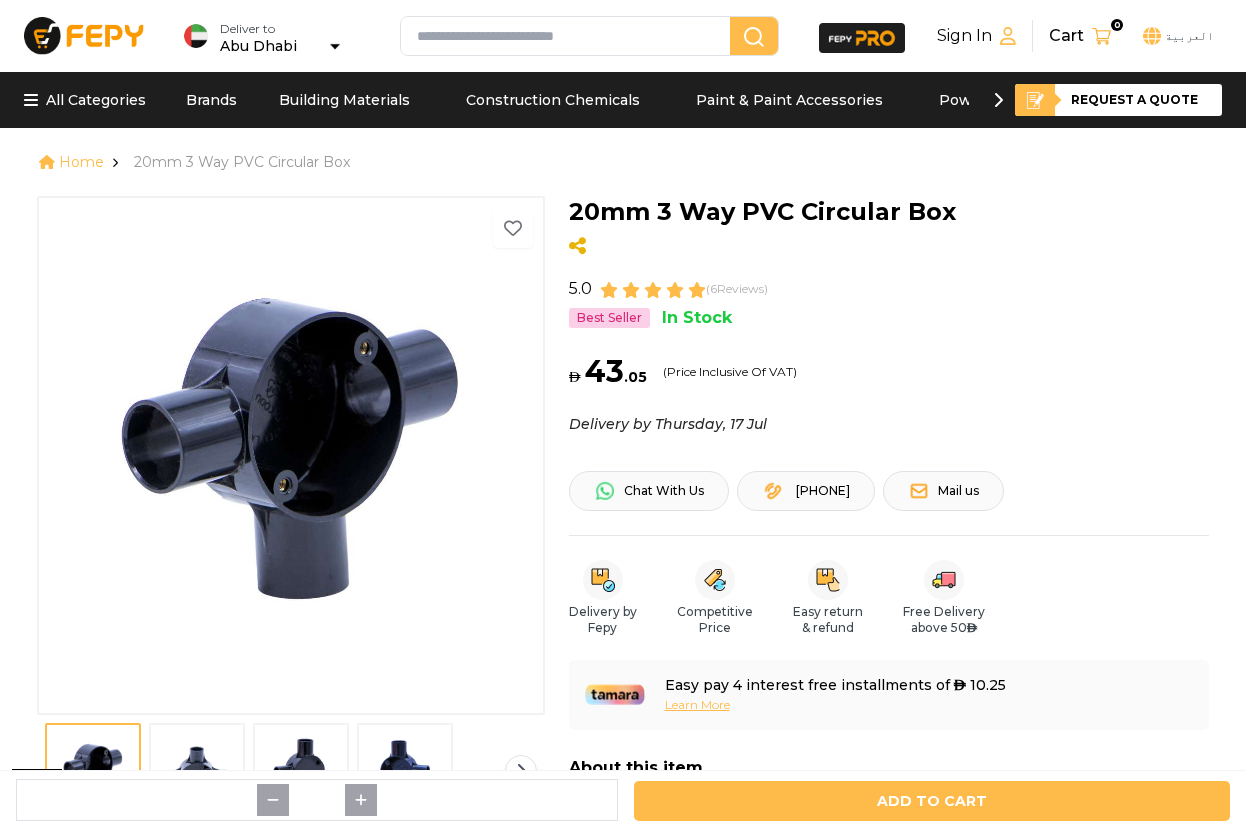 scroll, scrollTop: 0, scrollLeft: 0, axis: both 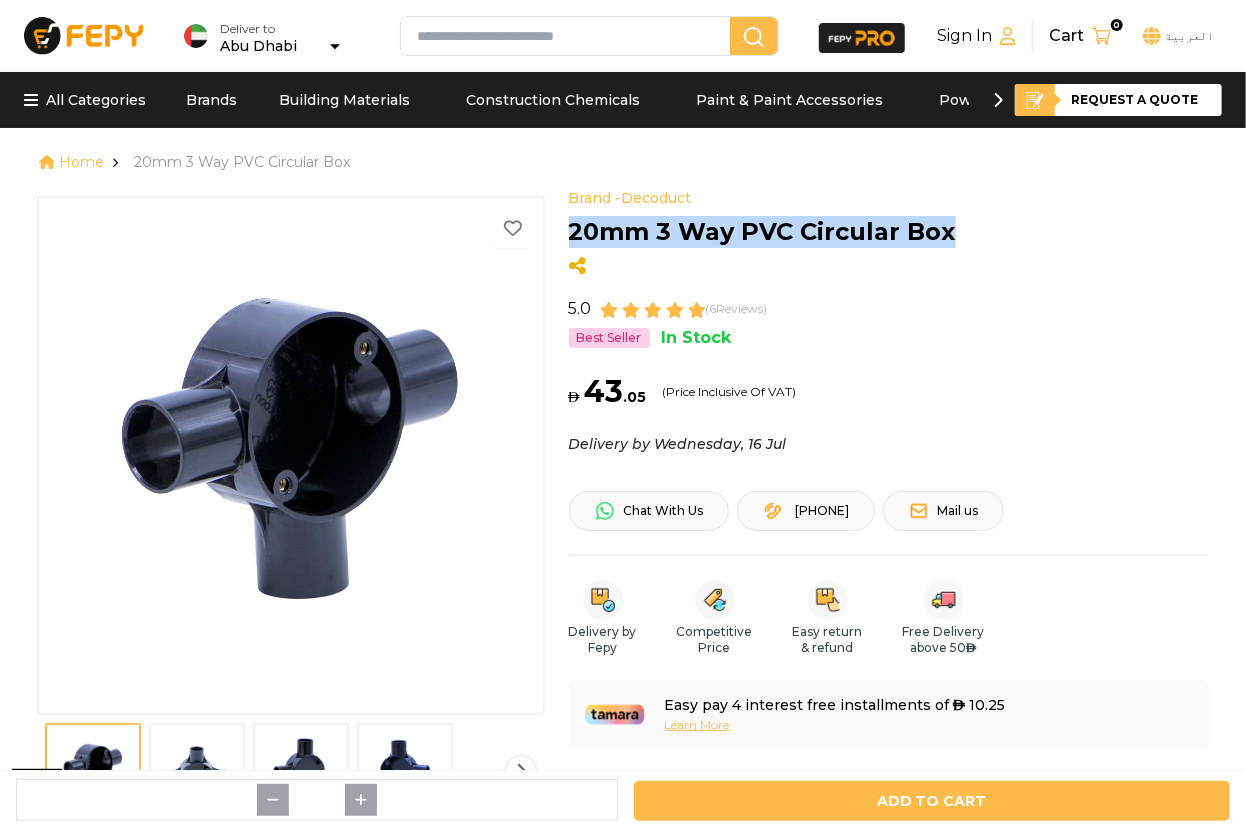 copy on "20mm 3 Way PVC Circular Box" 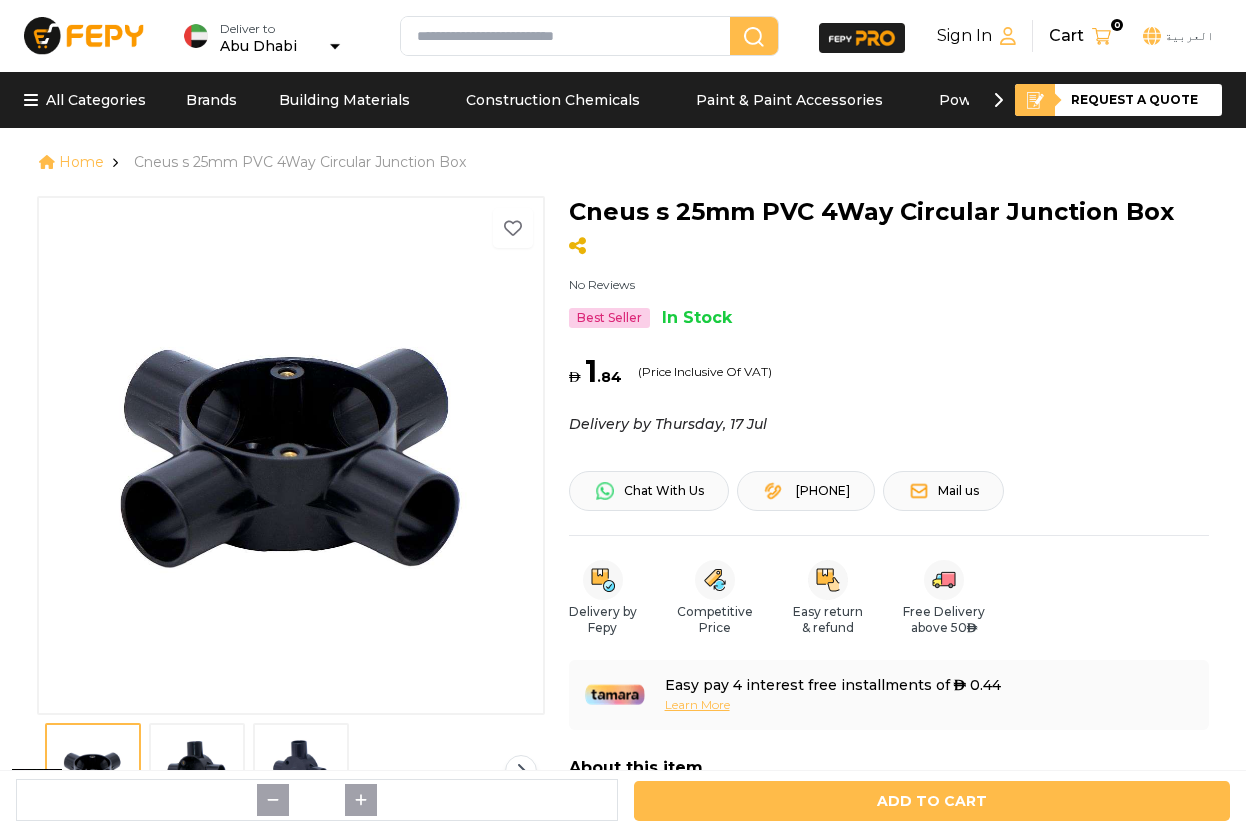 scroll, scrollTop: 0, scrollLeft: 0, axis: both 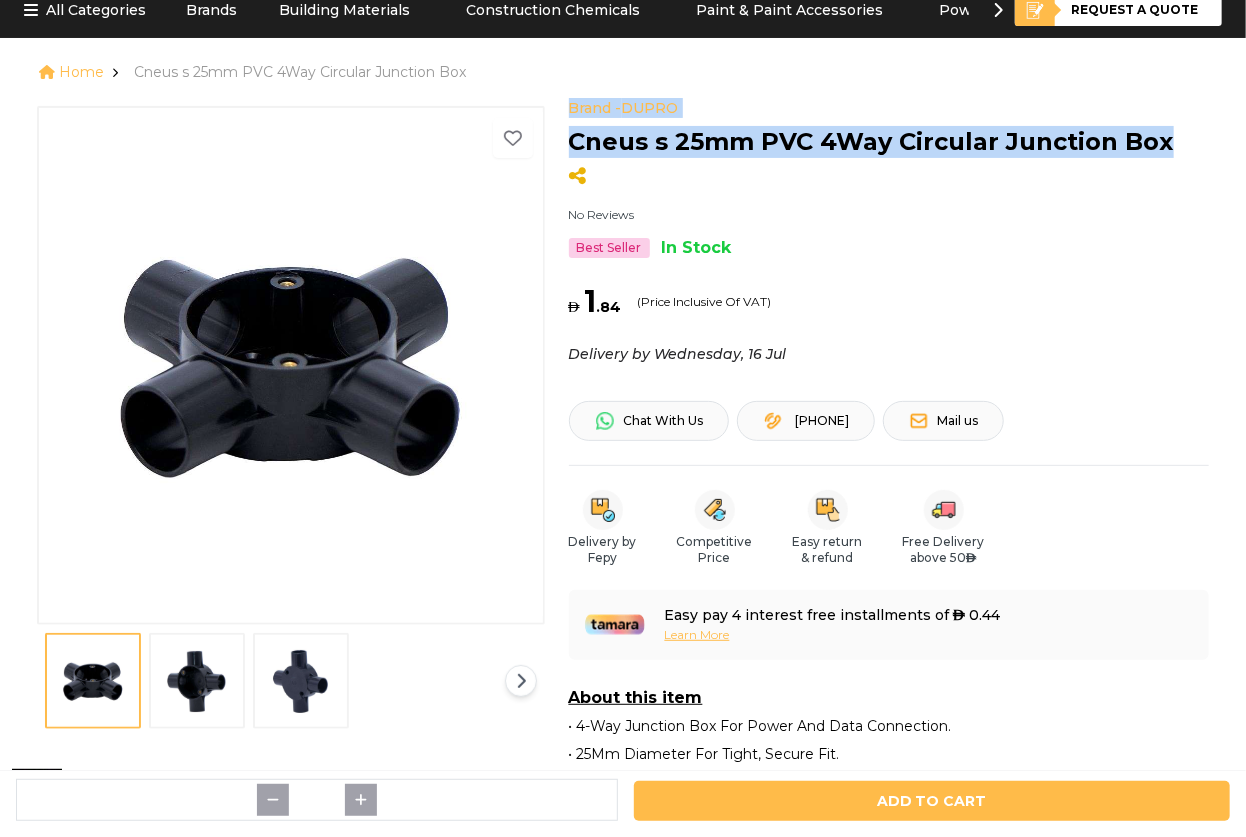 drag, startPoint x: 1178, startPoint y: 142, endPoint x: 564, endPoint y: 105, distance: 615.11383 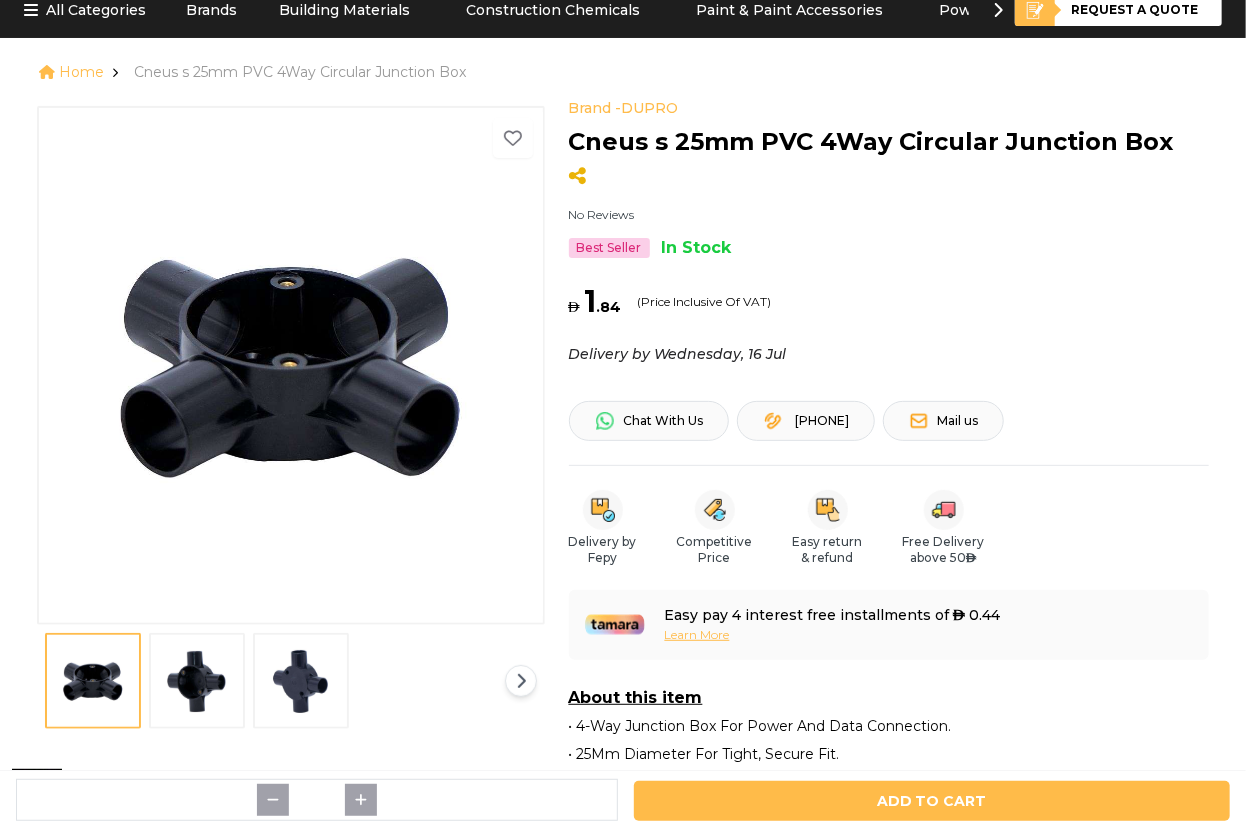 click on "Easy pay 4 interest free installments of   AED     0.44" at bounding box center [833, 615] 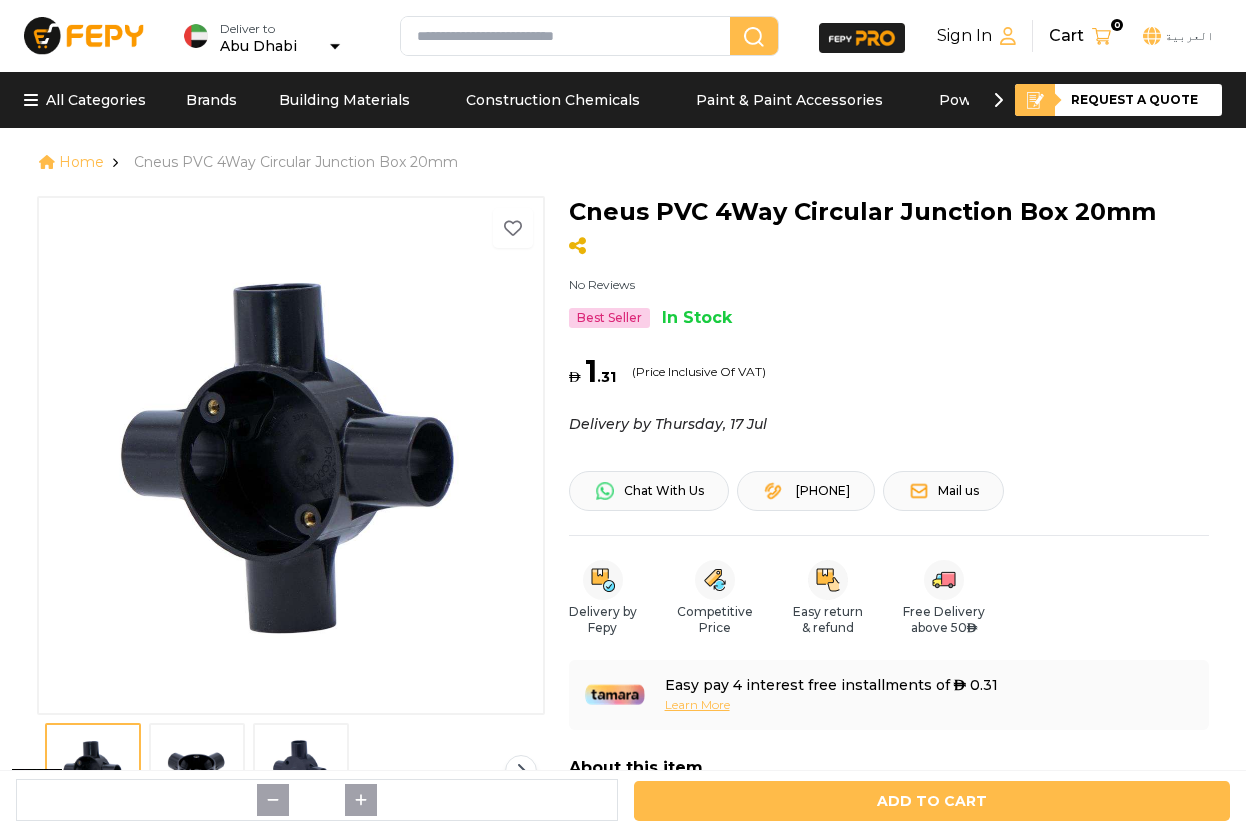 scroll, scrollTop: 0, scrollLeft: 0, axis: both 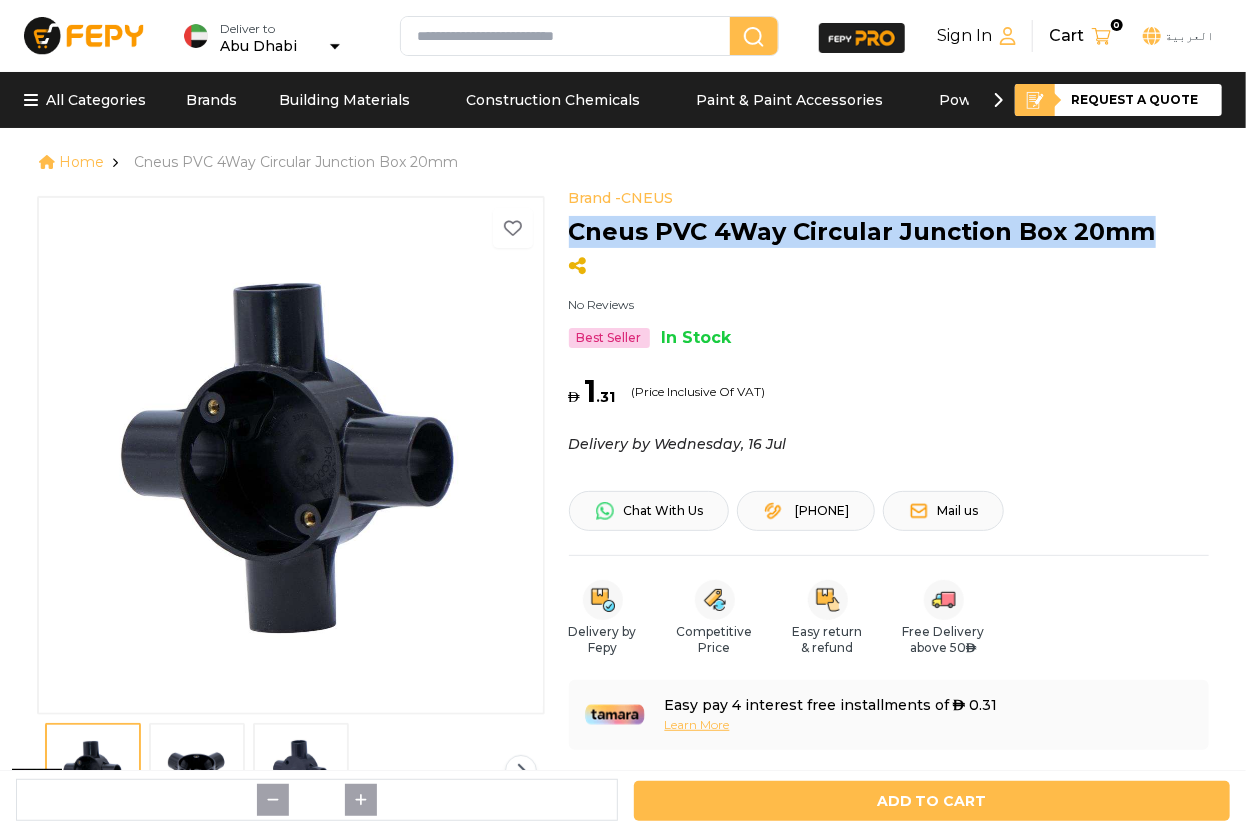 drag, startPoint x: 1171, startPoint y: 233, endPoint x: 565, endPoint y: 246, distance: 606.1394 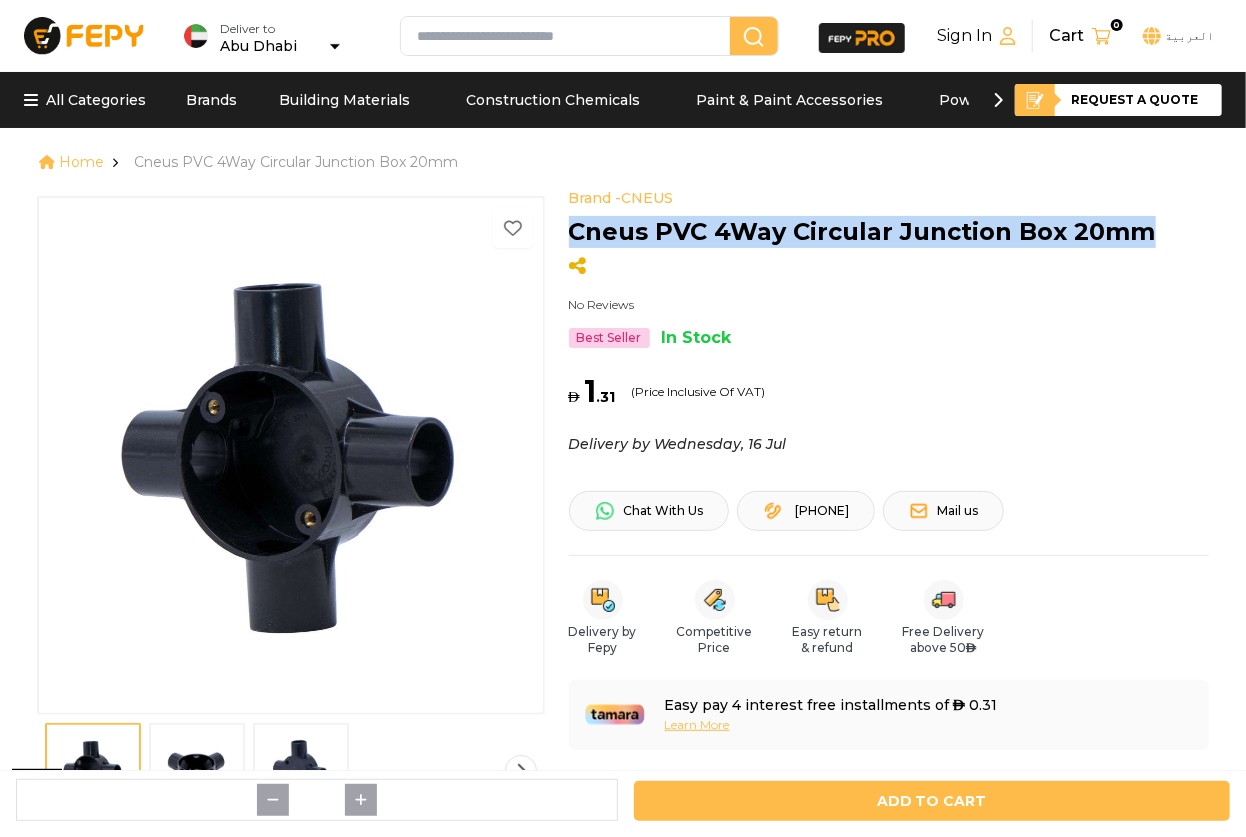 click at bounding box center [291, 454] 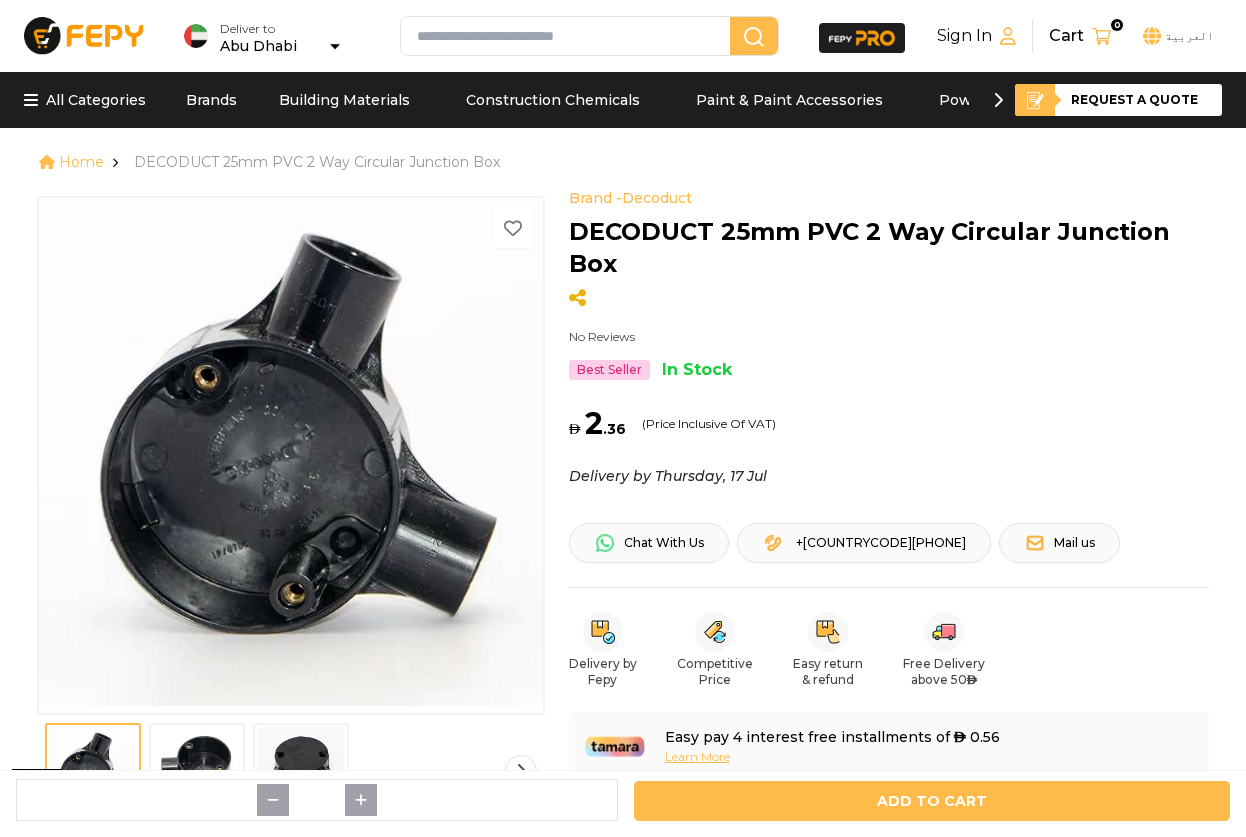 scroll, scrollTop: 0, scrollLeft: 0, axis: both 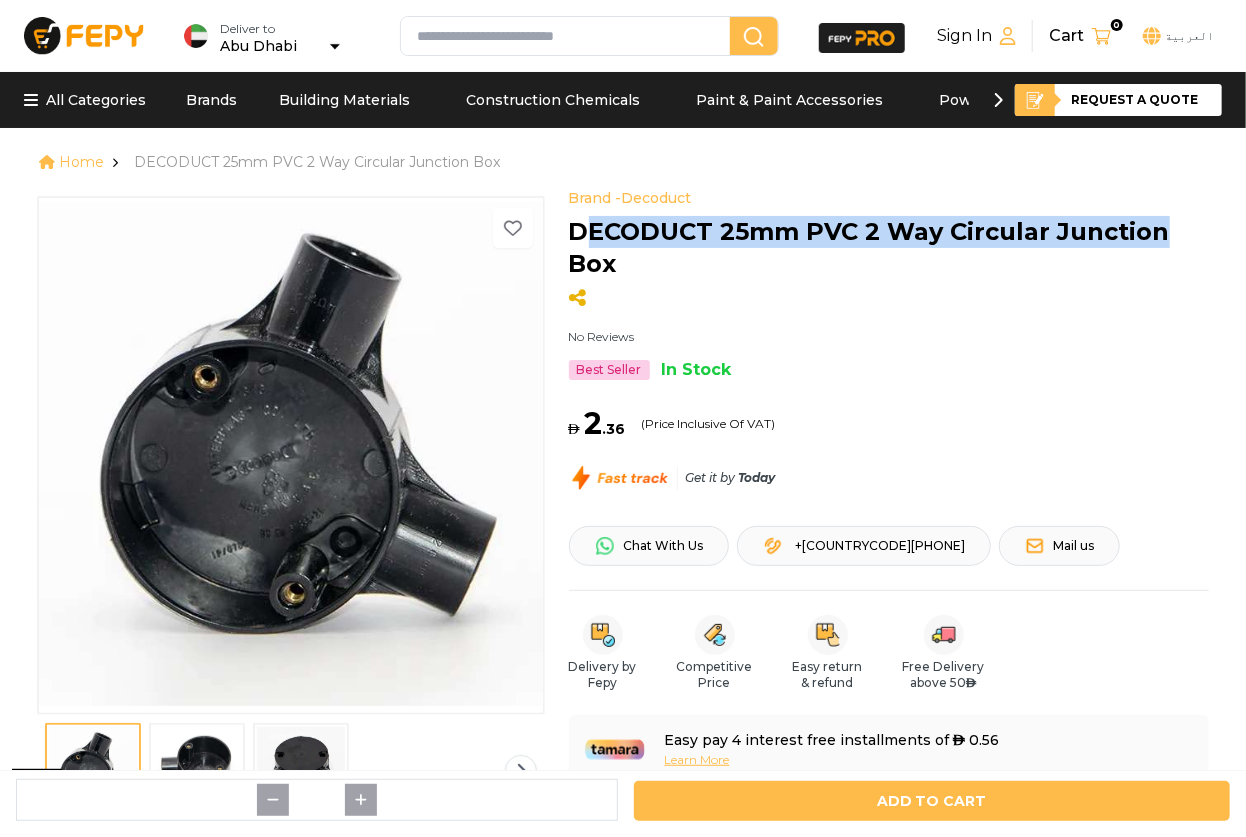 drag, startPoint x: 1162, startPoint y: 233, endPoint x: 593, endPoint y: 239, distance: 569.0316 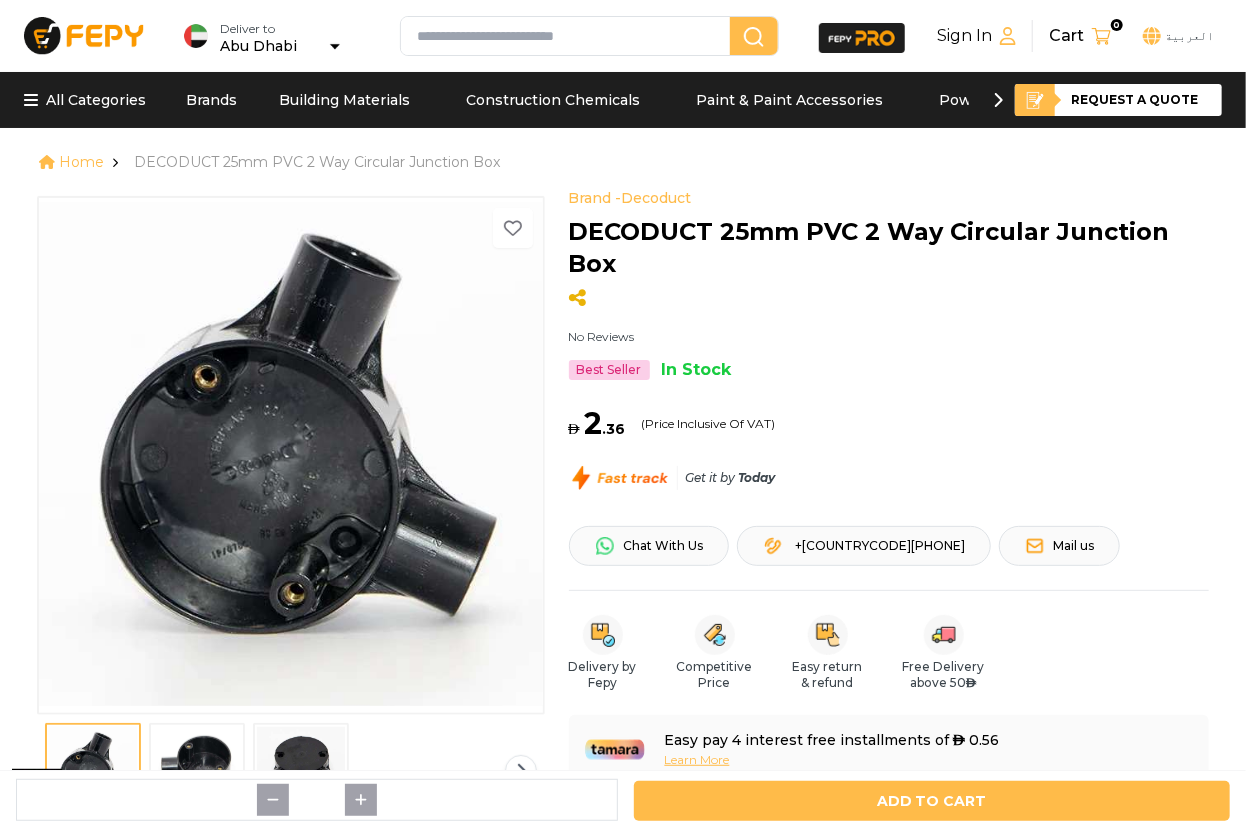 drag, startPoint x: 593, startPoint y: 239, endPoint x: 650, endPoint y: 289, distance: 75.82216 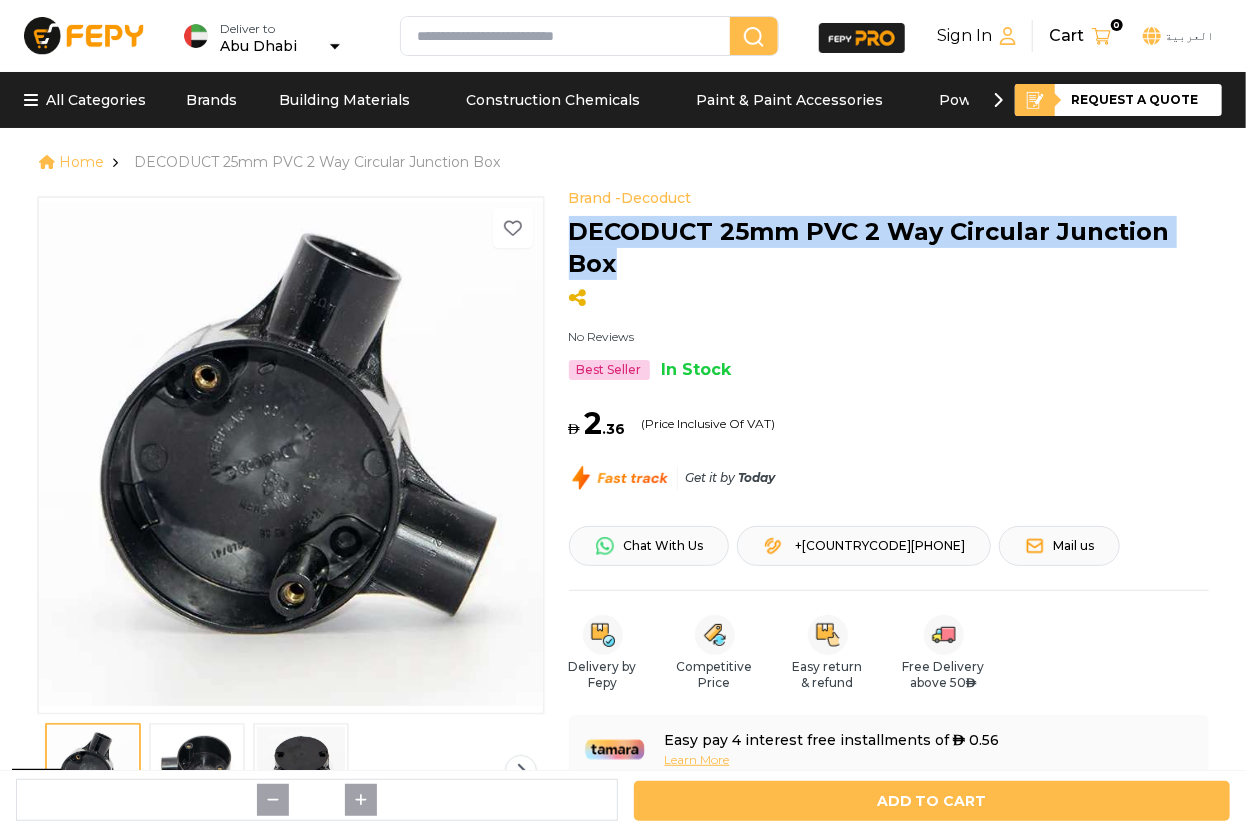 drag, startPoint x: 619, startPoint y: 269, endPoint x: 569, endPoint y: 228, distance: 64.66065 